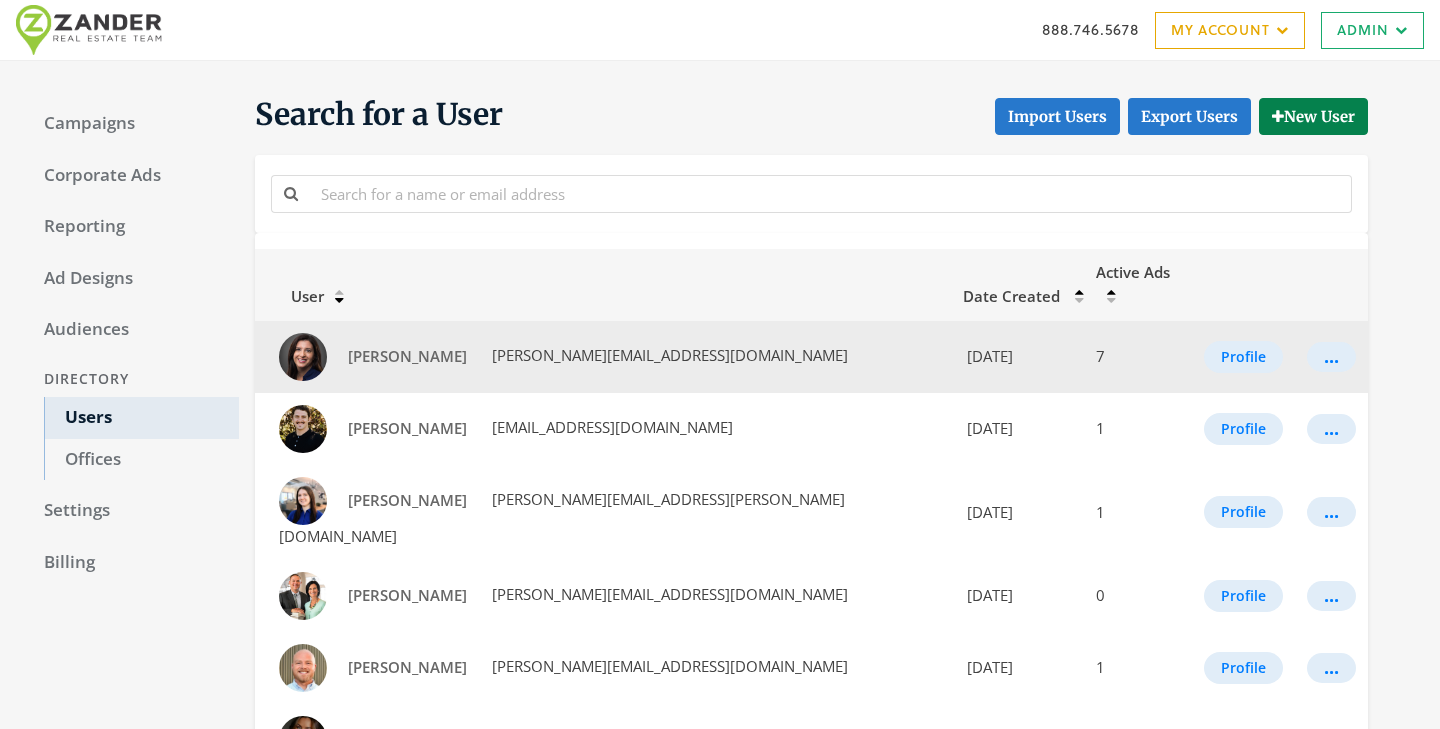 scroll, scrollTop: 0, scrollLeft: 0, axis: both 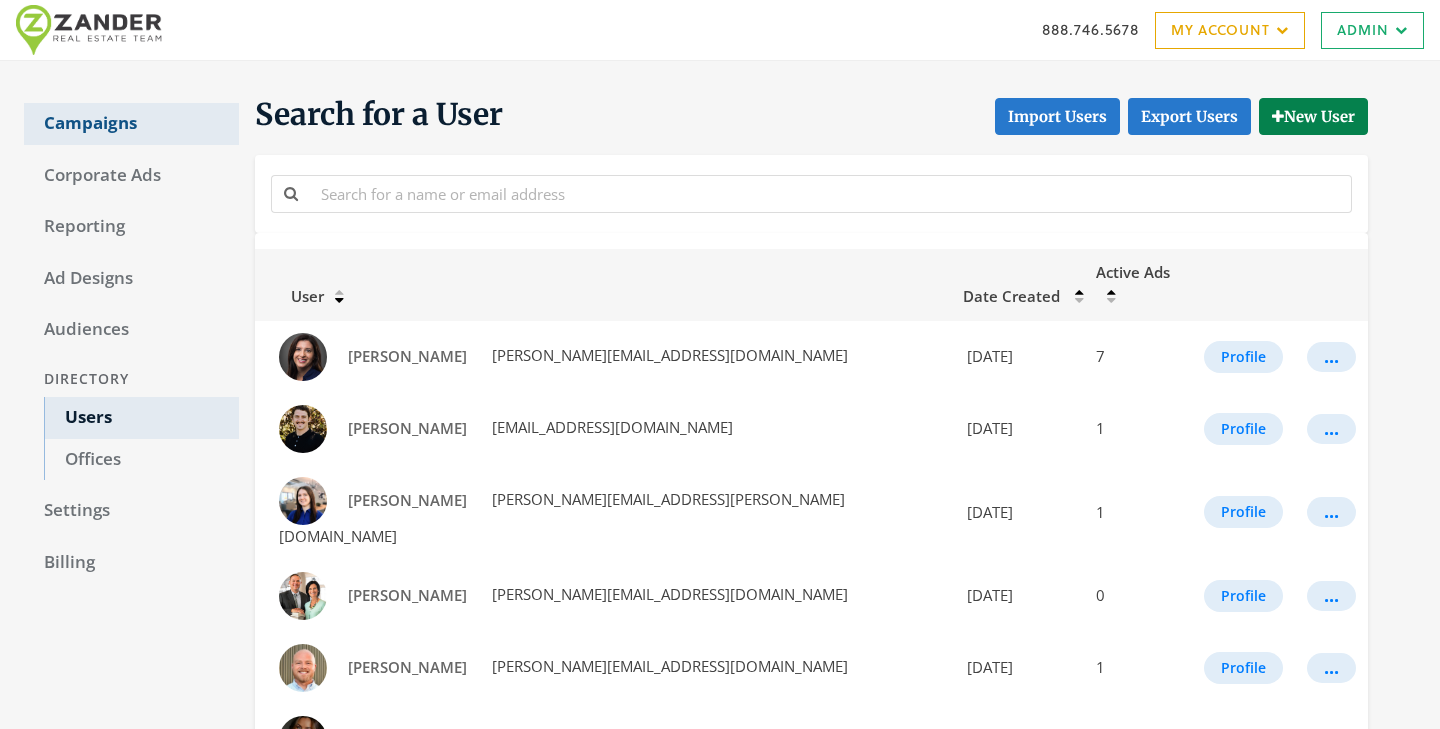 click on "Campaigns" at bounding box center [131, 124] 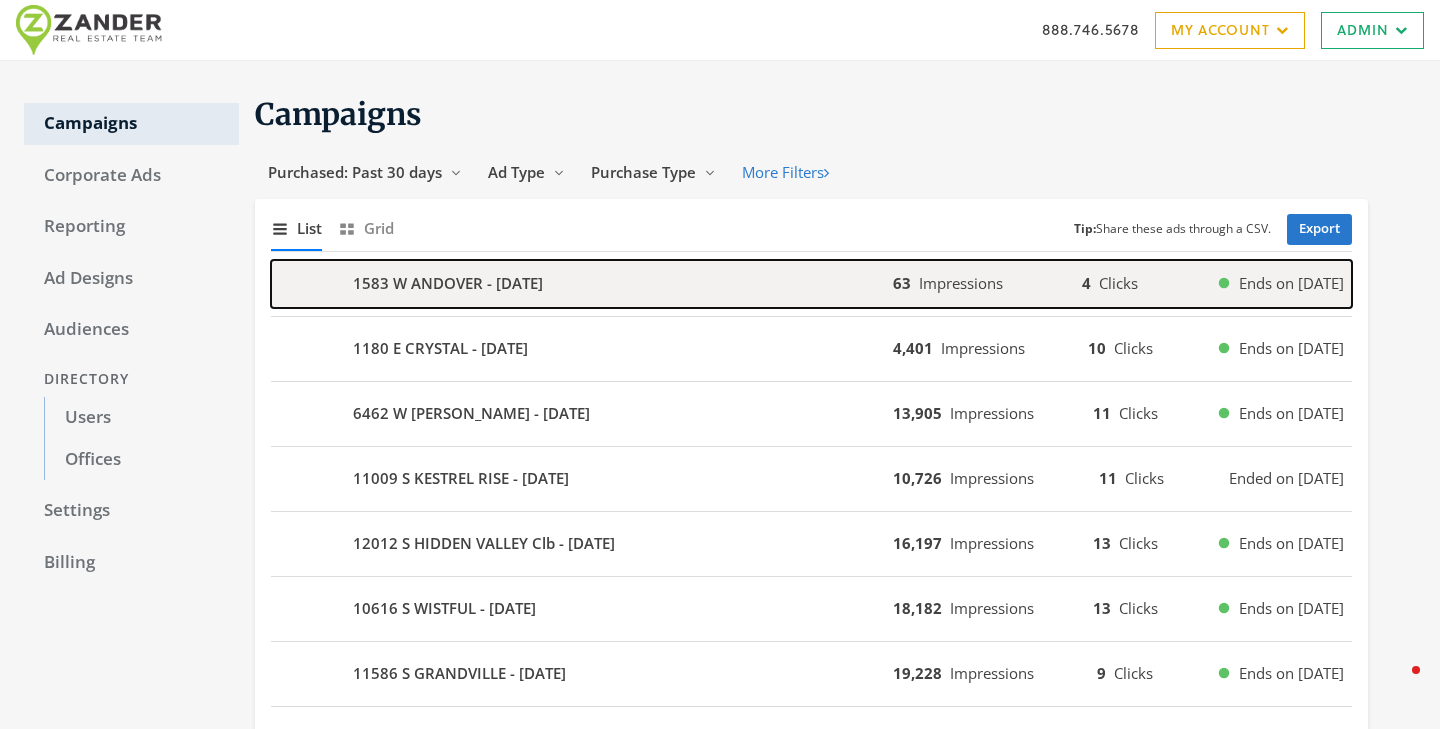 click on "1583 W ANDOVER - 2025-07-09" at bounding box center [448, 283] 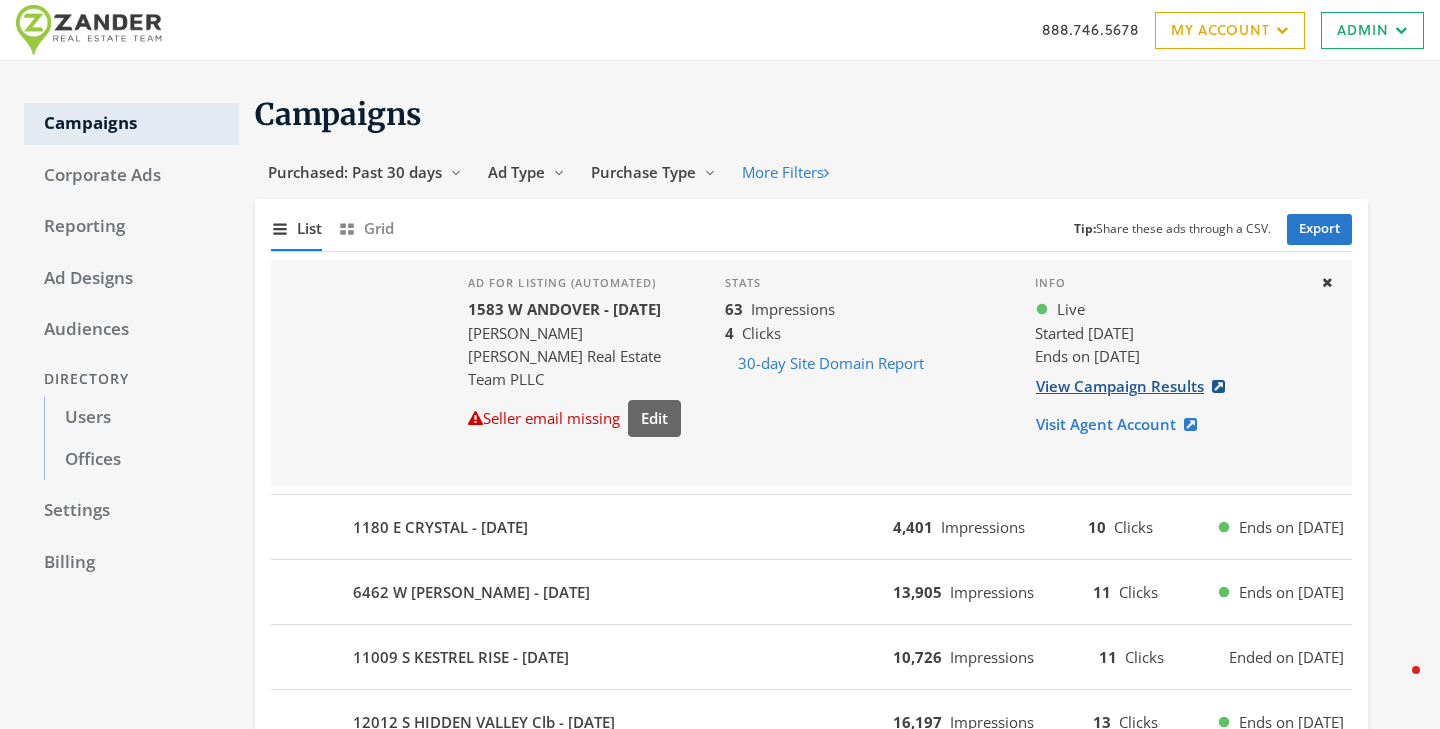 click on "View Campaign Results" at bounding box center (1136, 386) 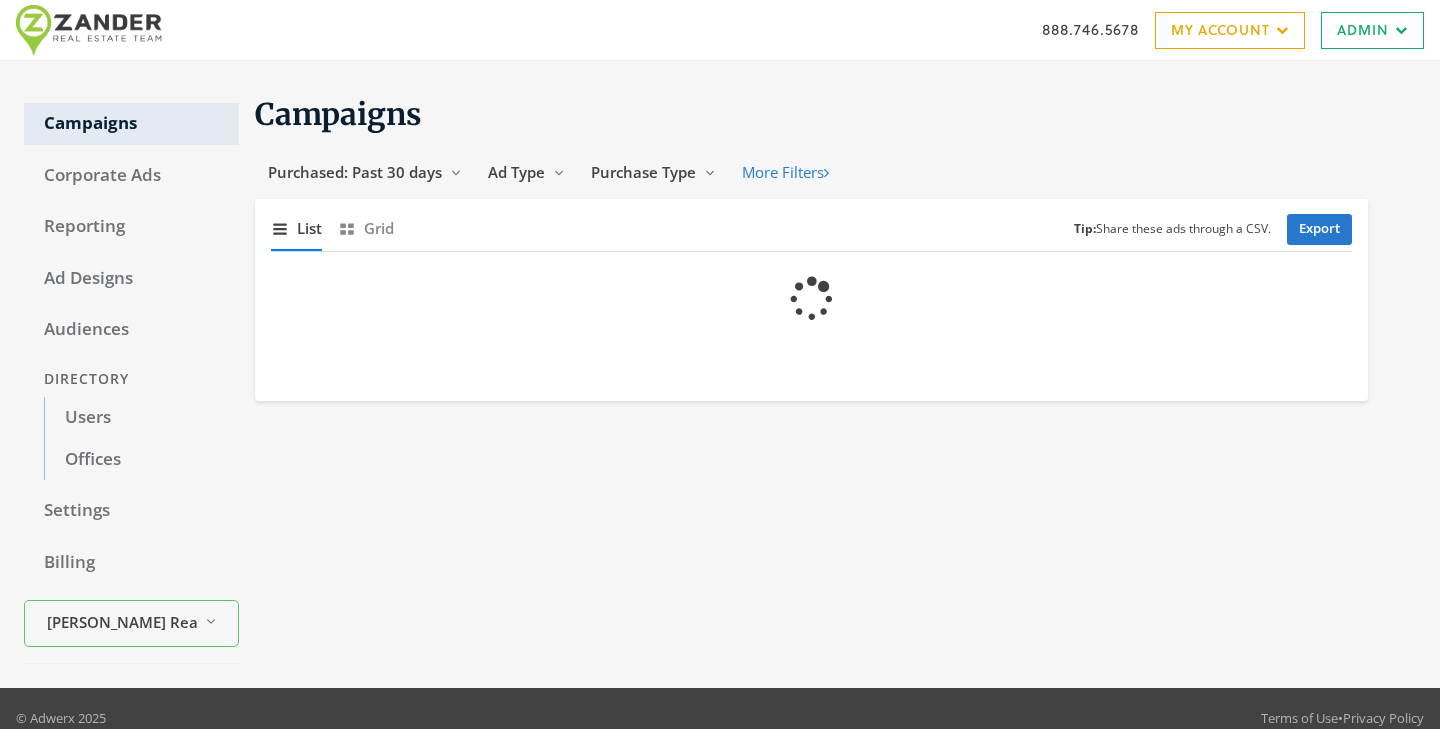 scroll, scrollTop: 0, scrollLeft: 0, axis: both 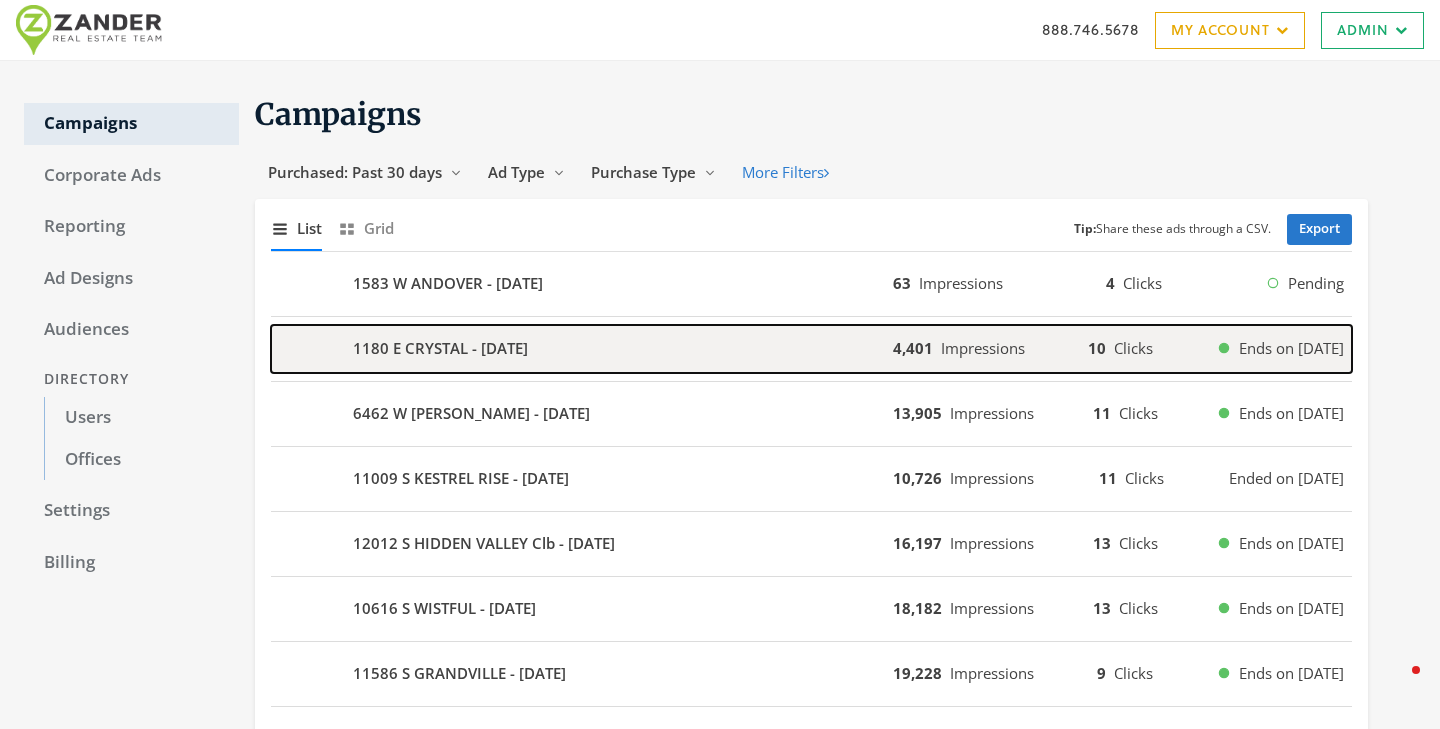 click on "1180 E CRYSTAL - 2025-07-04" at bounding box center [582, 349] 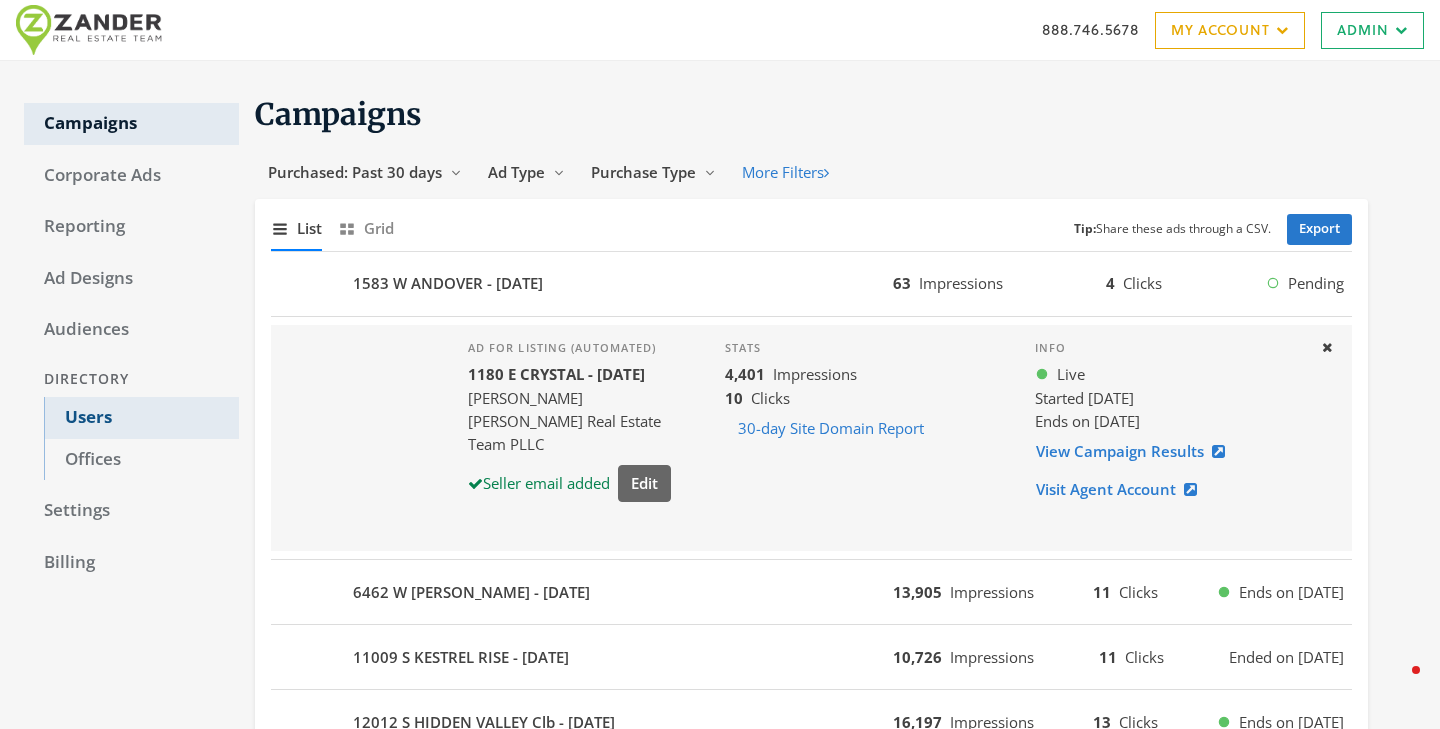 click on "Users" at bounding box center (141, 418) 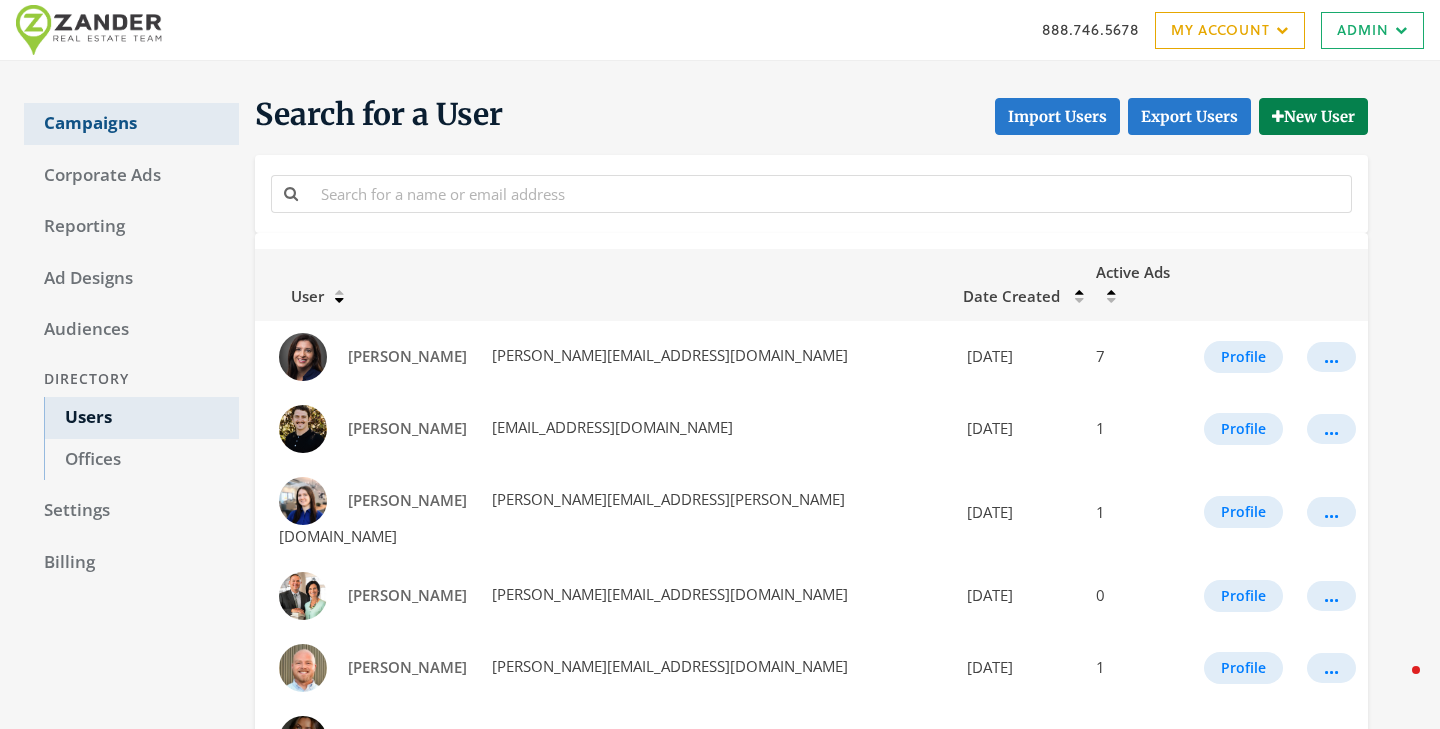 click on "Campaigns" at bounding box center [131, 124] 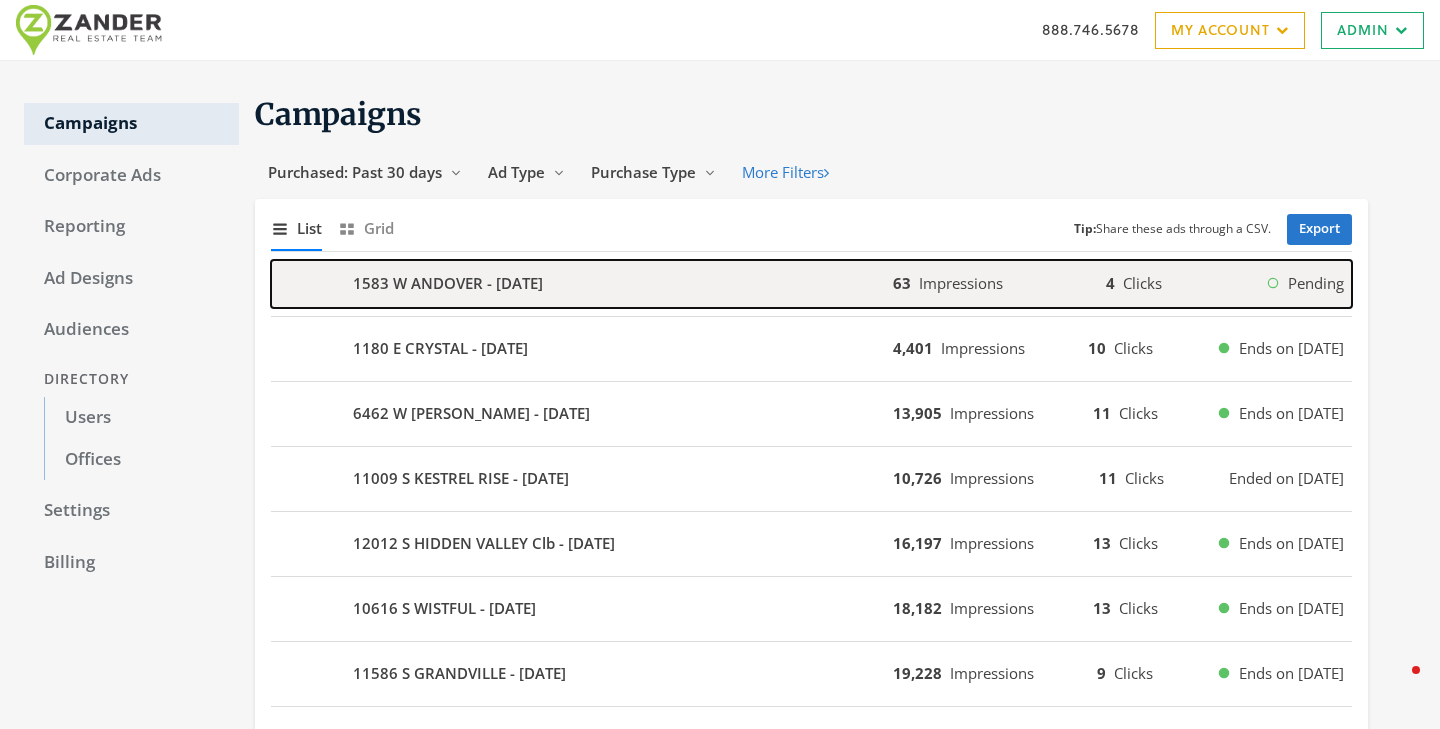 click on "1583 W ANDOVER - 2025-07-09" at bounding box center (582, 284) 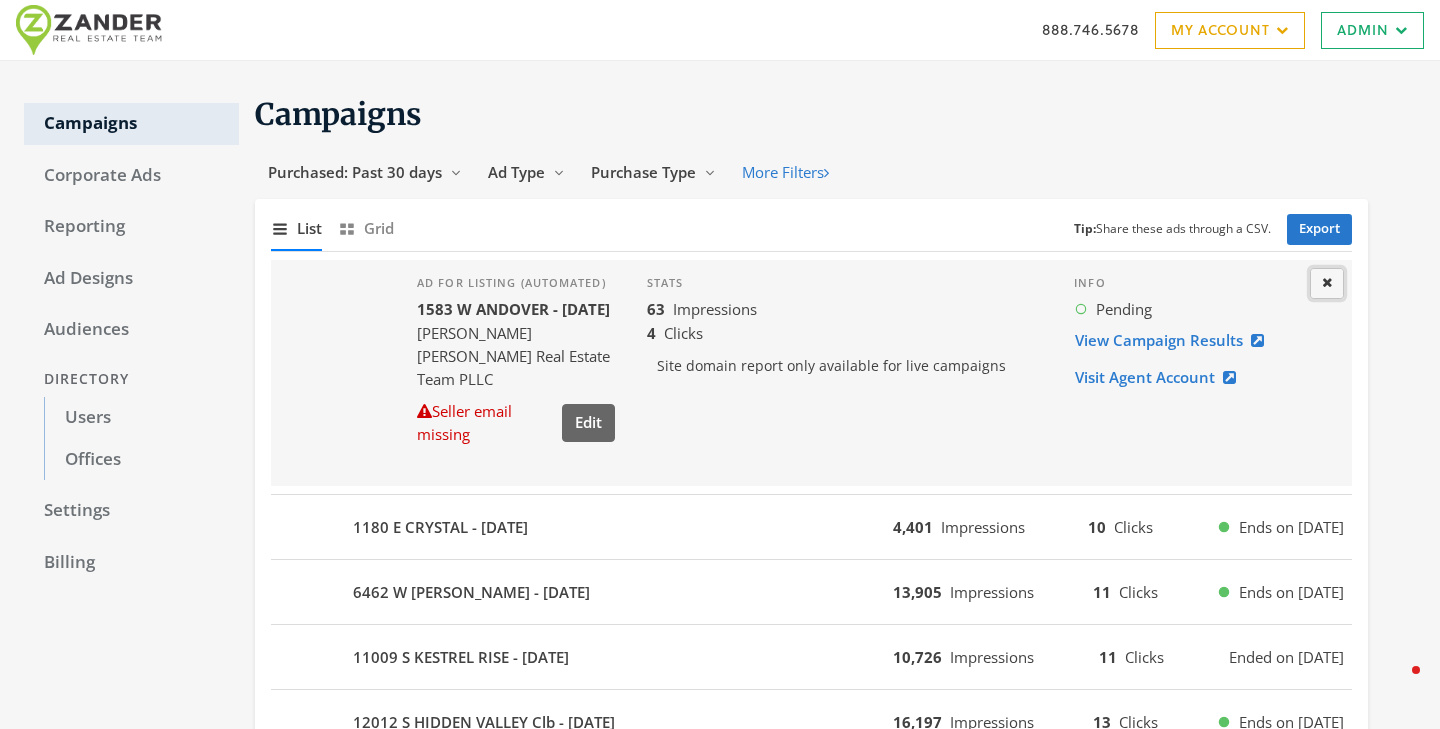 click on "Close" at bounding box center (1327, 283) 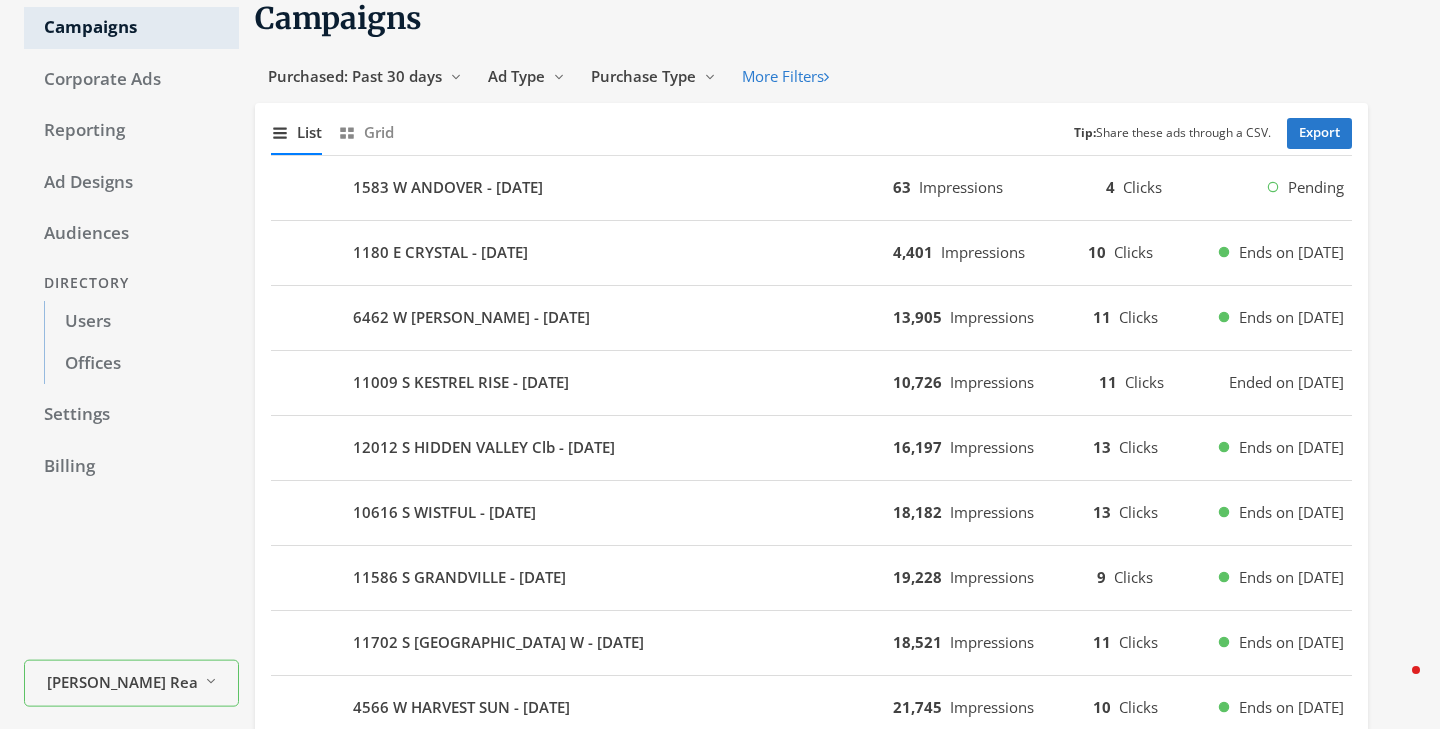 scroll, scrollTop: 0, scrollLeft: 0, axis: both 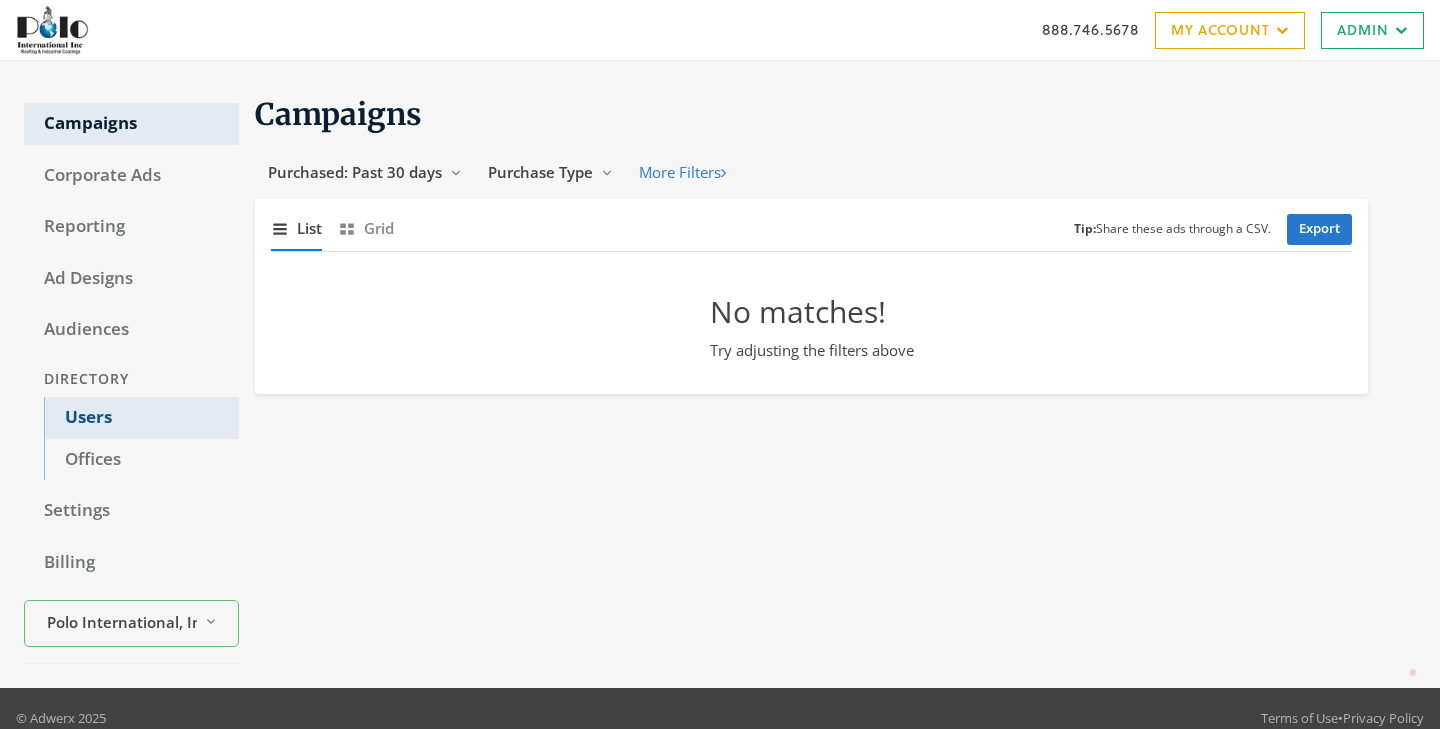 click on "Users" at bounding box center [141, 418] 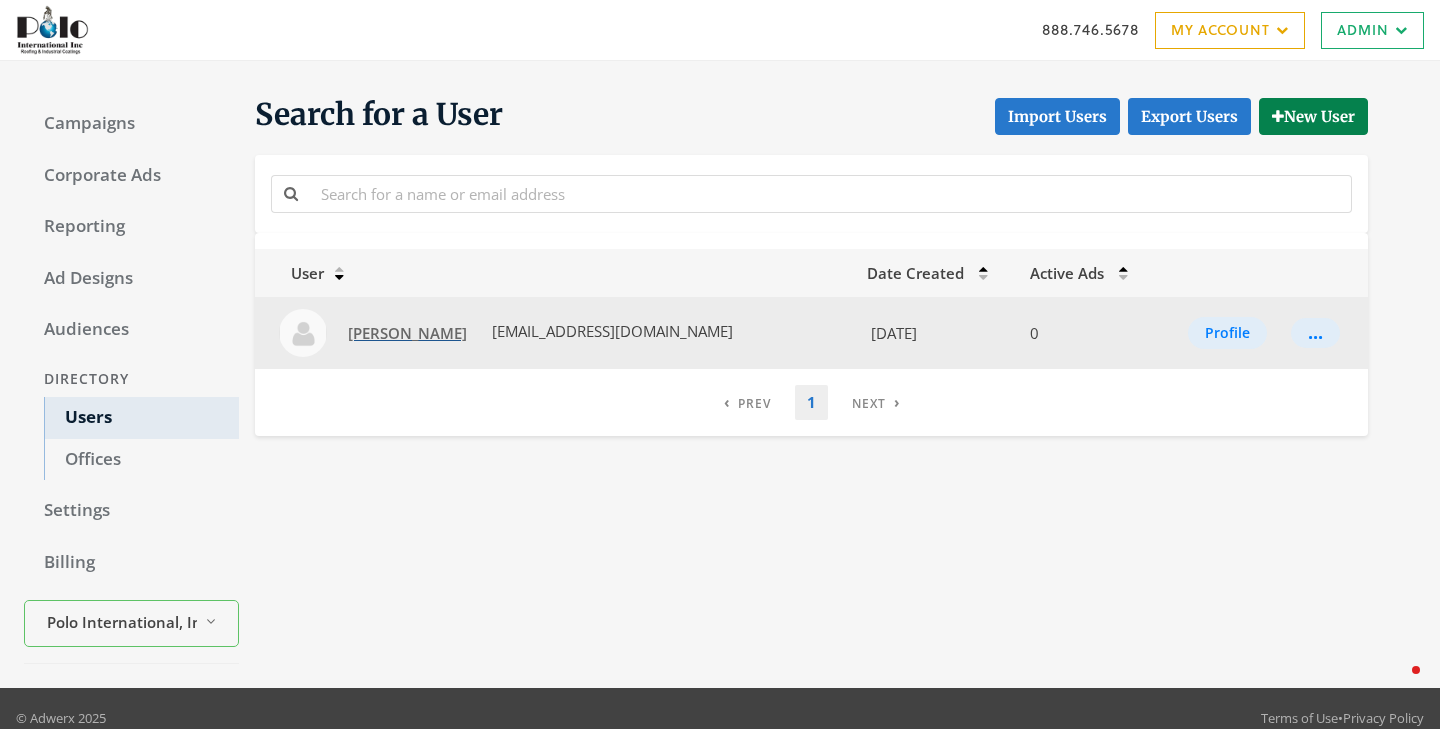 click on "Valentina Botero" at bounding box center (407, 333) 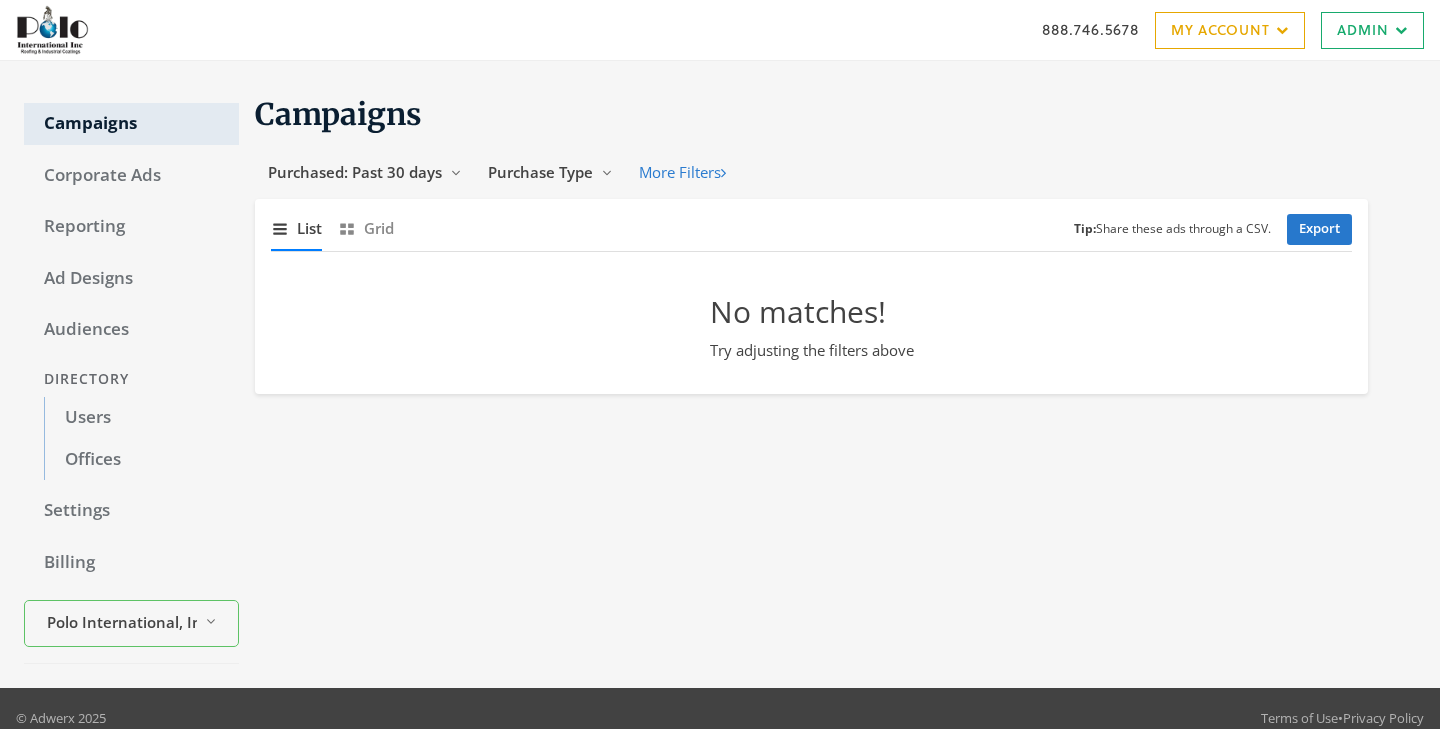scroll, scrollTop: 0, scrollLeft: 0, axis: both 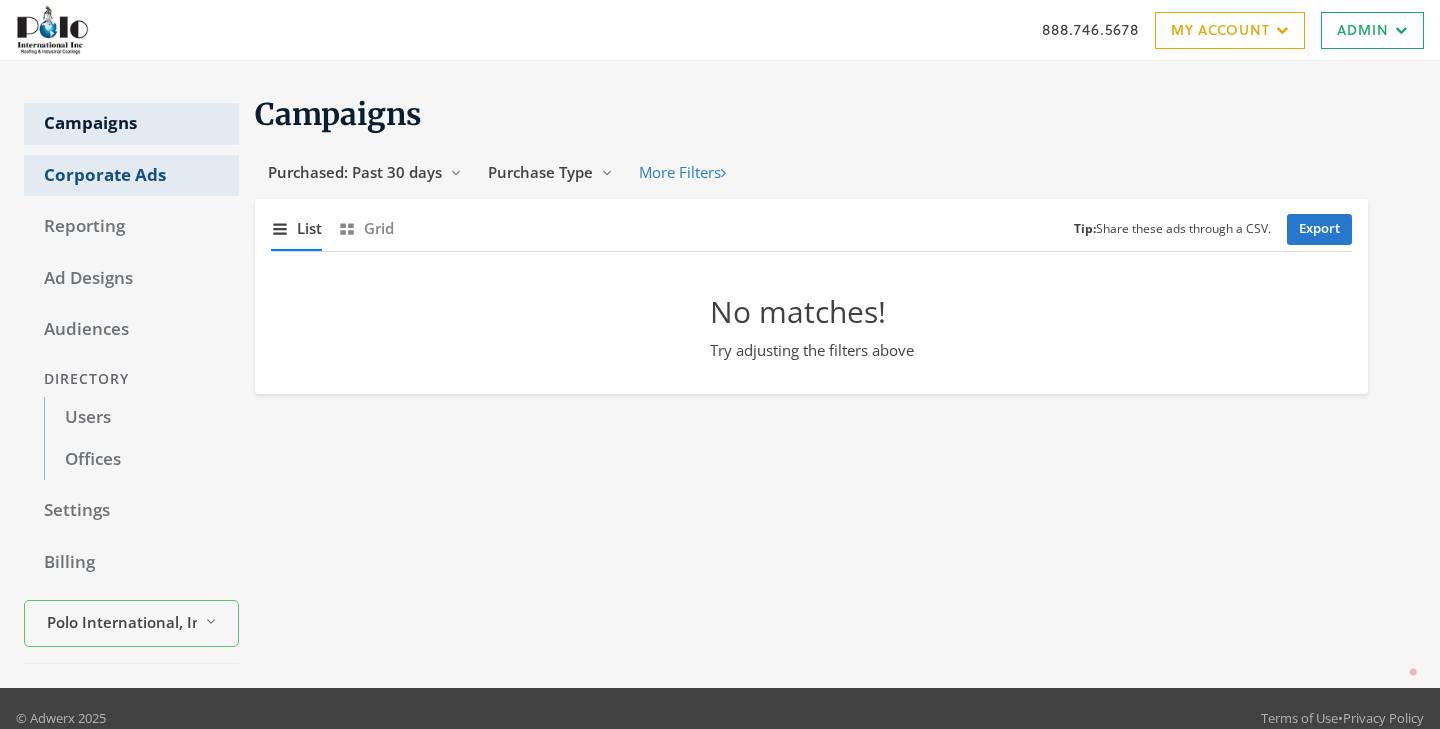 click on "Corporate Ads" at bounding box center (131, 176) 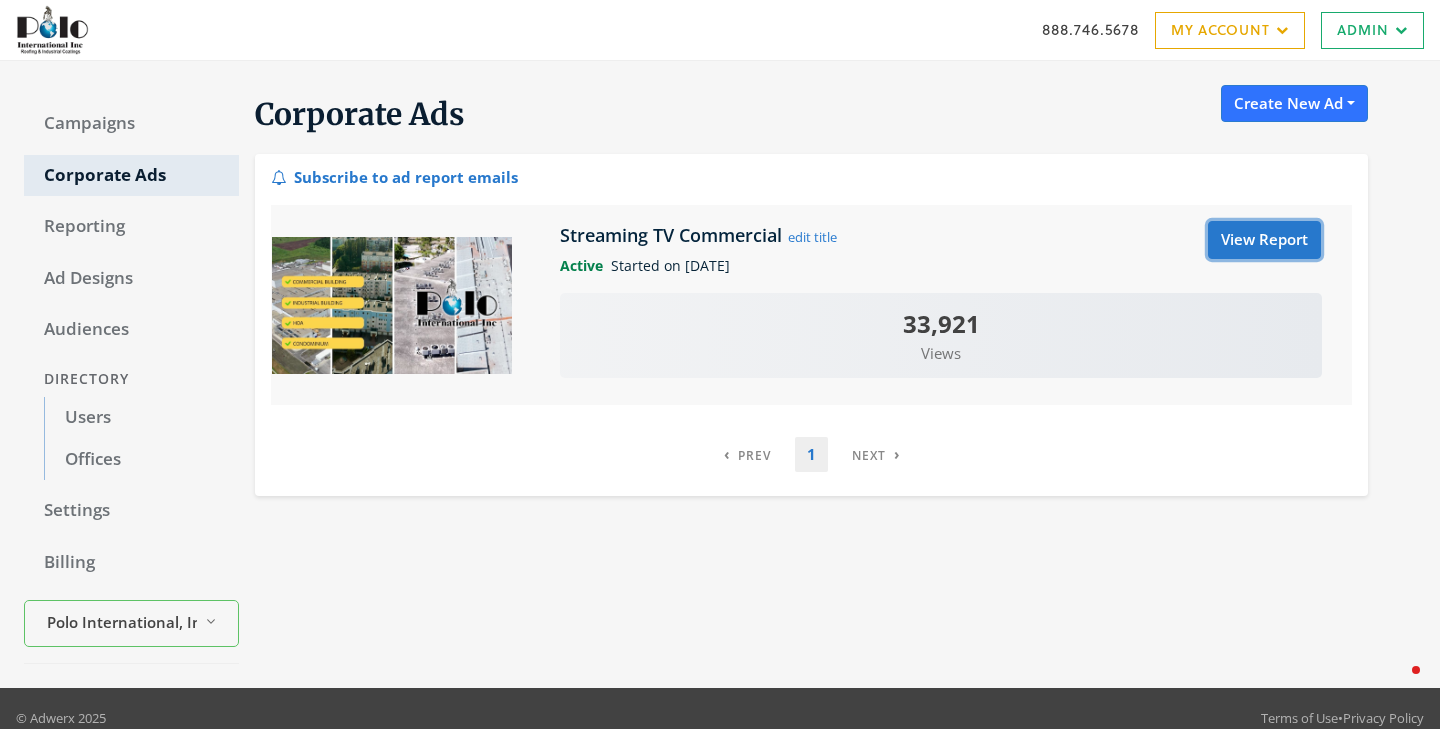 click on "View Report" at bounding box center [1264, 239] 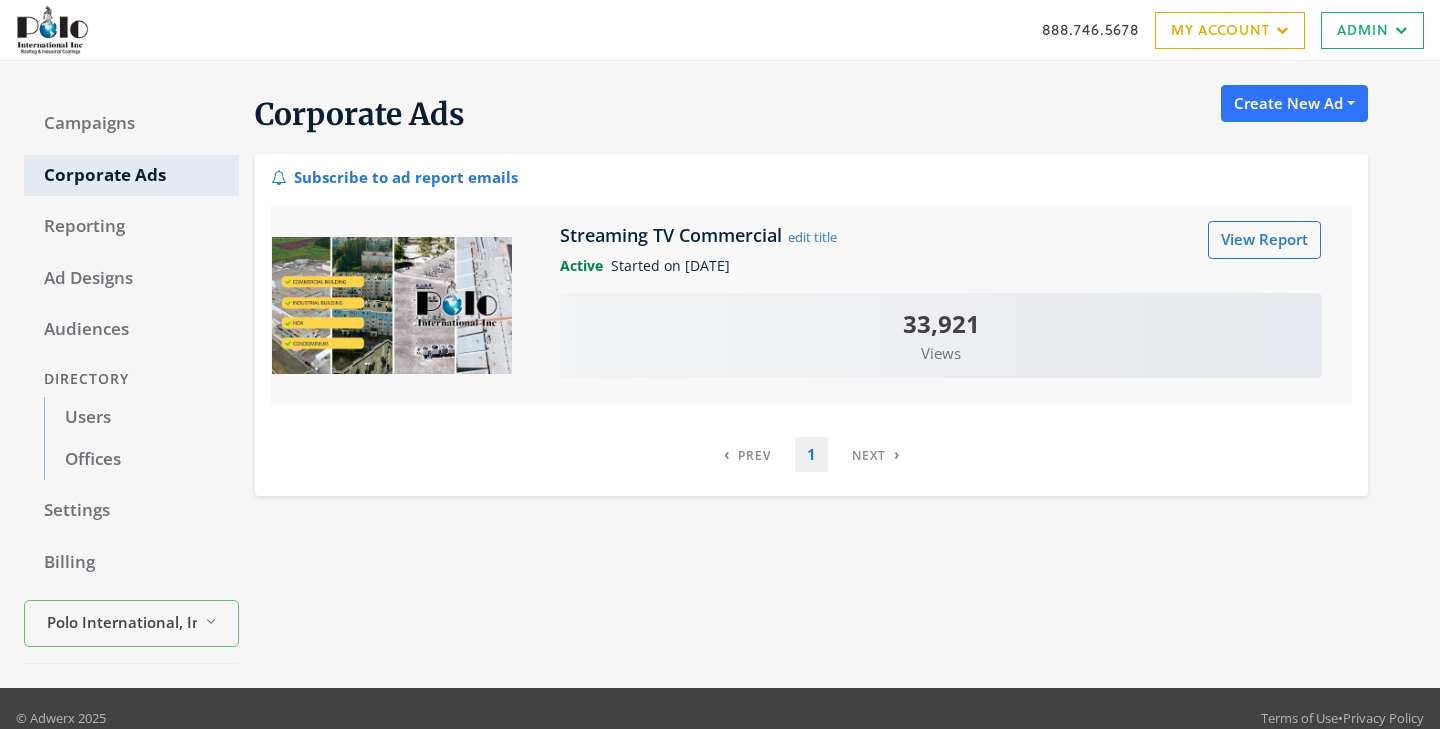 scroll, scrollTop: 19, scrollLeft: 0, axis: vertical 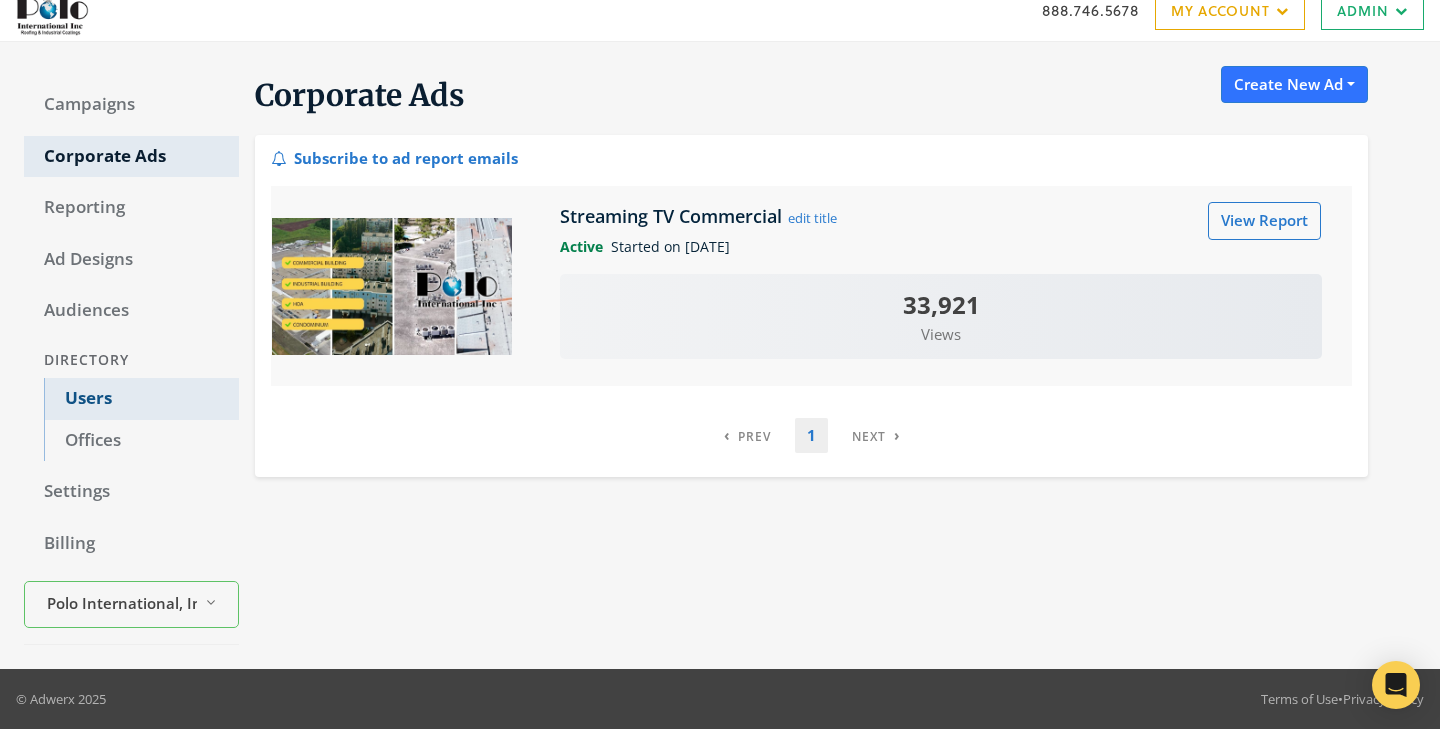 click on "Users" at bounding box center (141, 399) 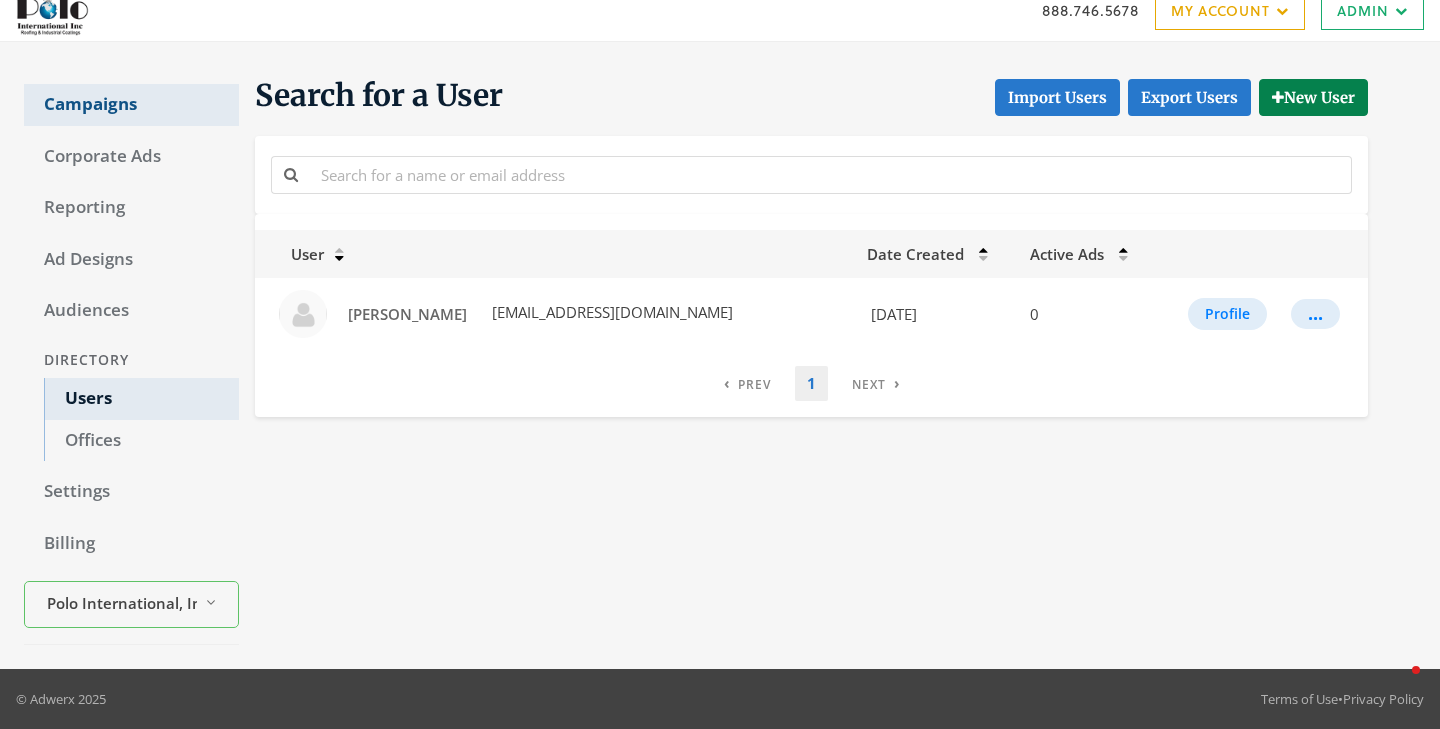 click on "Campaigns" at bounding box center [131, 105] 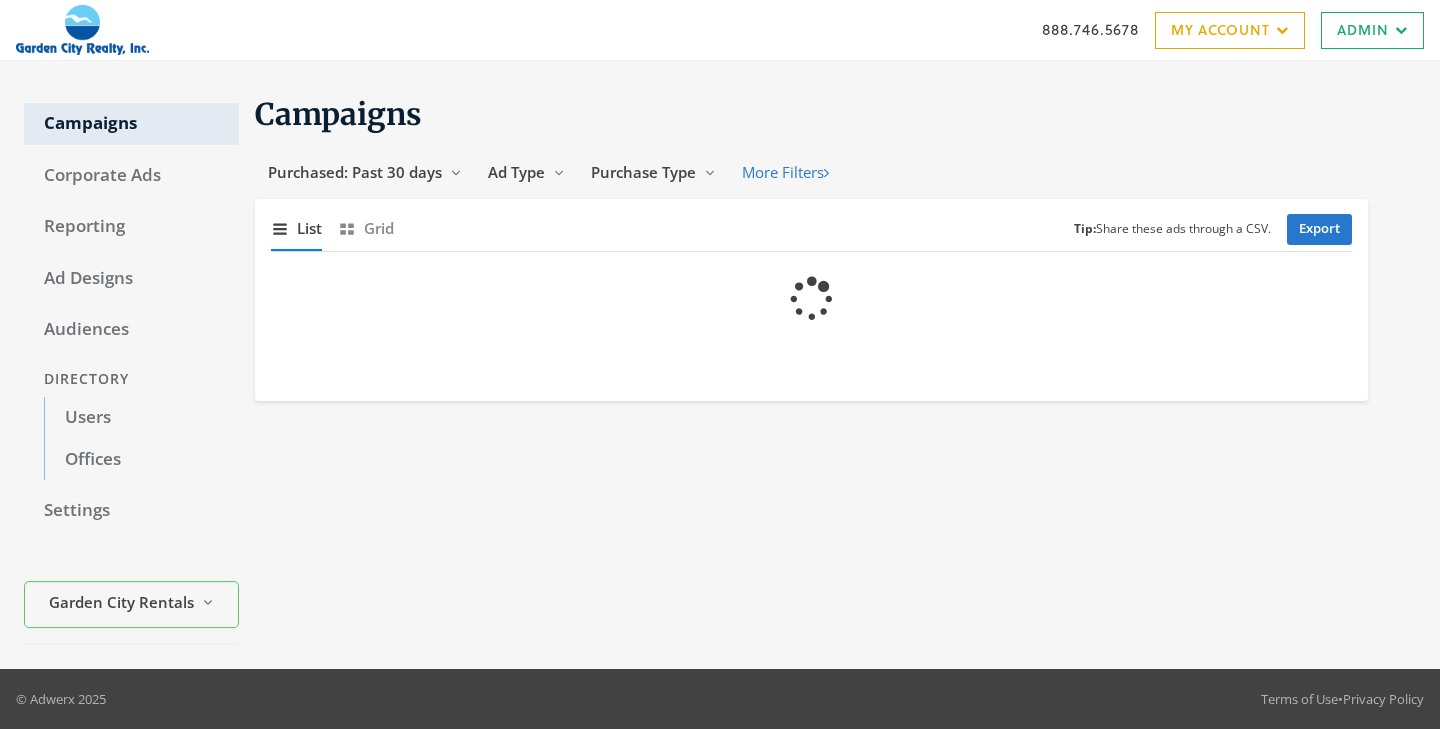 scroll, scrollTop: 0, scrollLeft: 0, axis: both 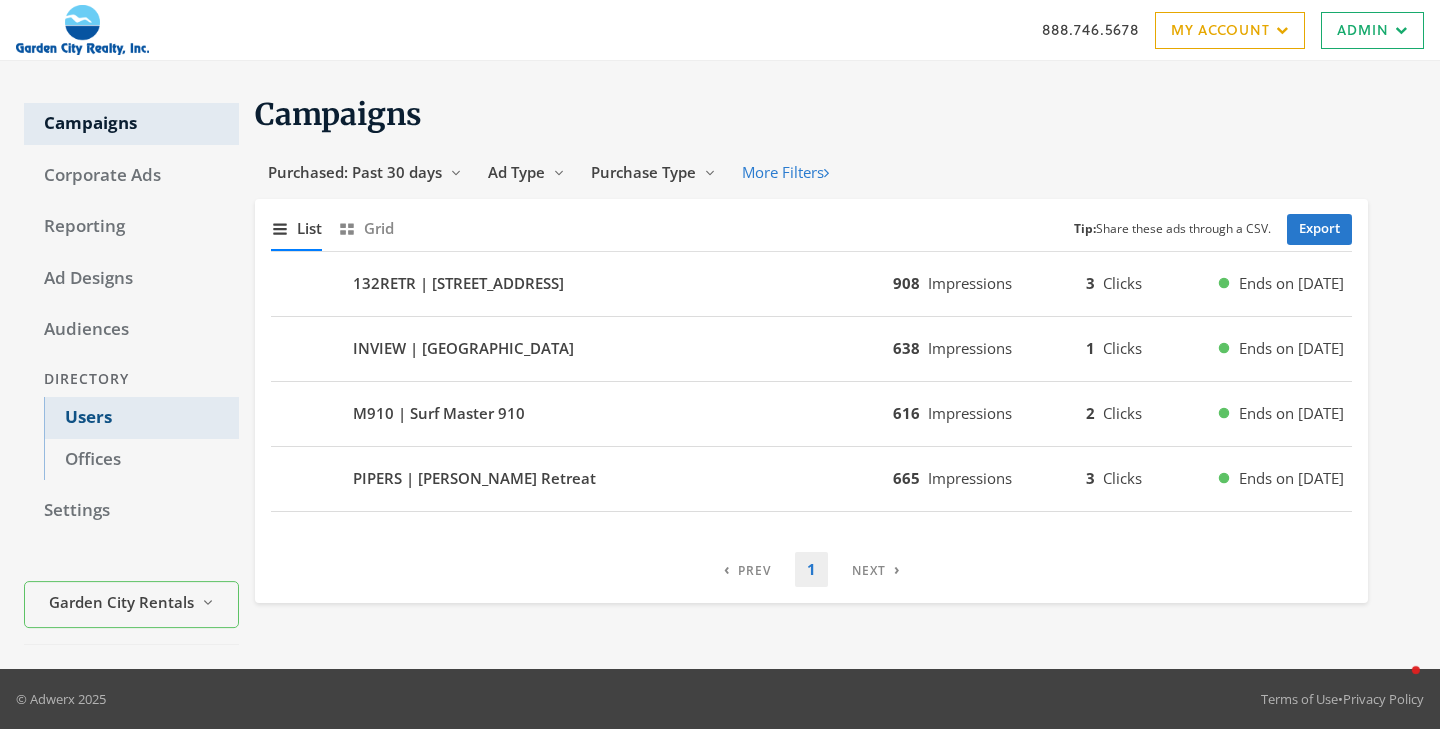 click on "Users" at bounding box center [141, 418] 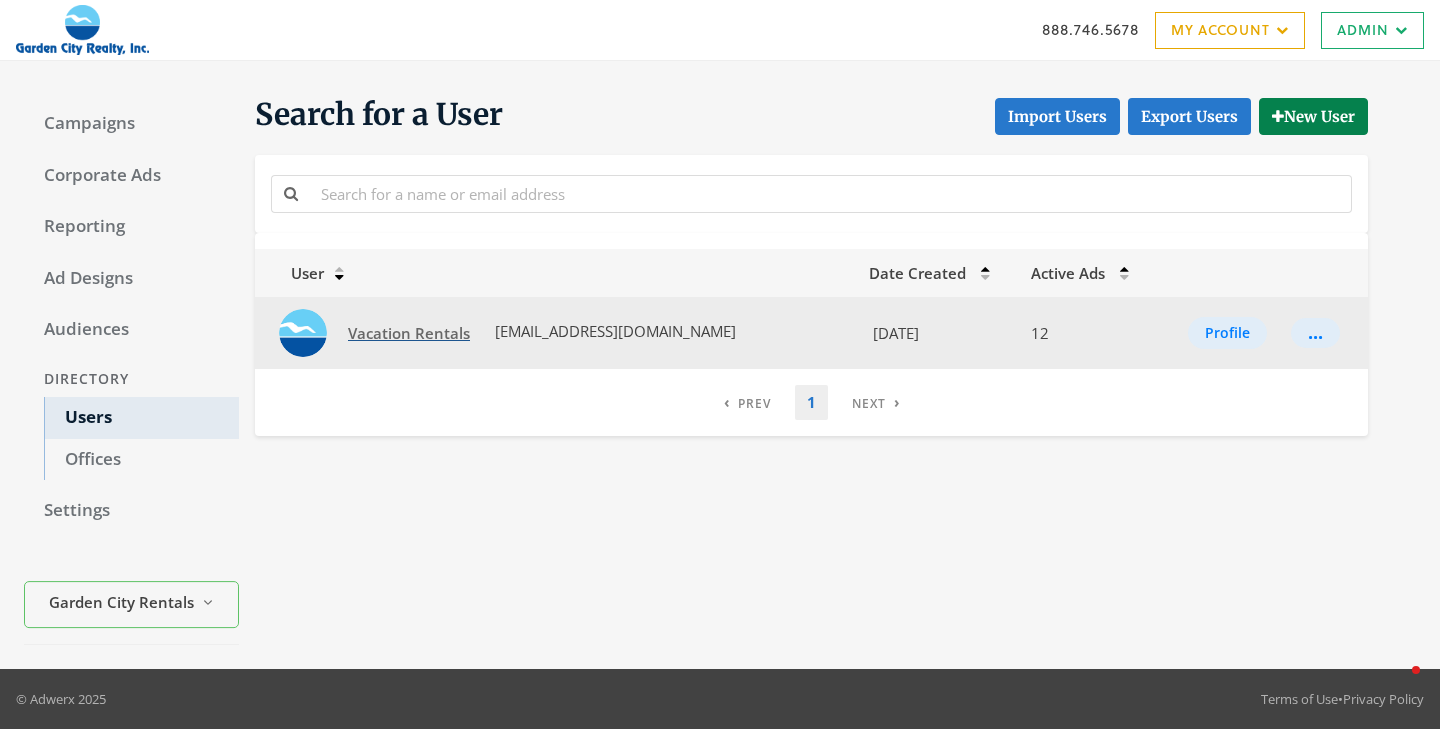 click on "Vacation Rentals" at bounding box center (409, 333) 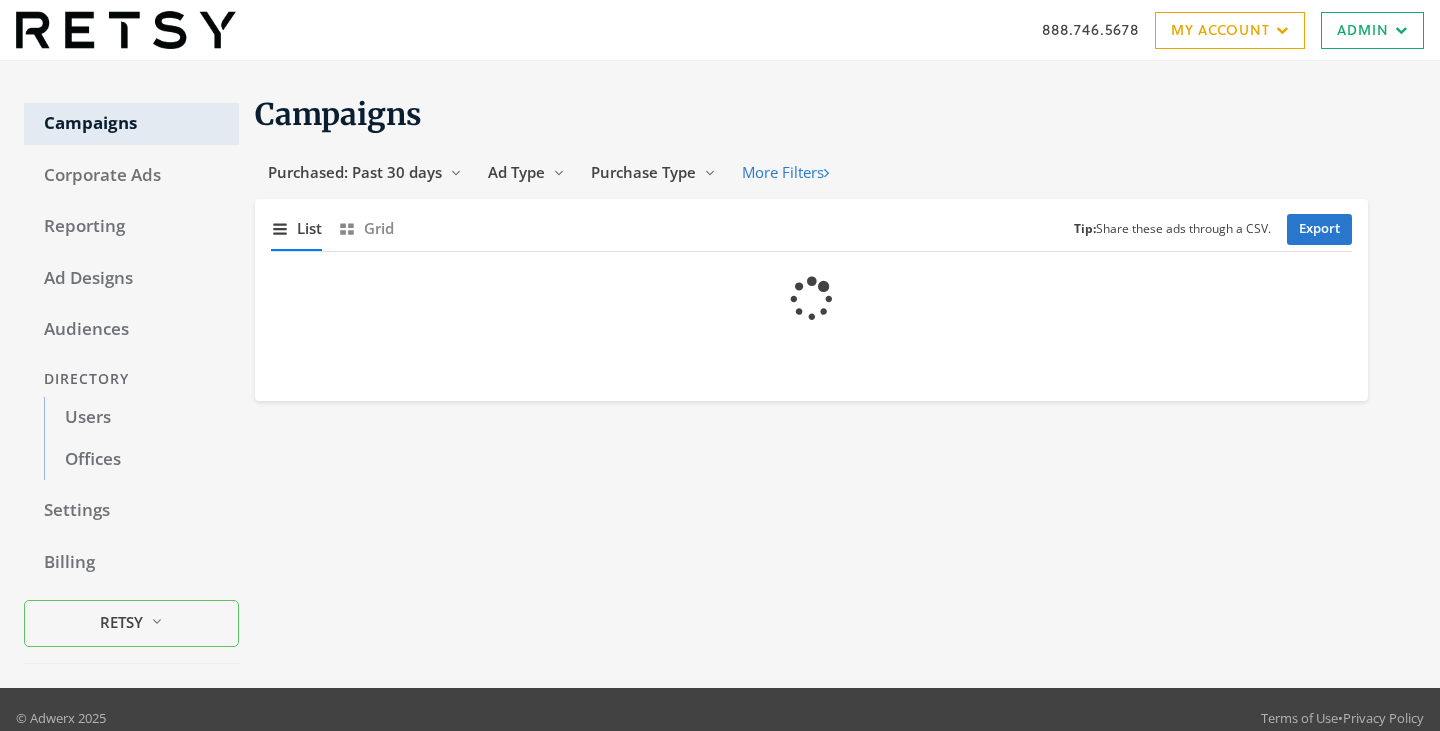 scroll, scrollTop: 0, scrollLeft: 0, axis: both 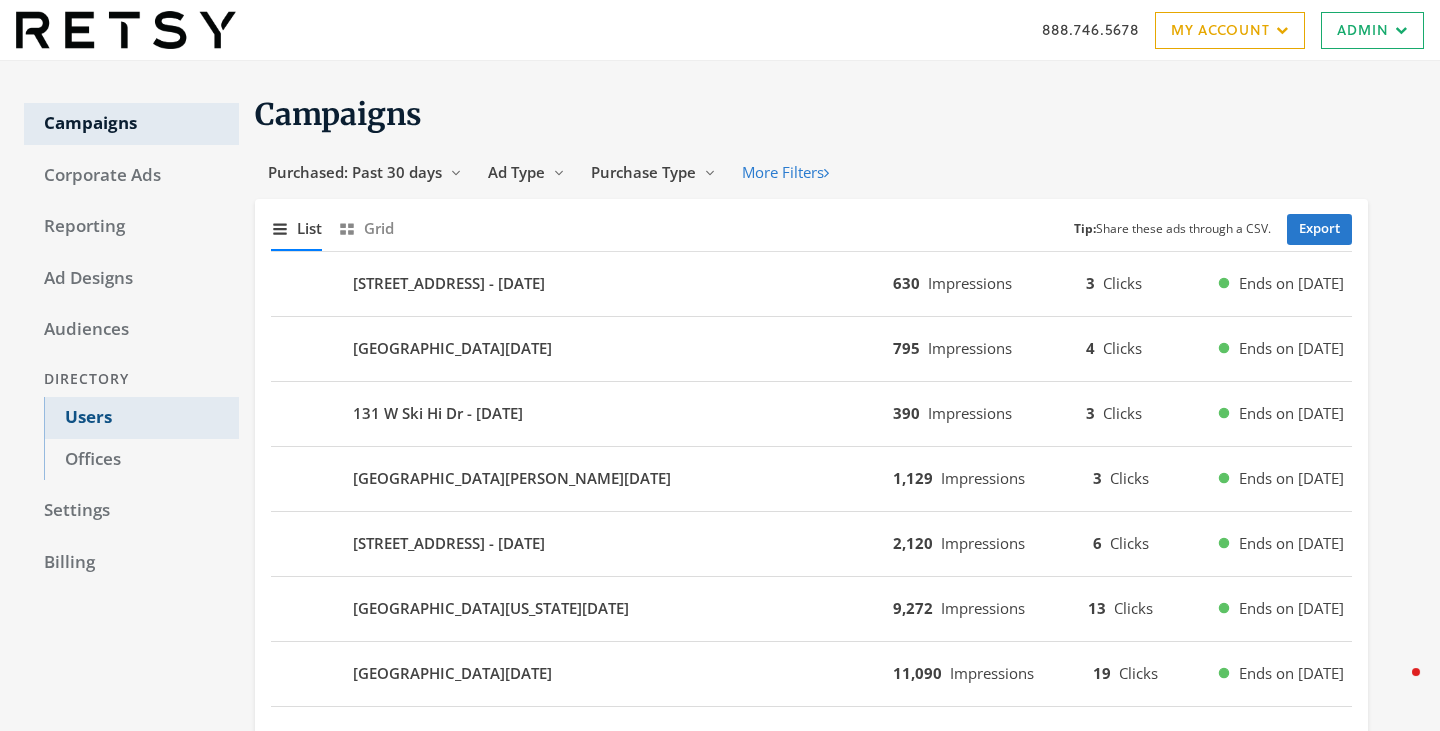 click on "Users" at bounding box center (141, 418) 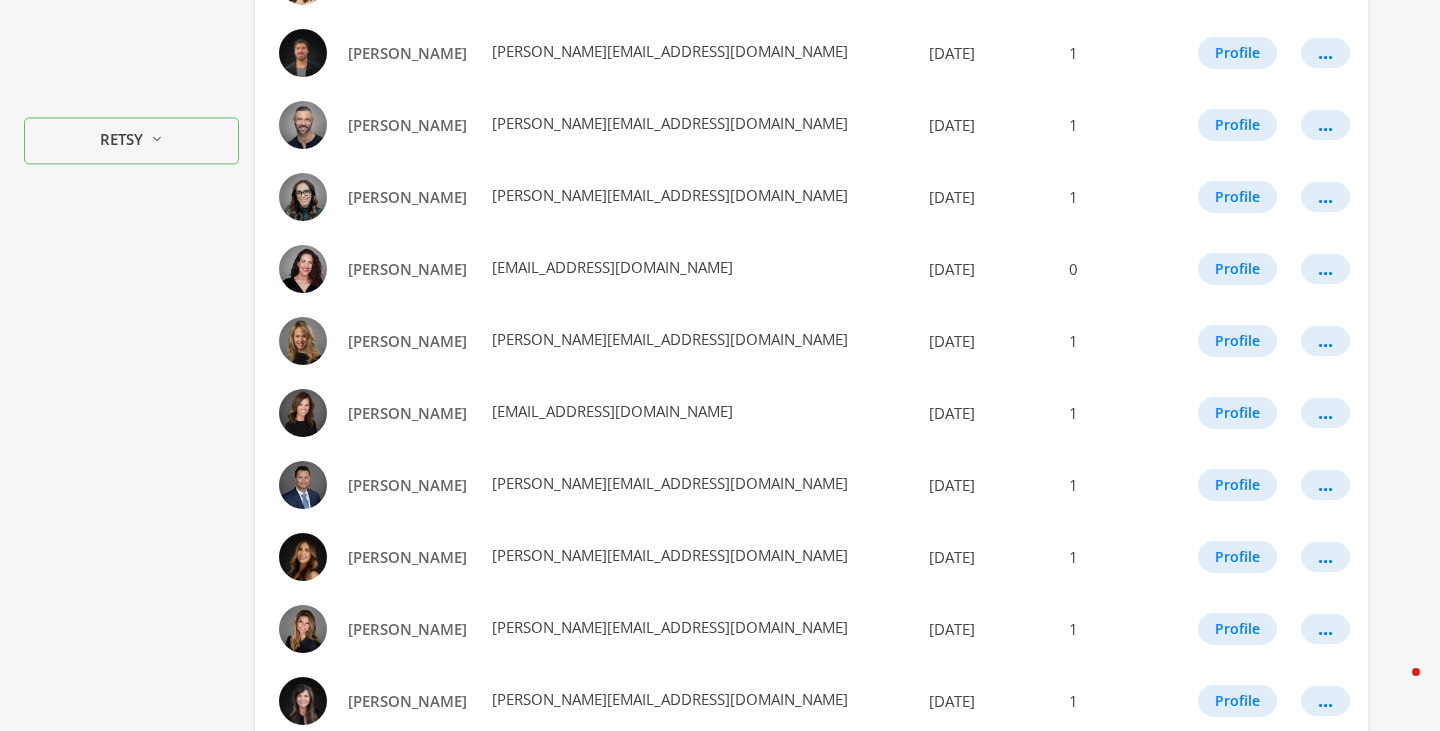 scroll, scrollTop: 638, scrollLeft: 0, axis: vertical 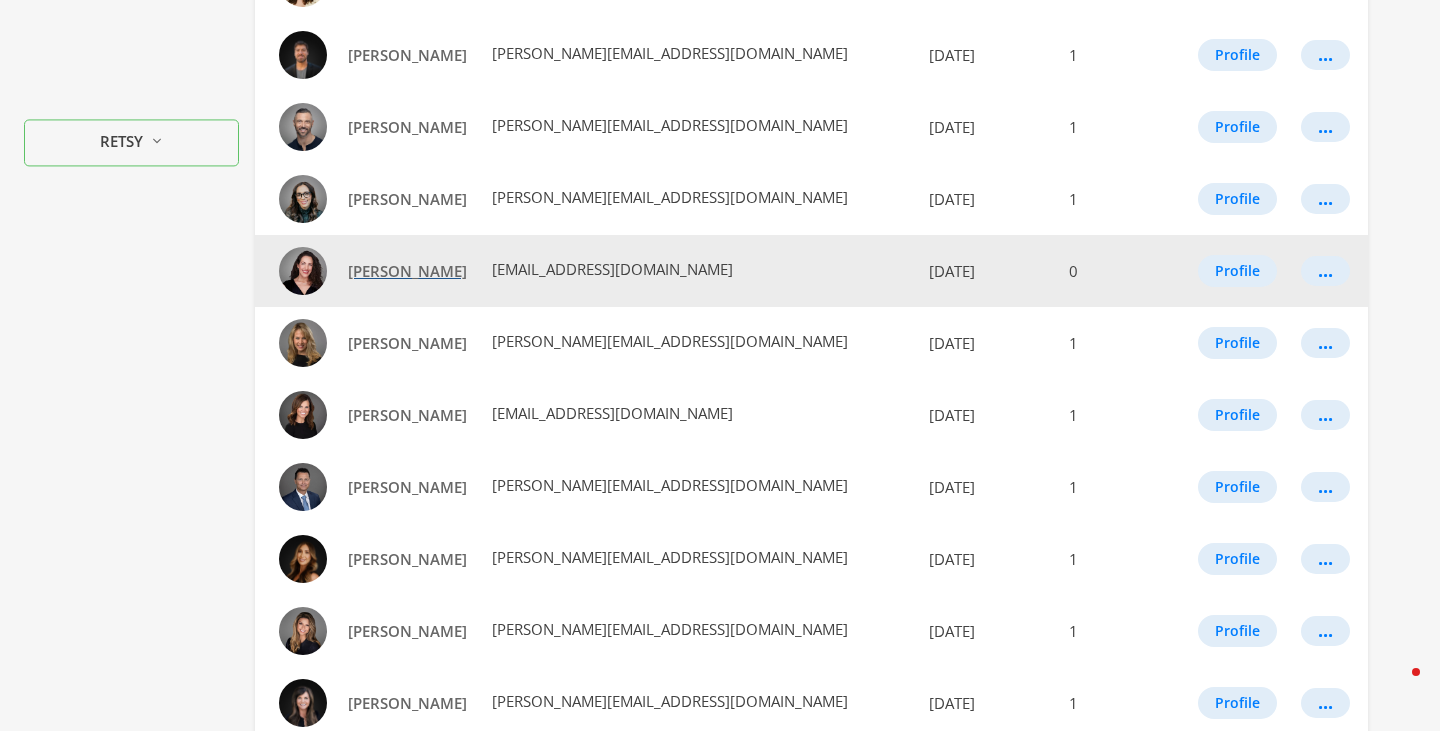 click on "[PERSON_NAME]" at bounding box center (407, 271) 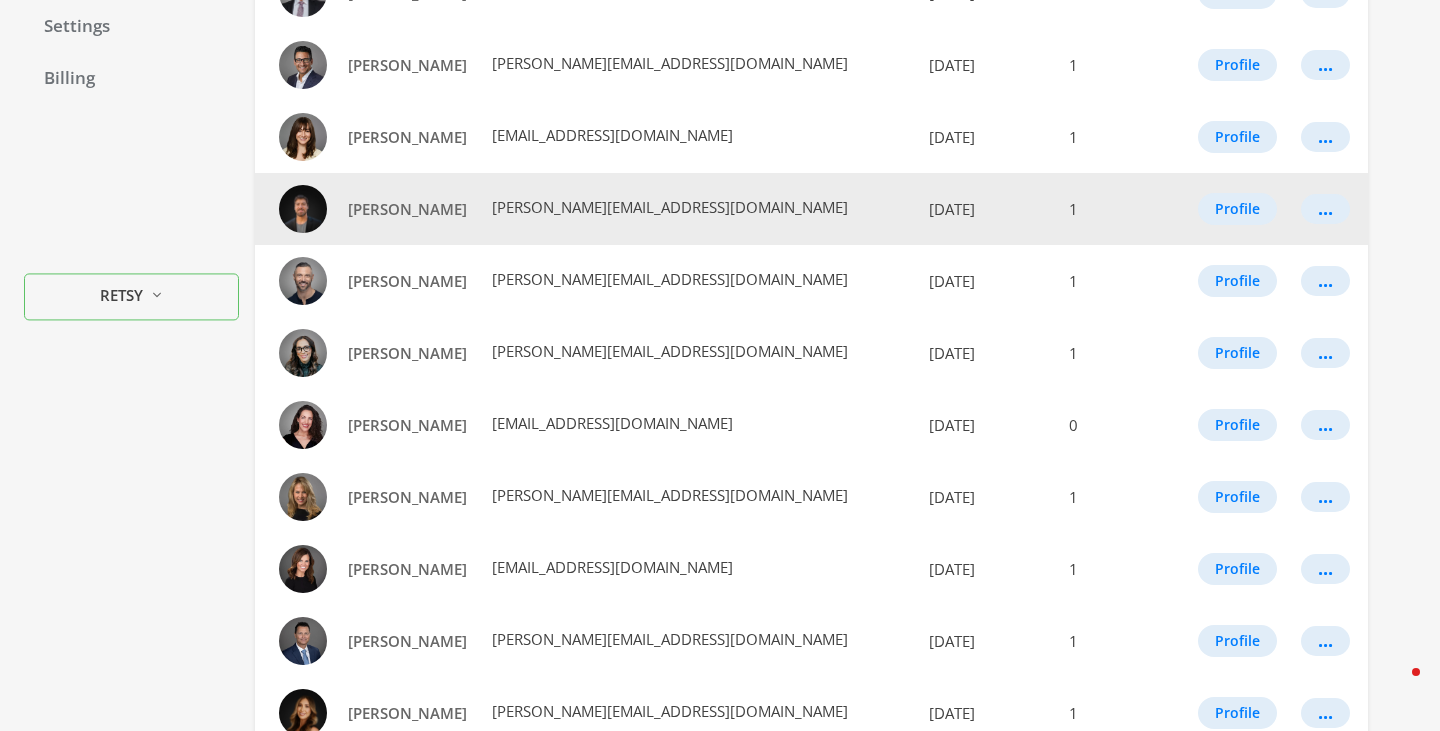 scroll, scrollTop: 370, scrollLeft: 0, axis: vertical 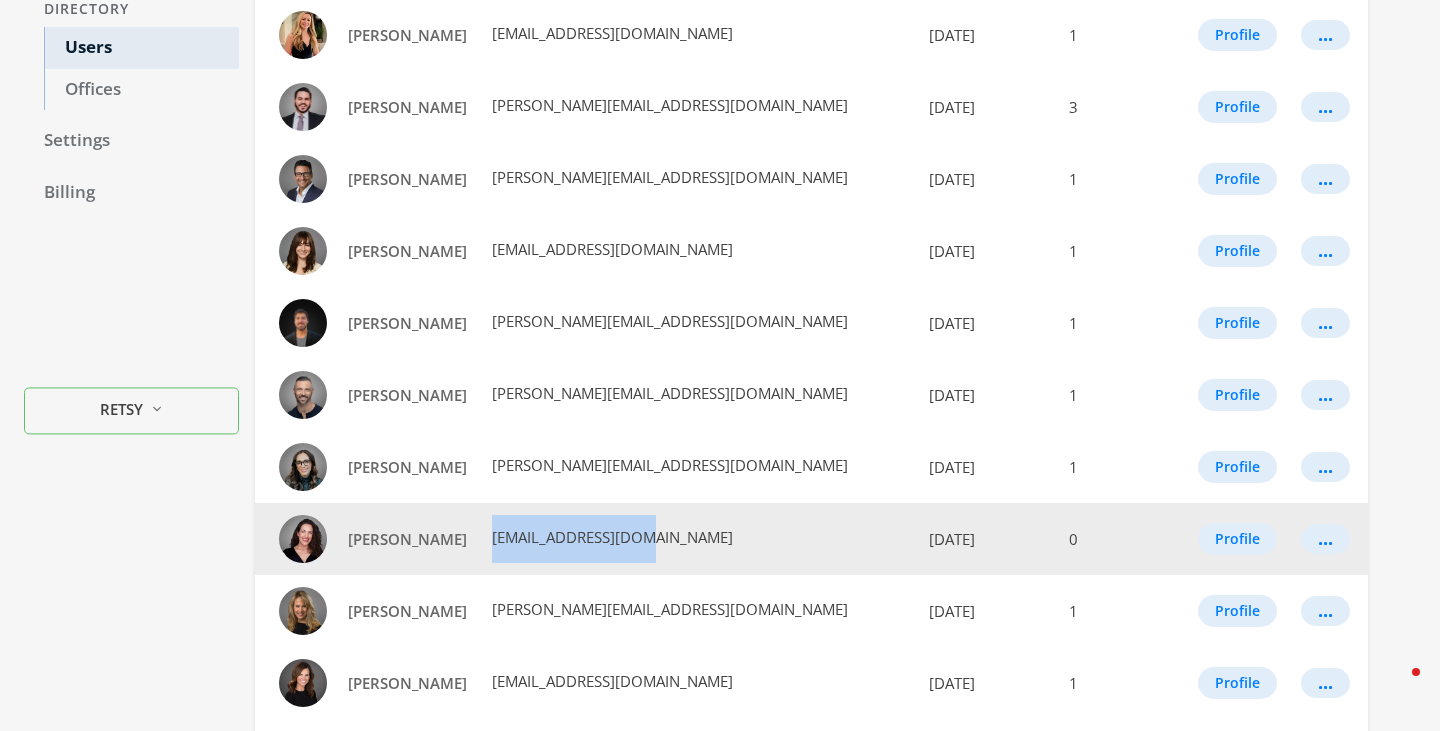 drag, startPoint x: 628, startPoint y: 538, endPoint x: 463, endPoint y: 538, distance: 165 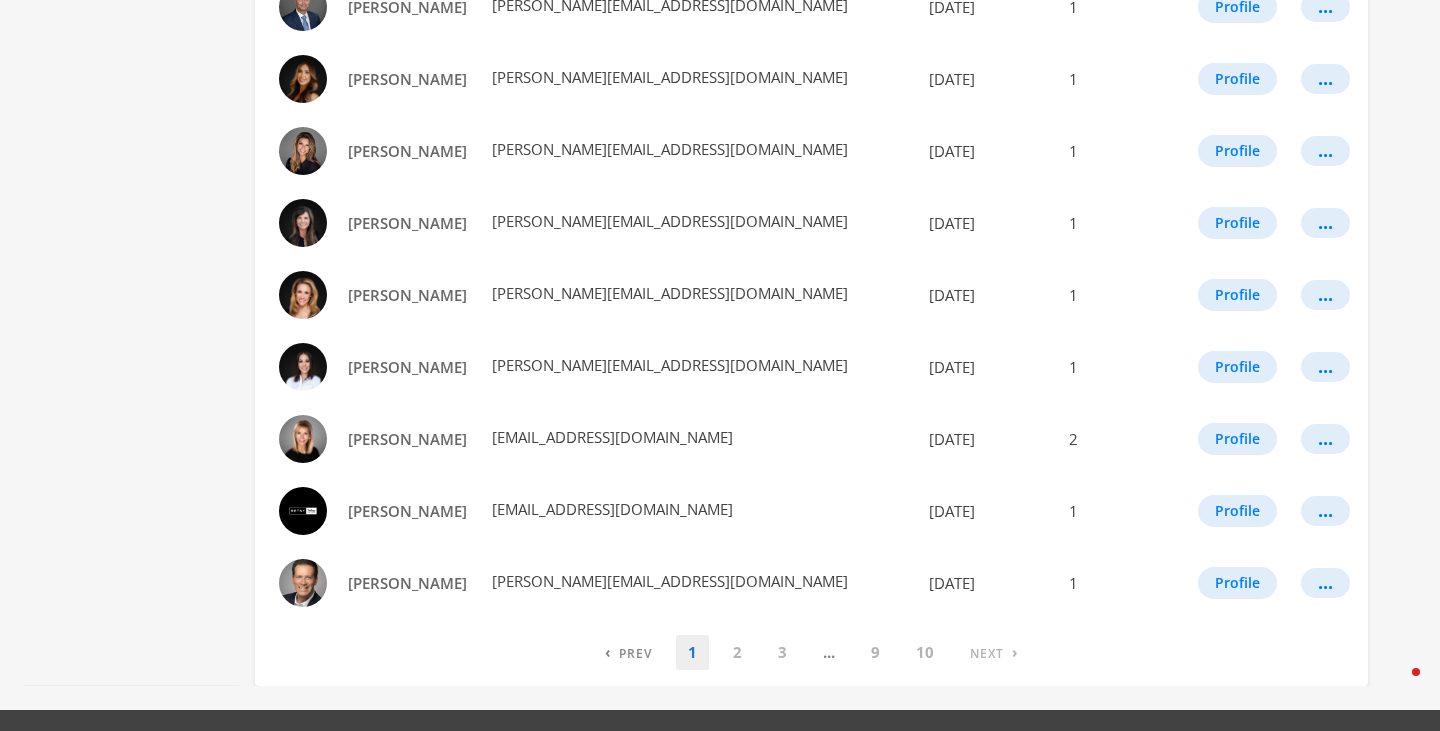 scroll, scrollTop: 1157, scrollLeft: 0, axis: vertical 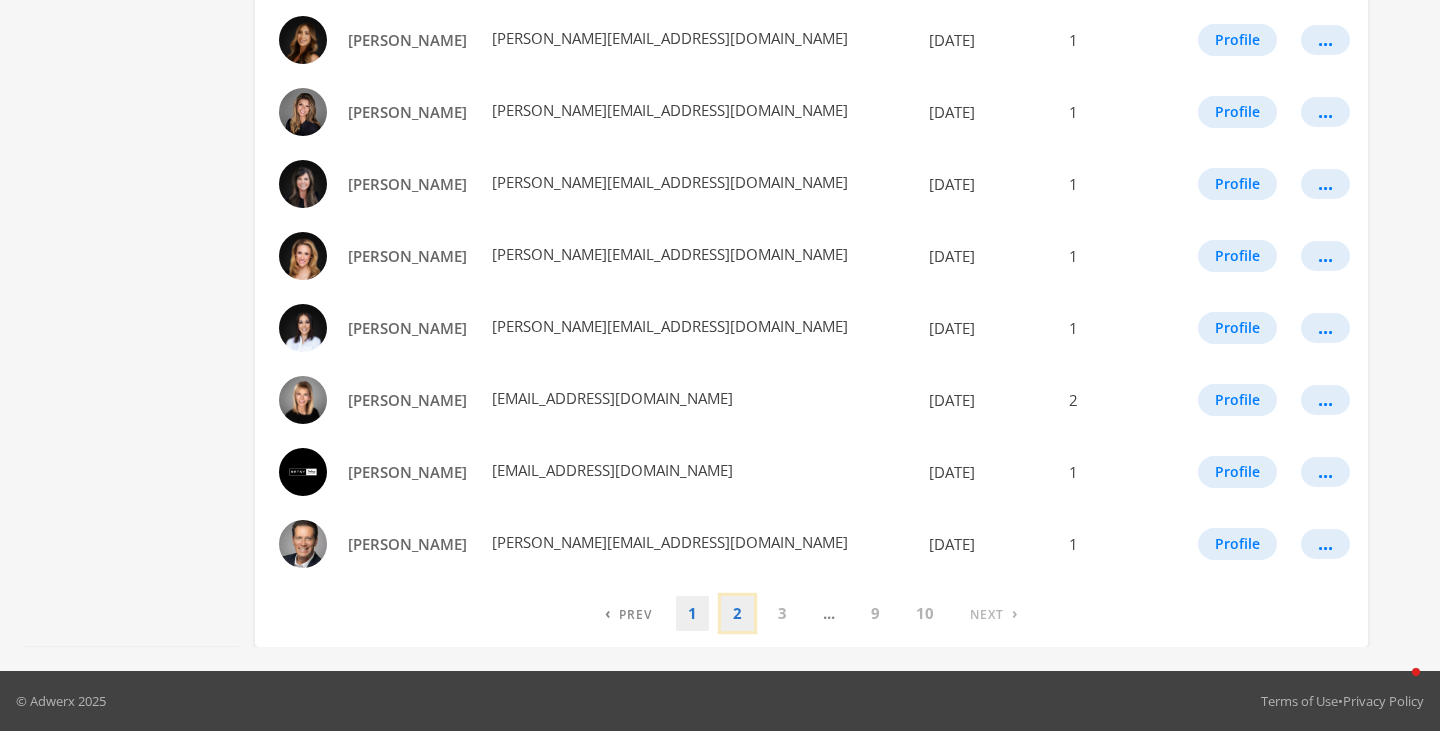 click on "2" at bounding box center [737, 613] 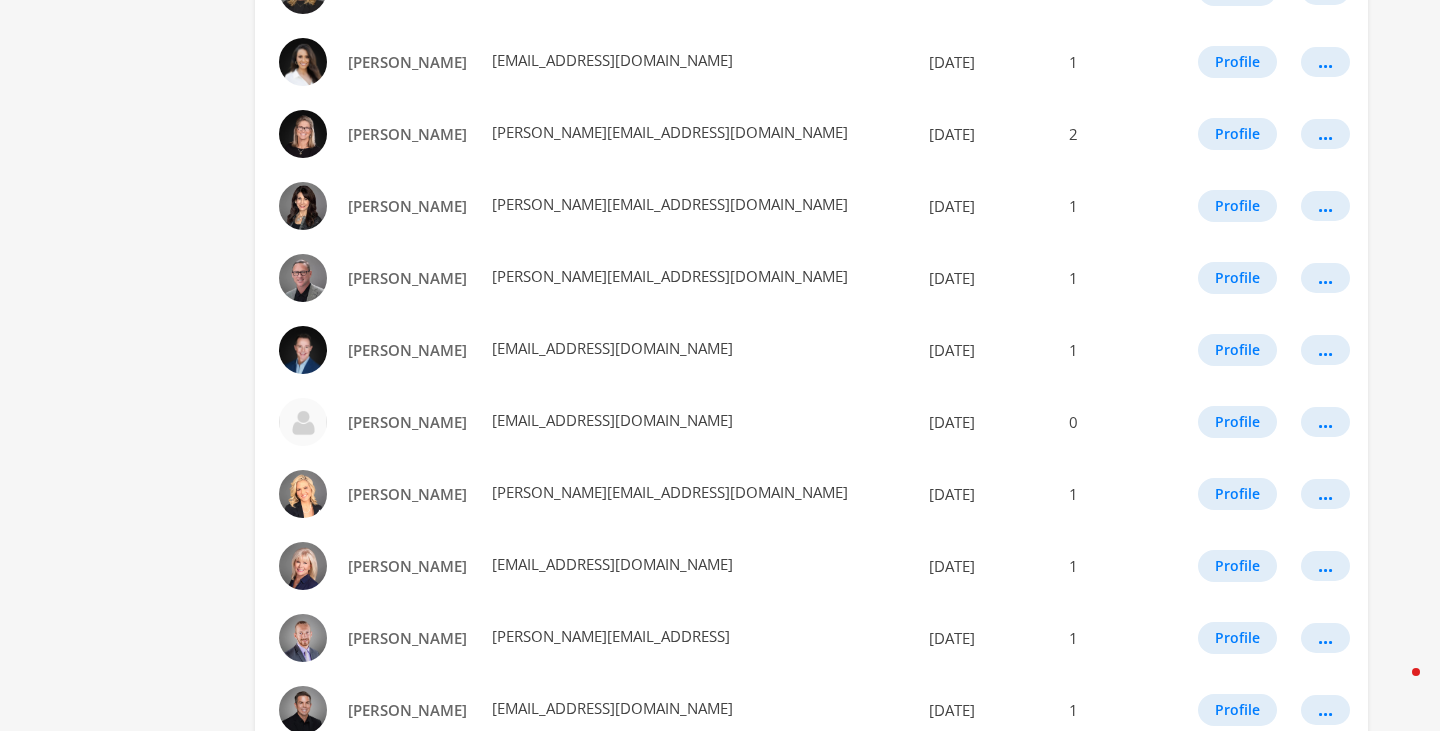 scroll, scrollTop: 926, scrollLeft: 0, axis: vertical 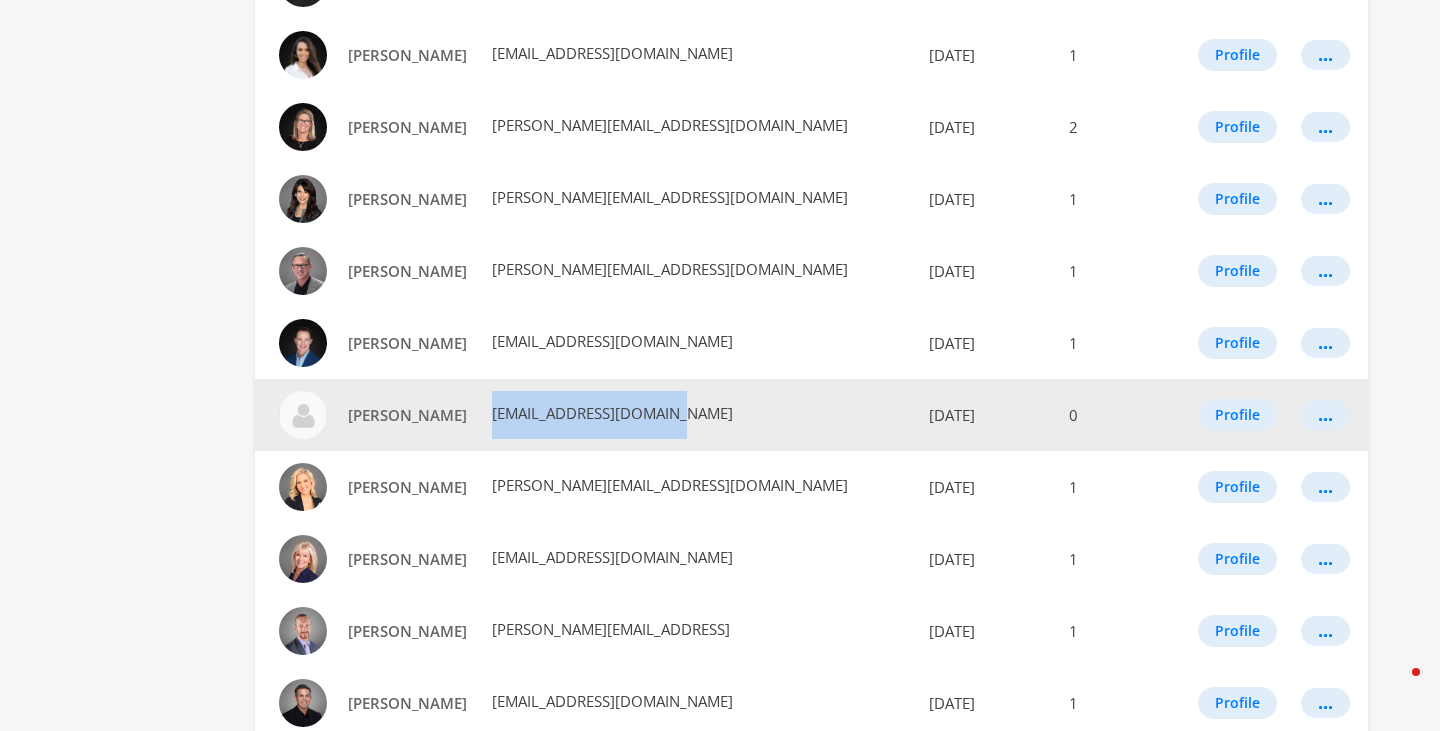 drag, startPoint x: 697, startPoint y: 417, endPoint x: 489, endPoint y: 420, distance: 208.02164 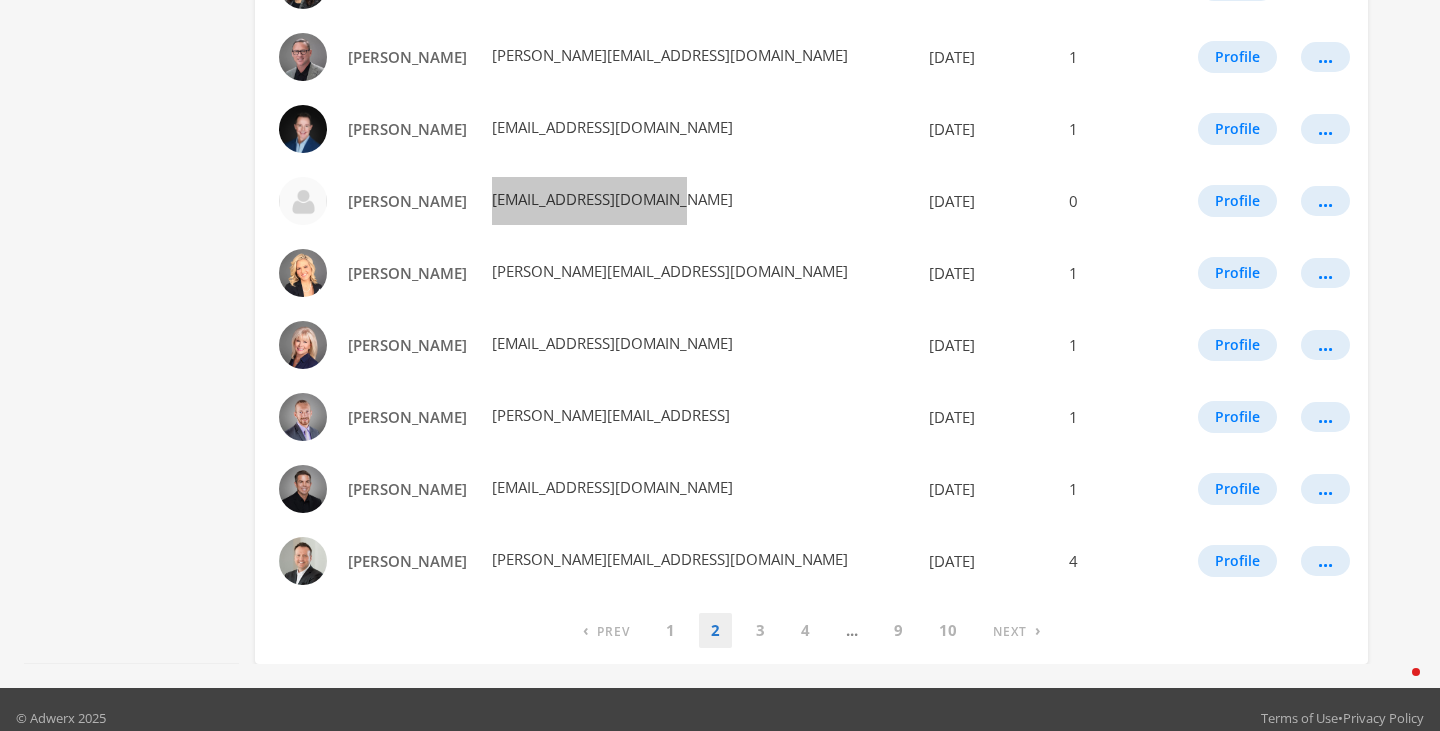 scroll, scrollTop: 1157, scrollLeft: 0, axis: vertical 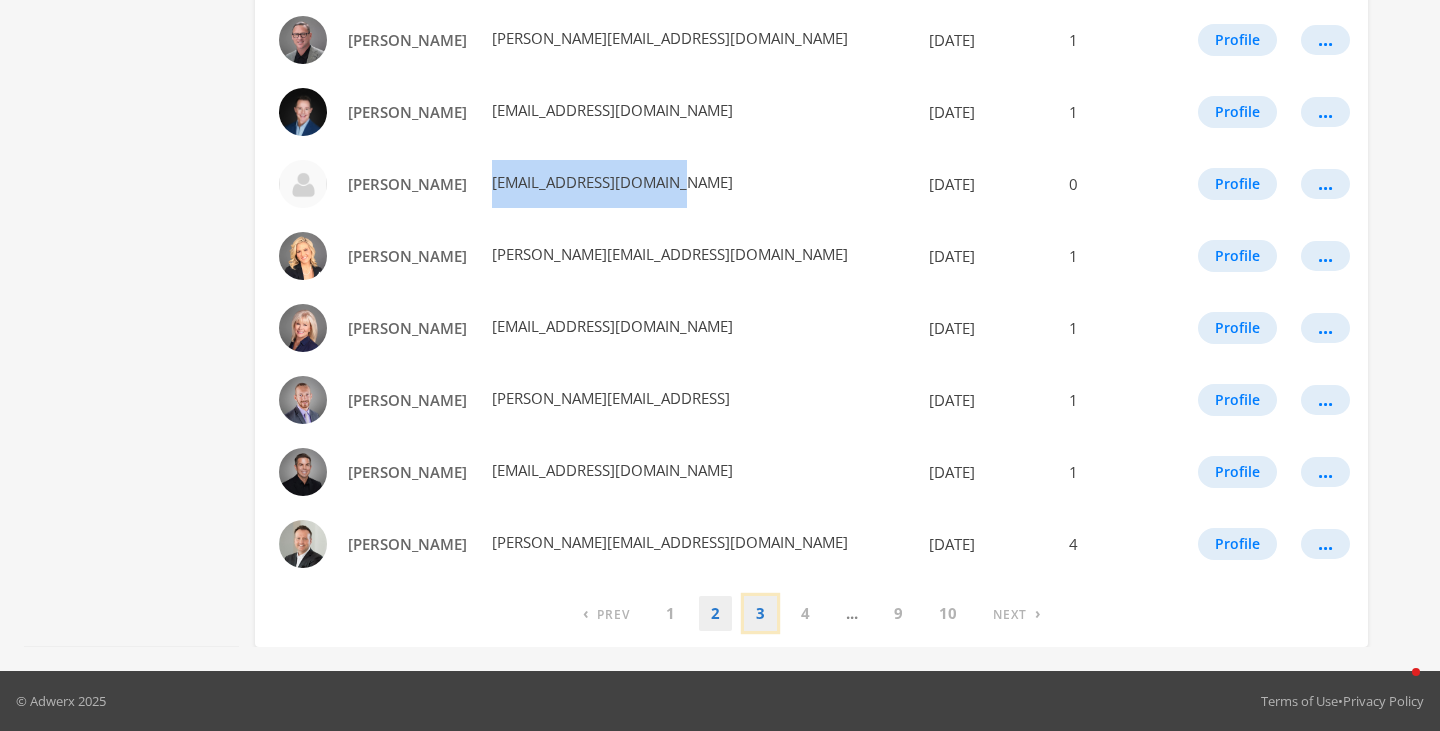 click on "3" at bounding box center (760, 613) 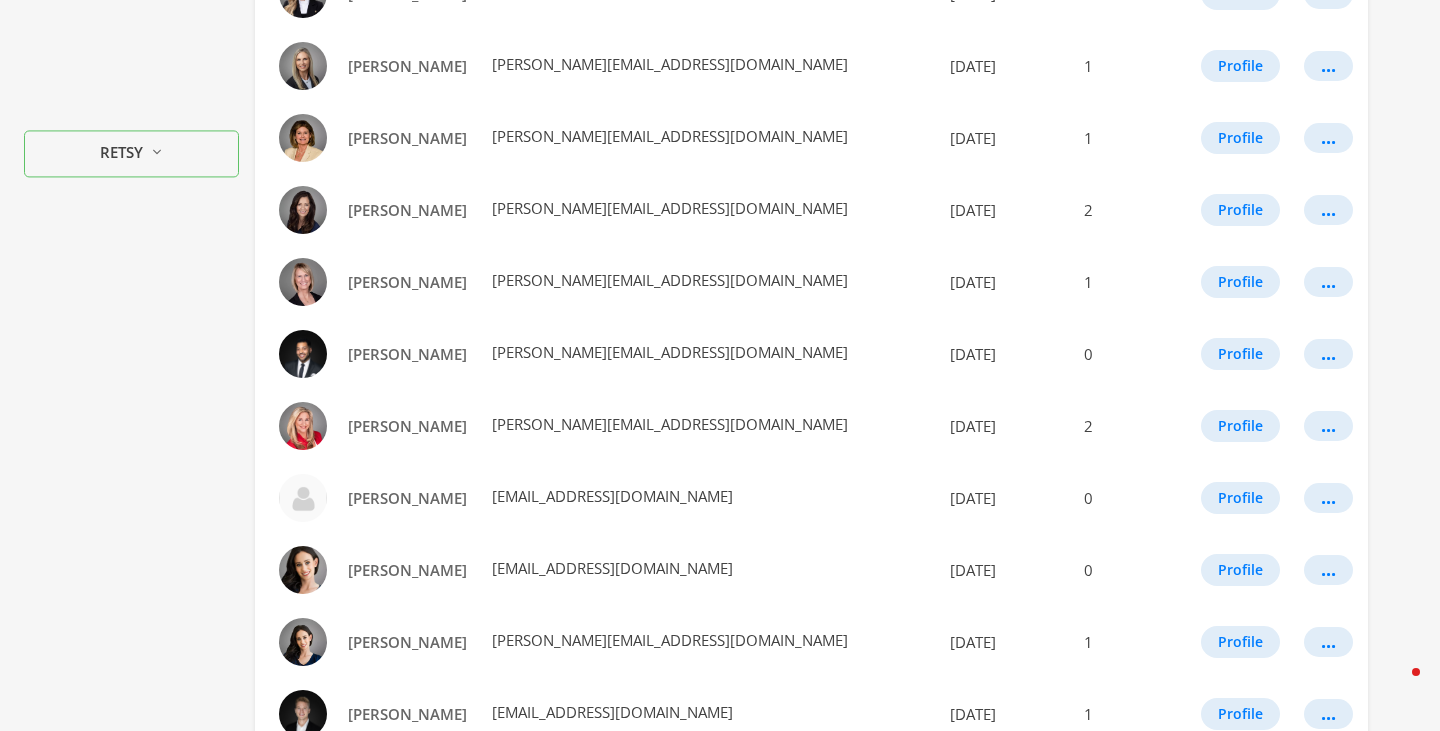 scroll, scrollTop: 628, scrollLeft: 0, axis: vertical 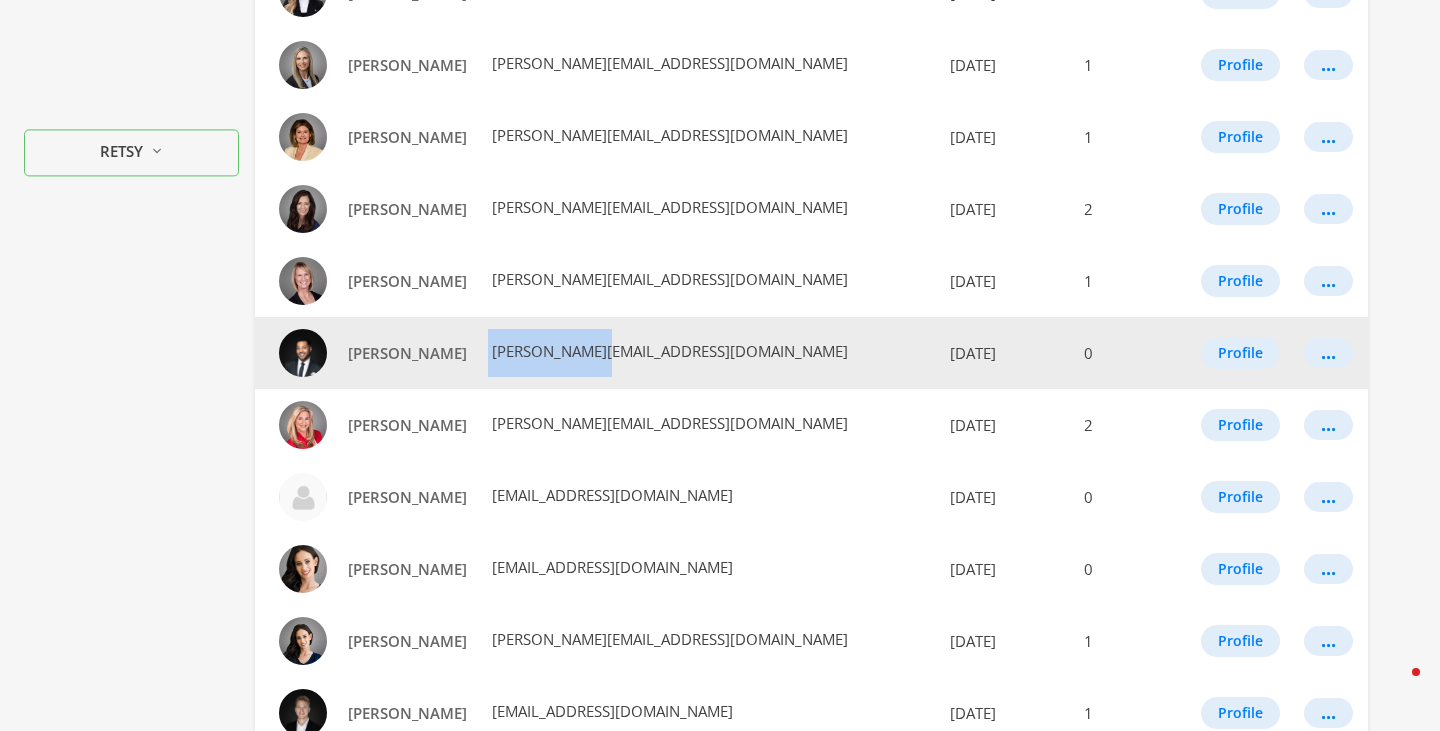 drag, startPoint x: 603, startPoint y: 358, endPoint x: 463, endPoint y: 357, distance: 140.00357 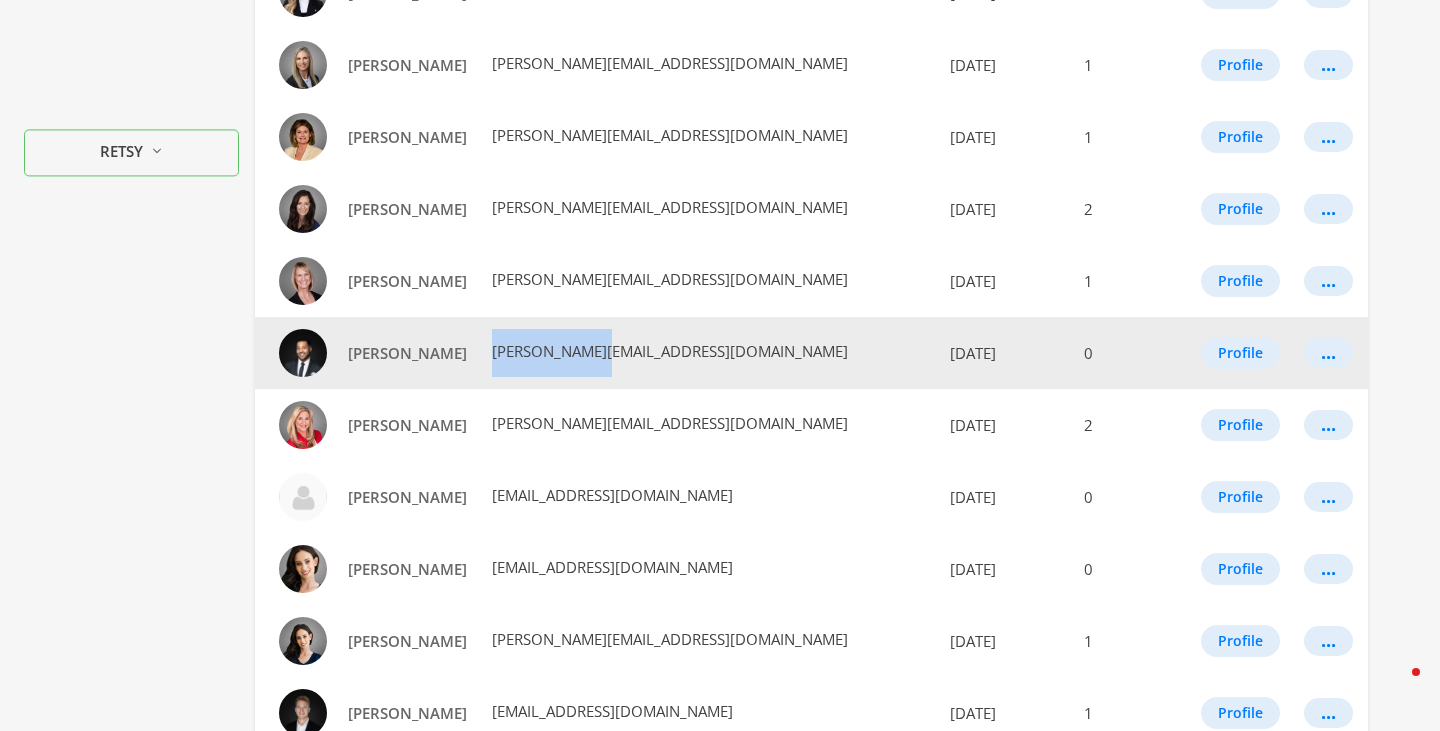 drag, startPoint x: 571, startPoint y: 349, endPoint x: 465, endPoint y: 349, distance: 106 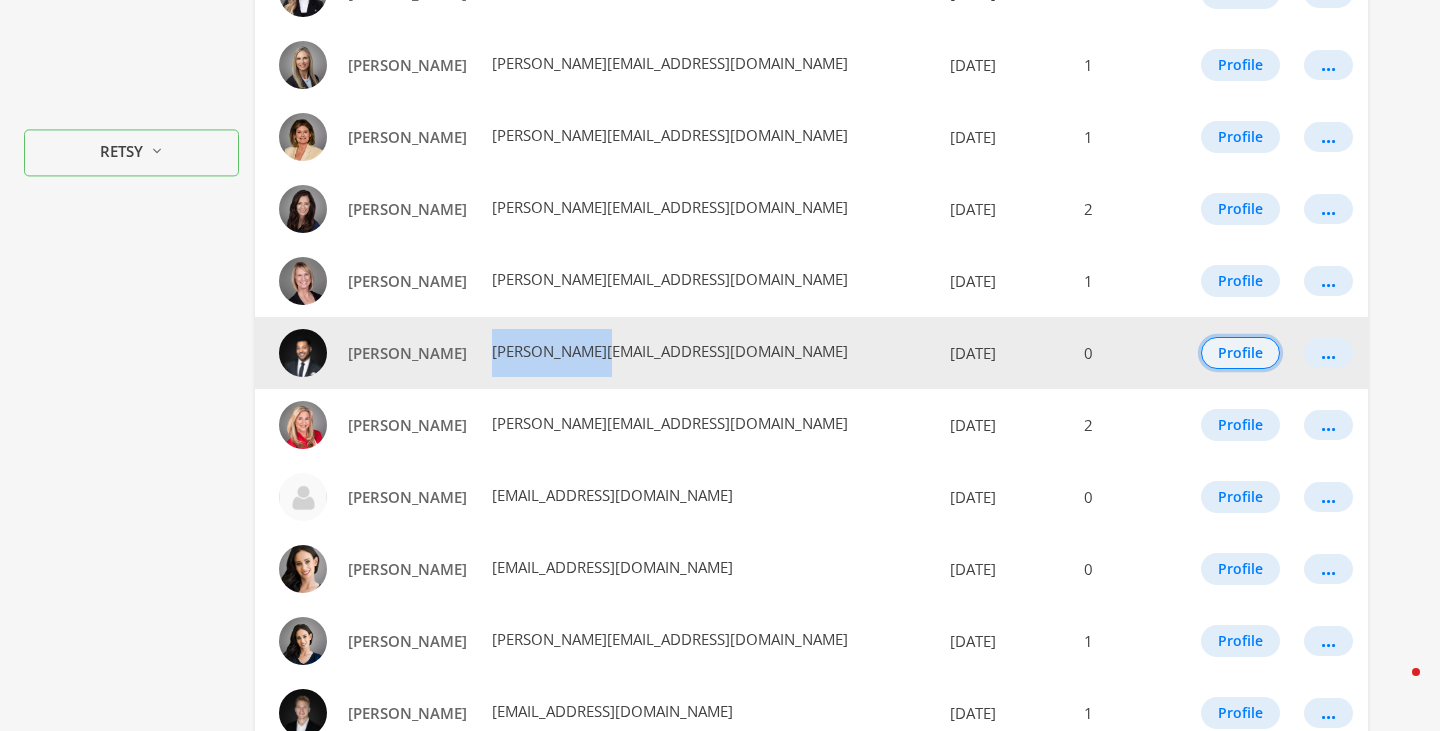click on "Profile" at bounding box center [1240, 353] 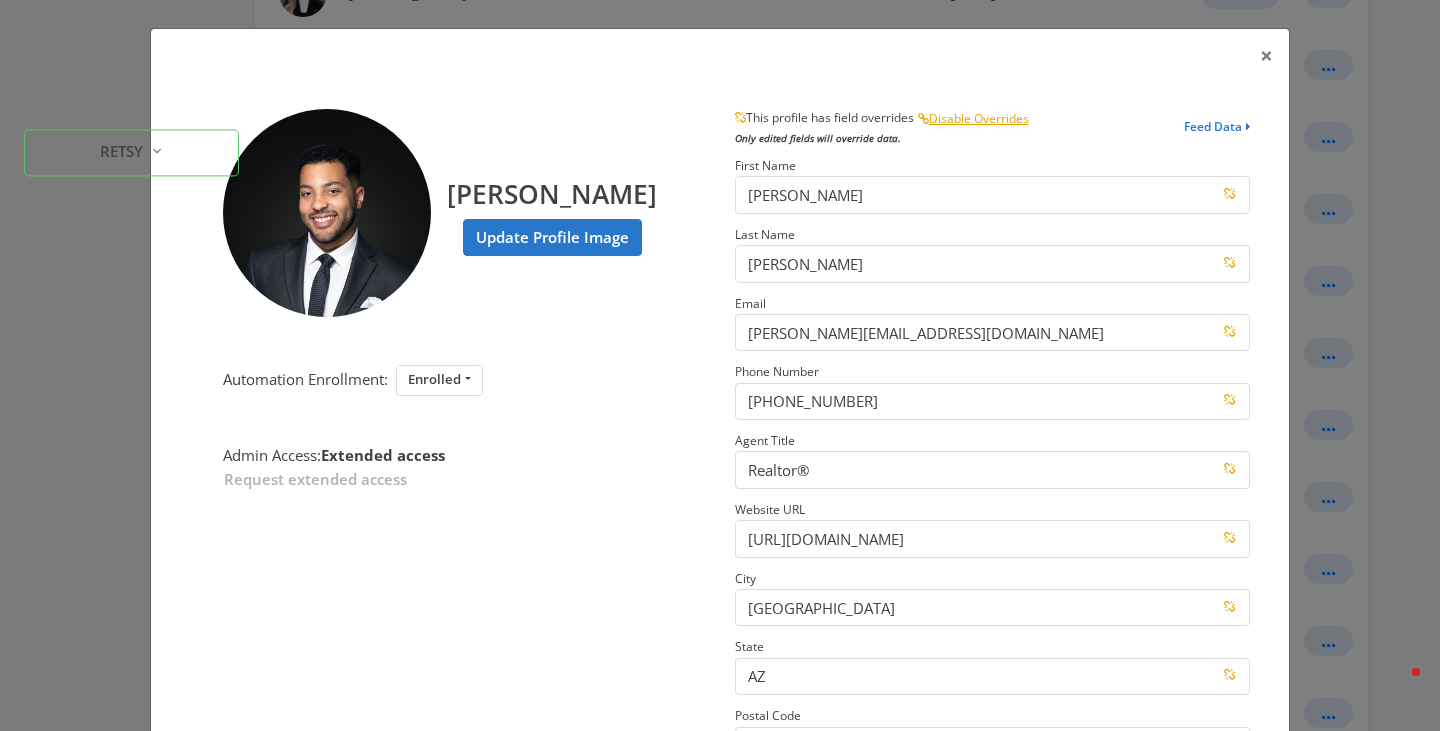 scroll, scrollTop: 285, scrollLeft: 0, axis: vertical 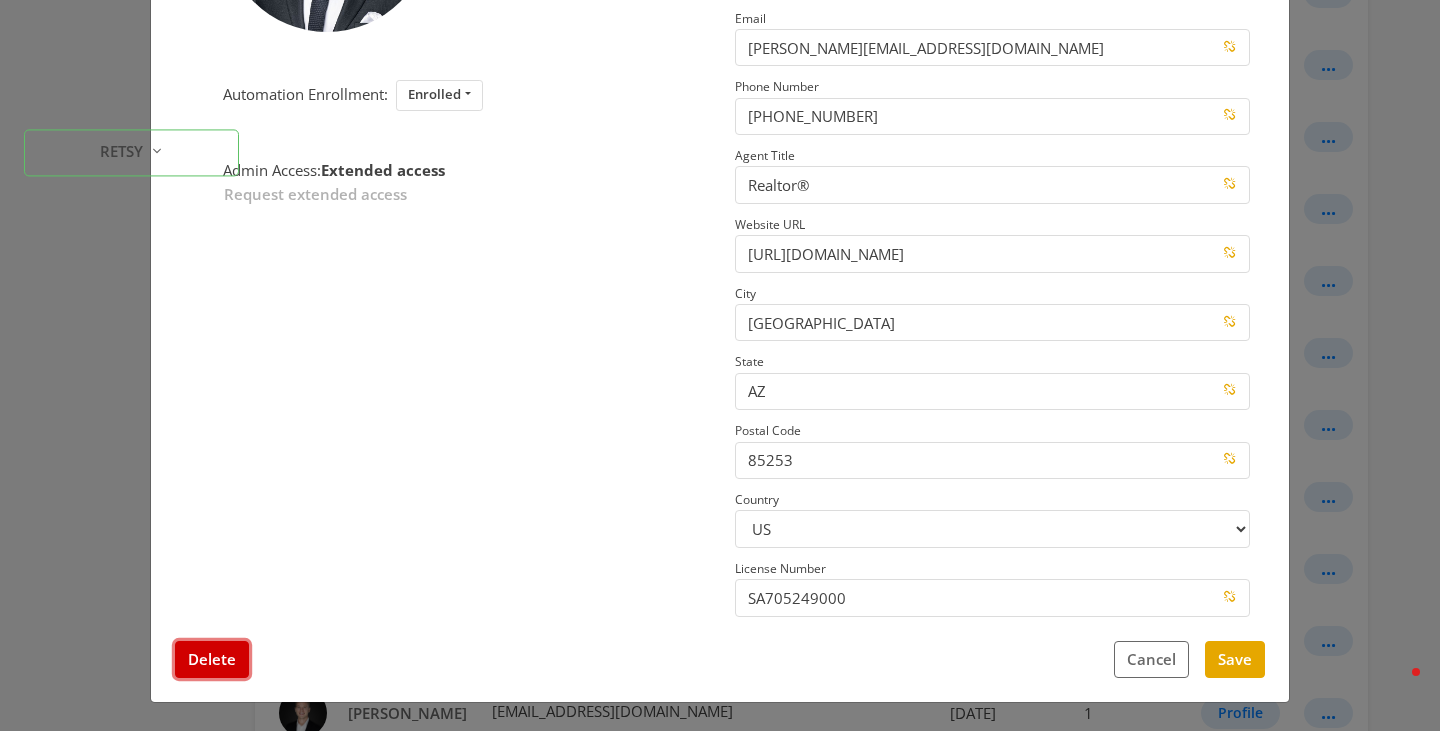 click on "Delete" at bounding box center (212, 659) 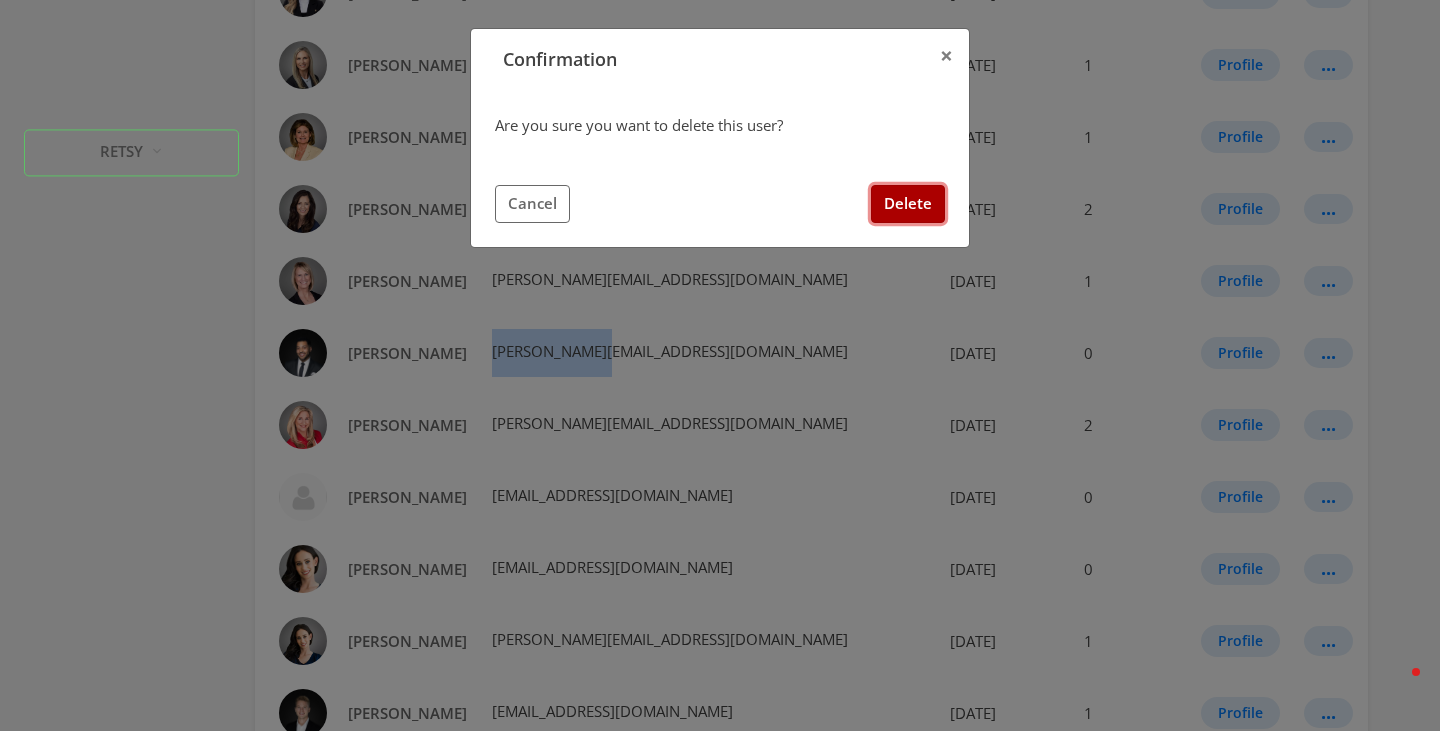 click on "Delete" at bounding box center (908, 203) 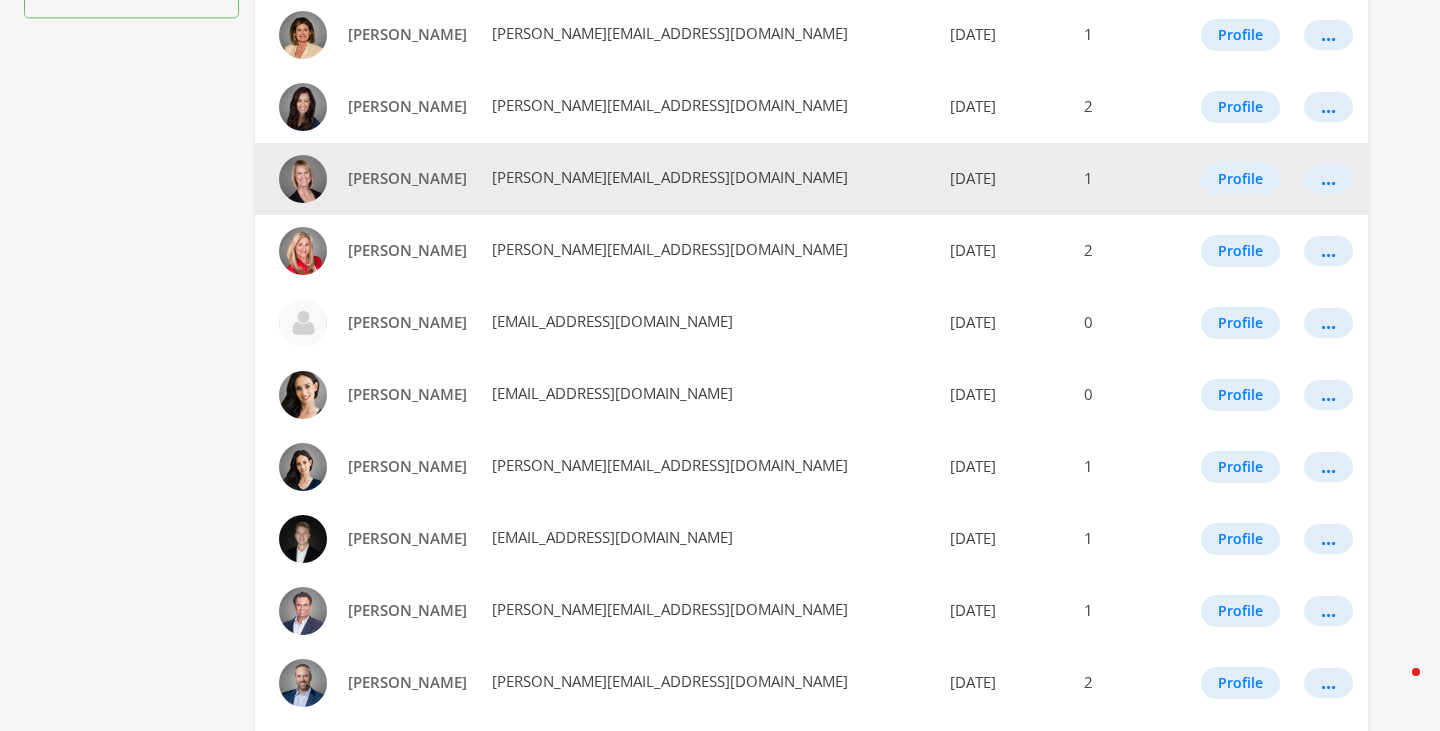 scroll, scrollTop: 1212, scrollLeft: 0, axis: vertical 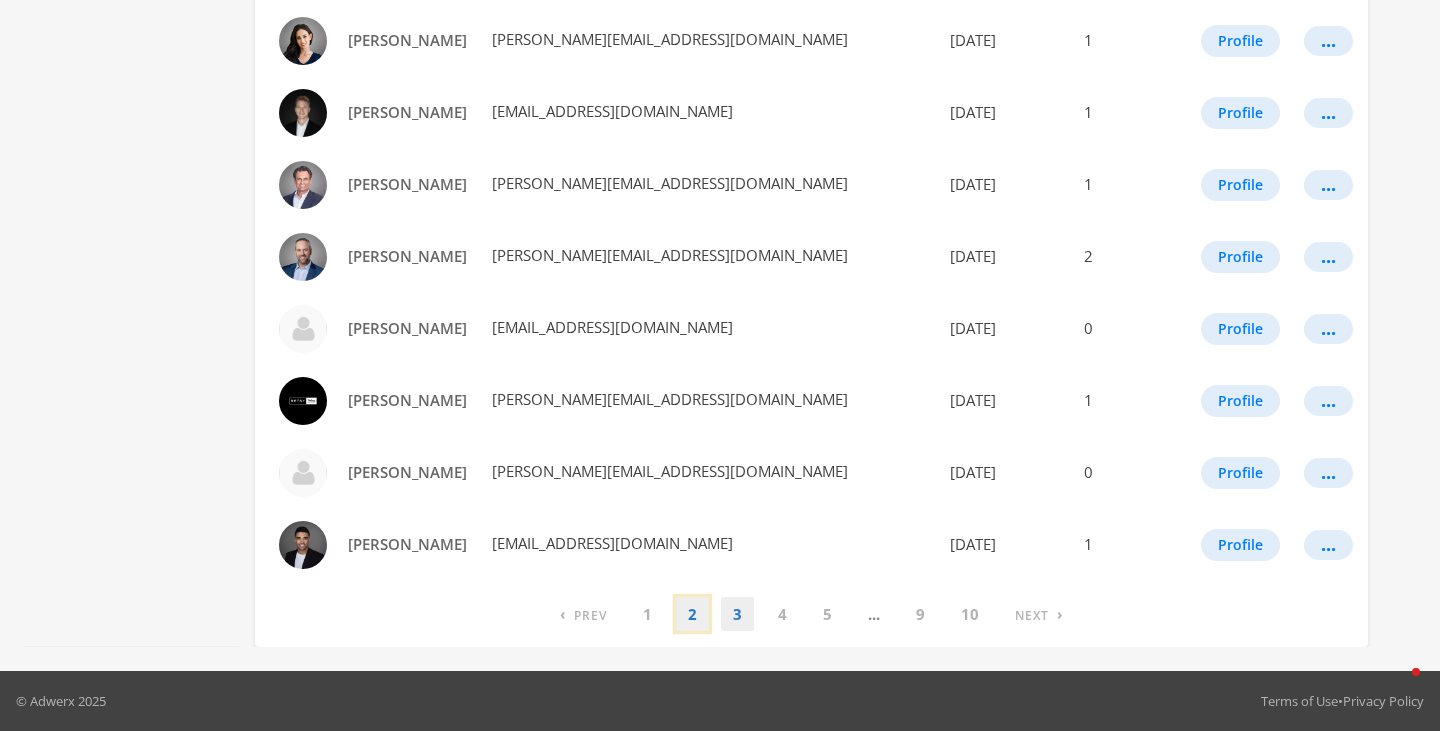 click on "2" at bounding box center (692, 614) 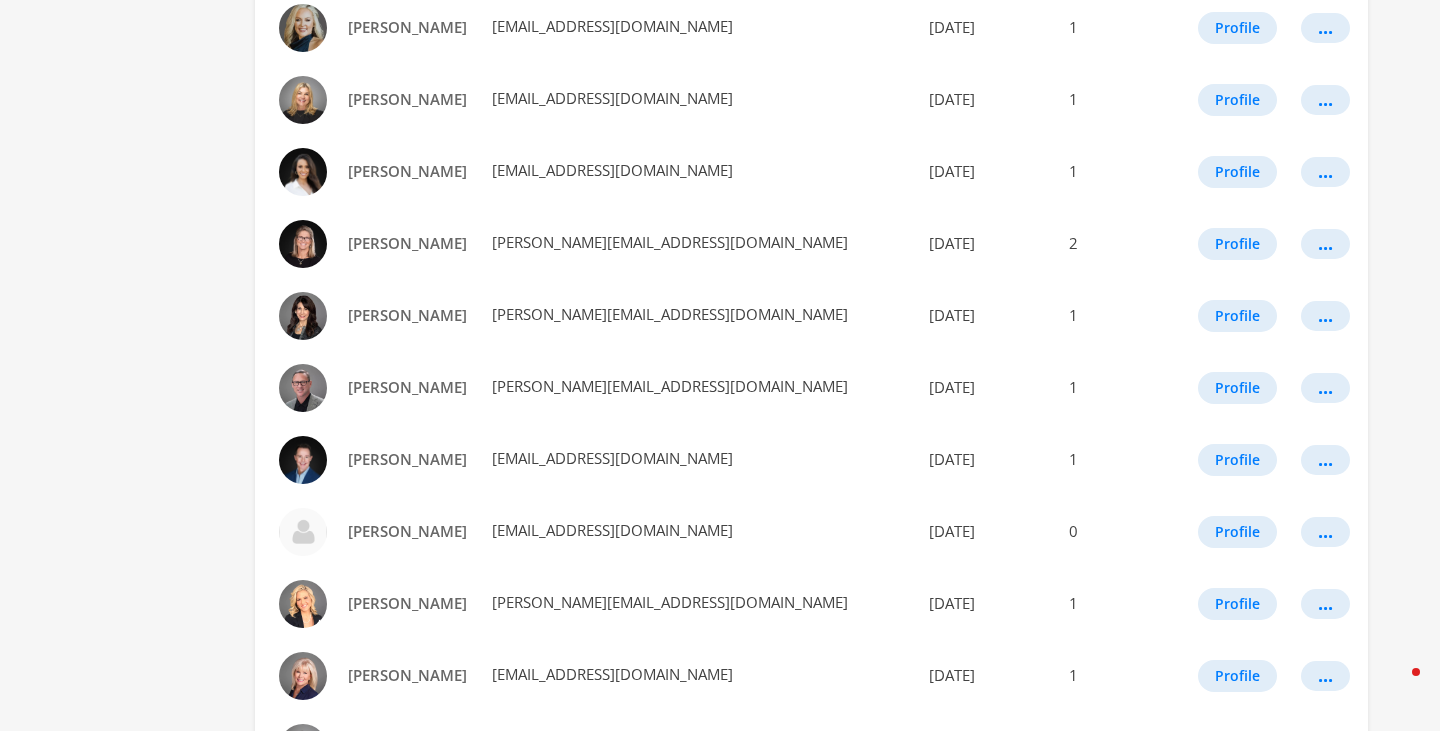 scroll, scrollTop: 866, scrollLeft: 0, axis: vertical 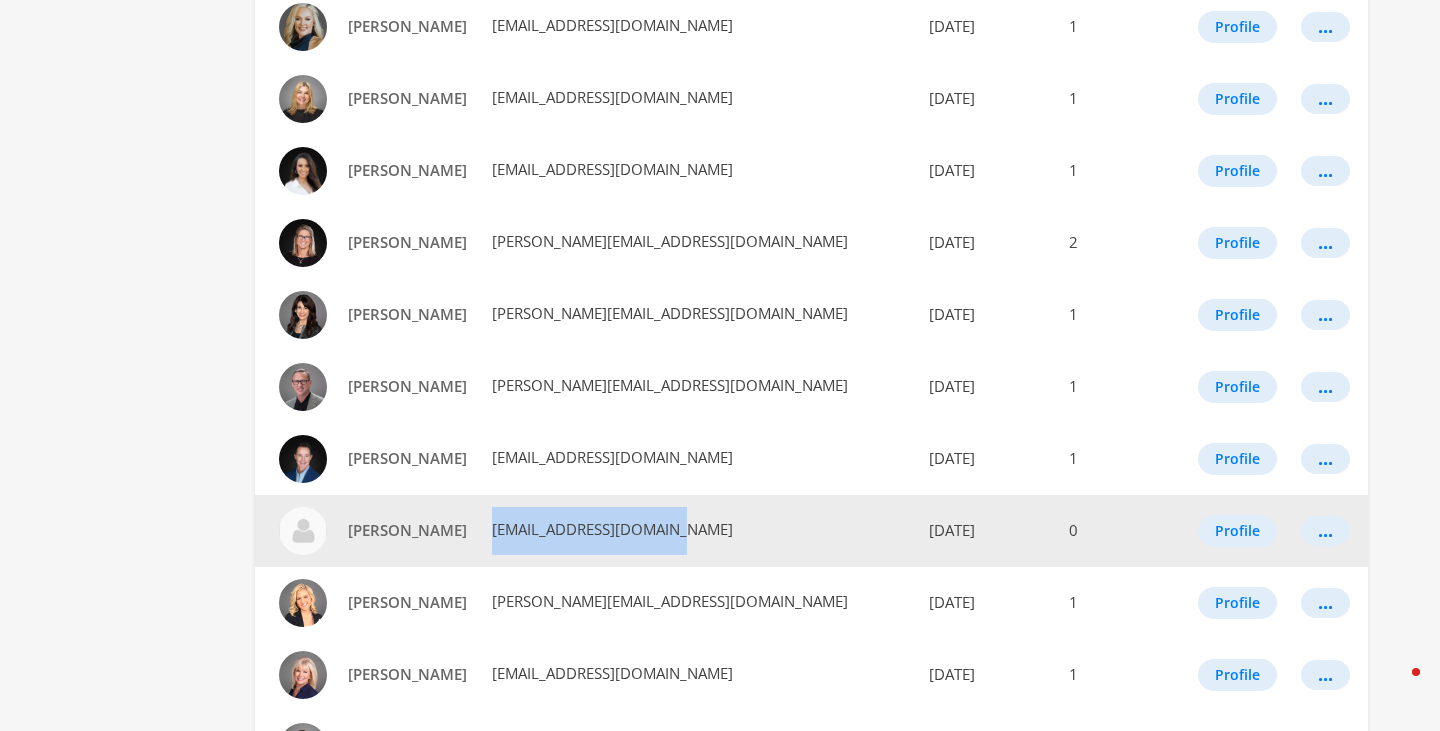 drag, startPoint x: 694, startPoint y: 531, endPoint x: 490, endPoint y: 531, distance: 204 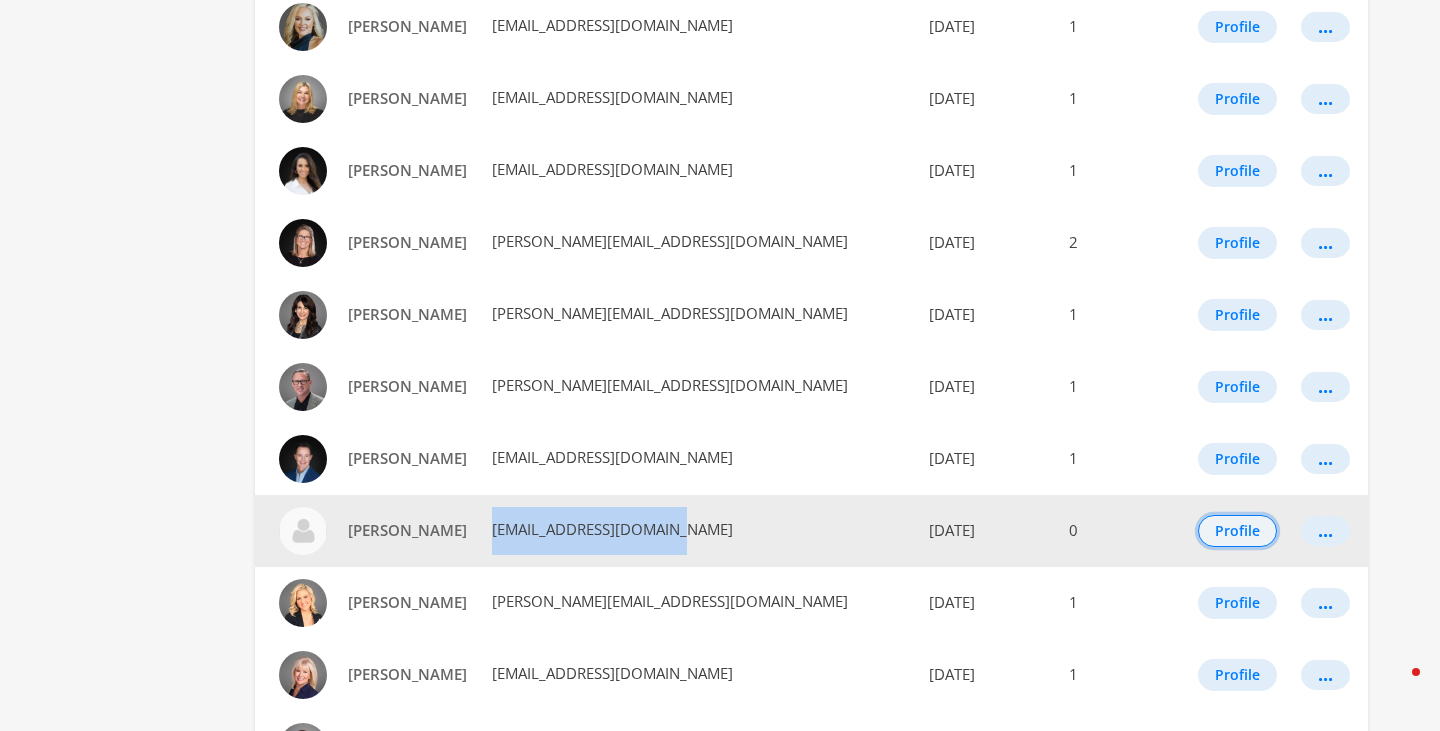click on "Profile" at bounding box center (1237, 531) 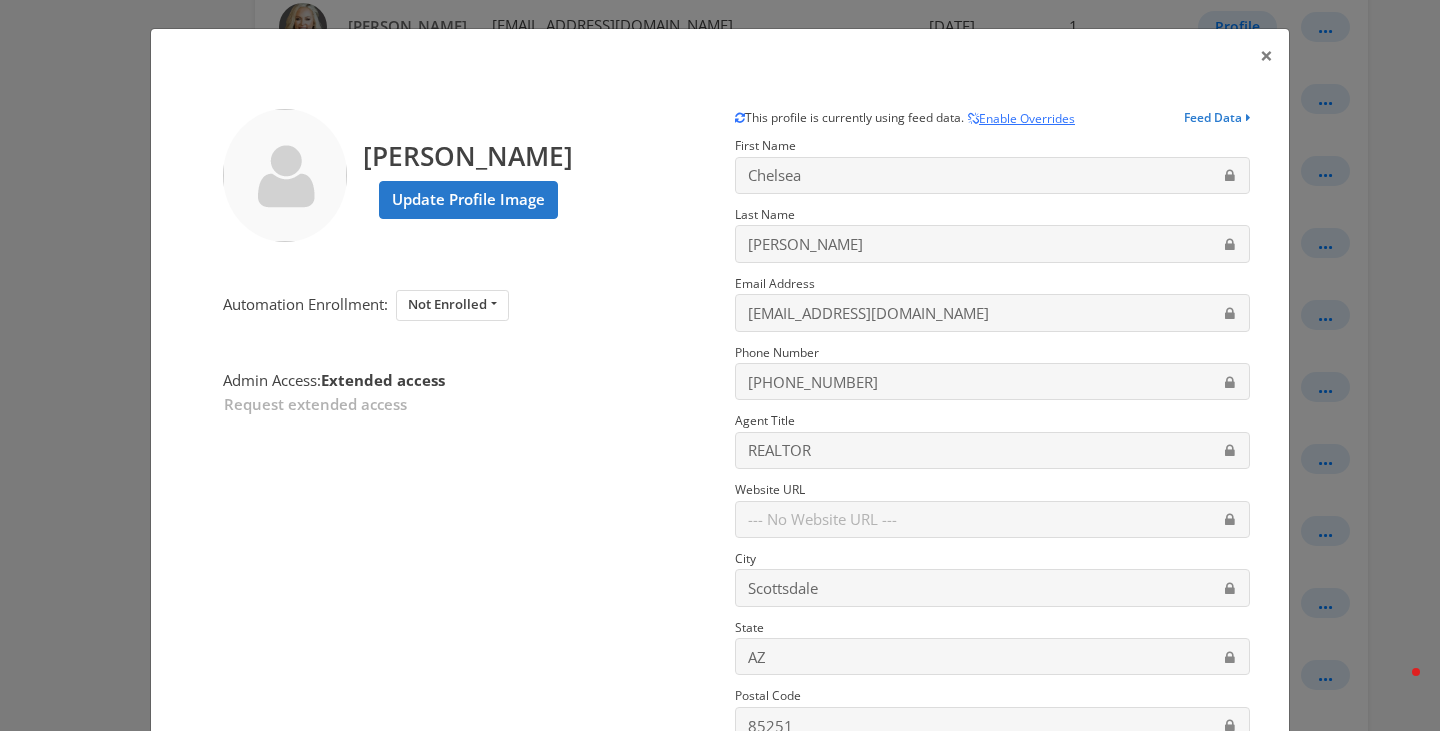scroll, scrollTop: 265, scrollLeft: 0, axis: vertical 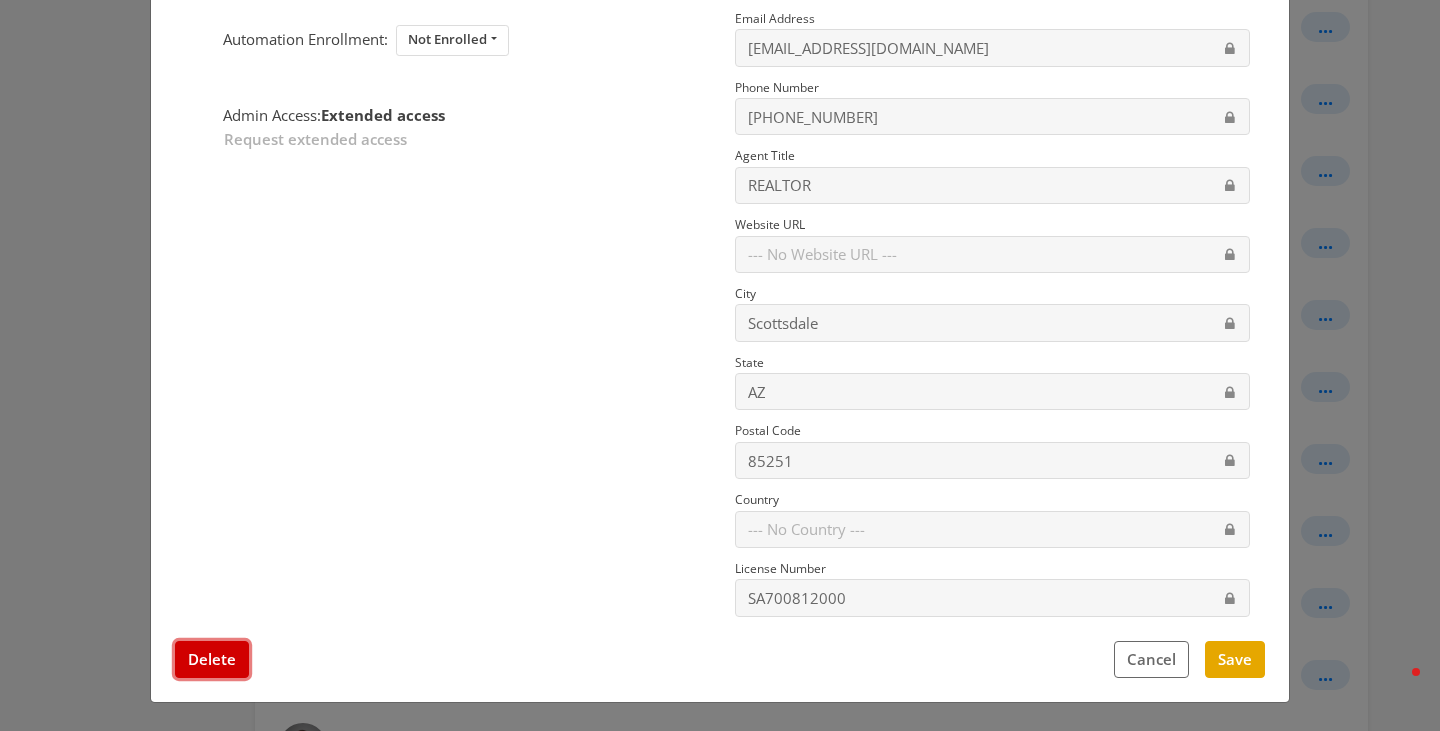 click on "Delete" at bounding box center [212, 659] 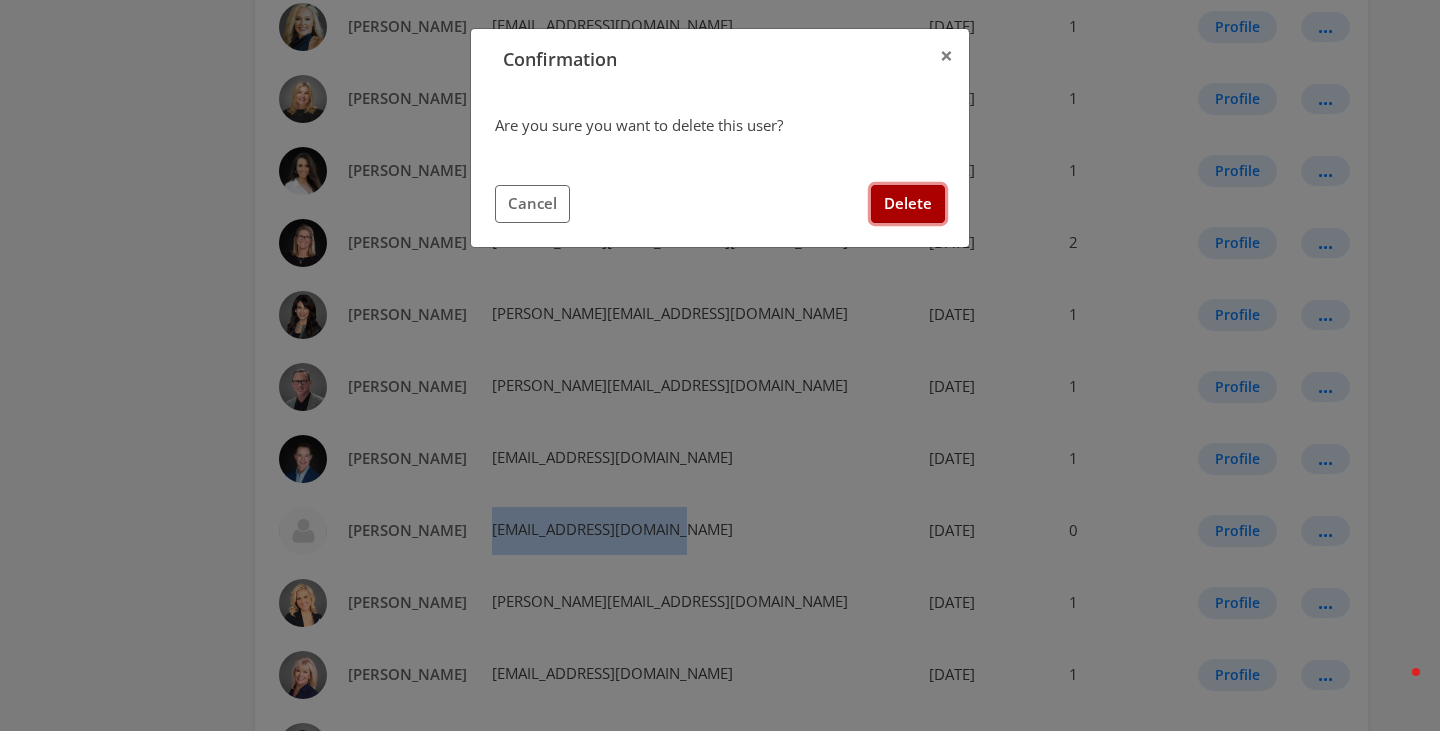 click on "Delete" at bounding box center (908, 203) 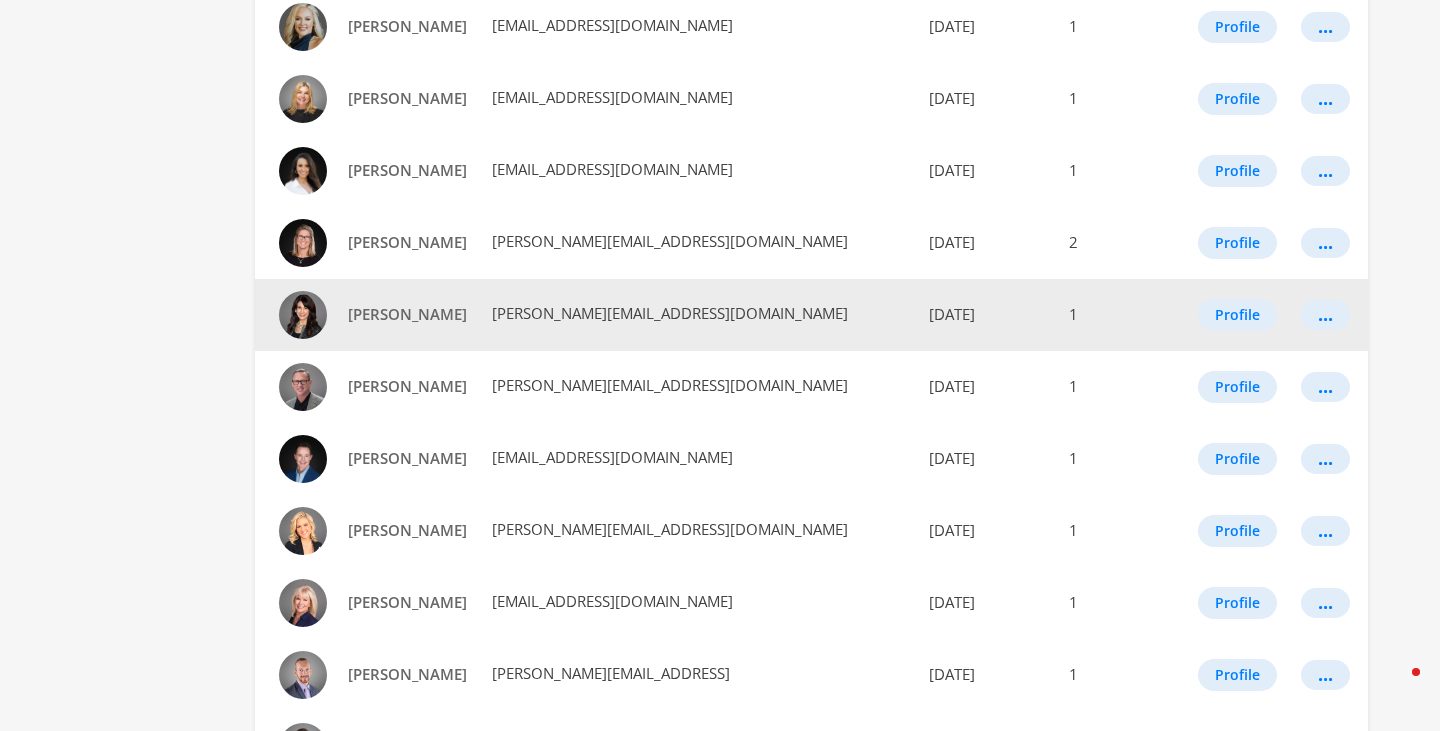 scroll, scrollTop: 1212, scrollLeft: 0, axis: vertical 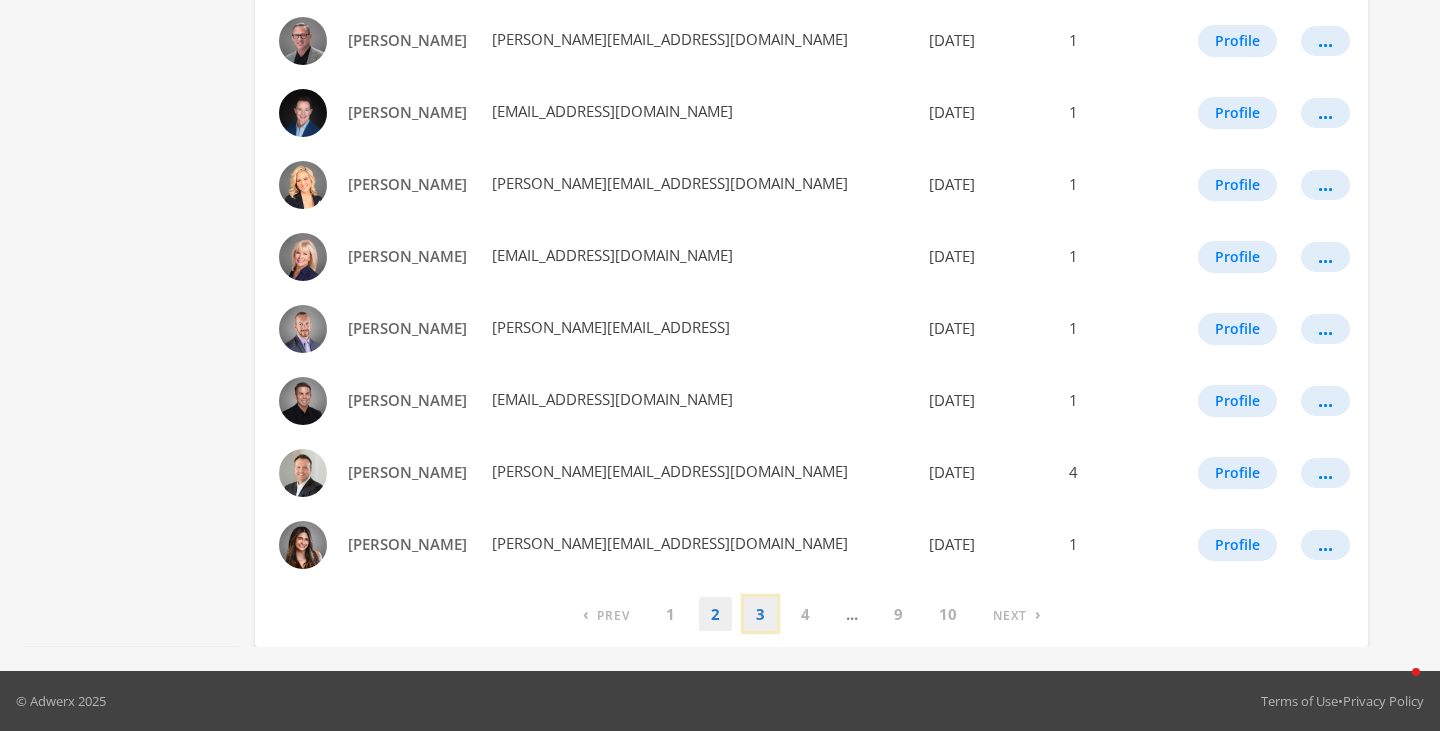 click on "3" at bounding box center (760, 614) 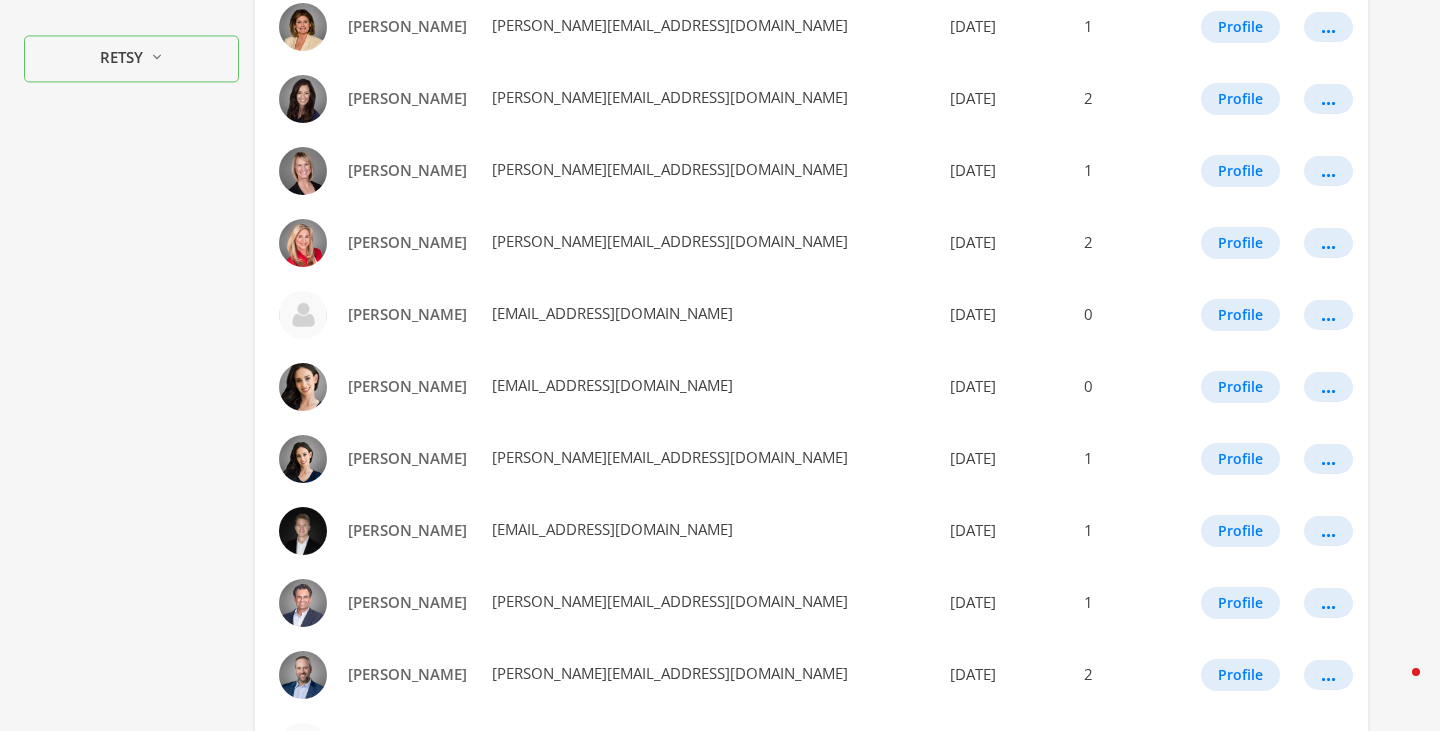 scroll, scrollTop: 724, scrollLeft: 0, axis: vertical 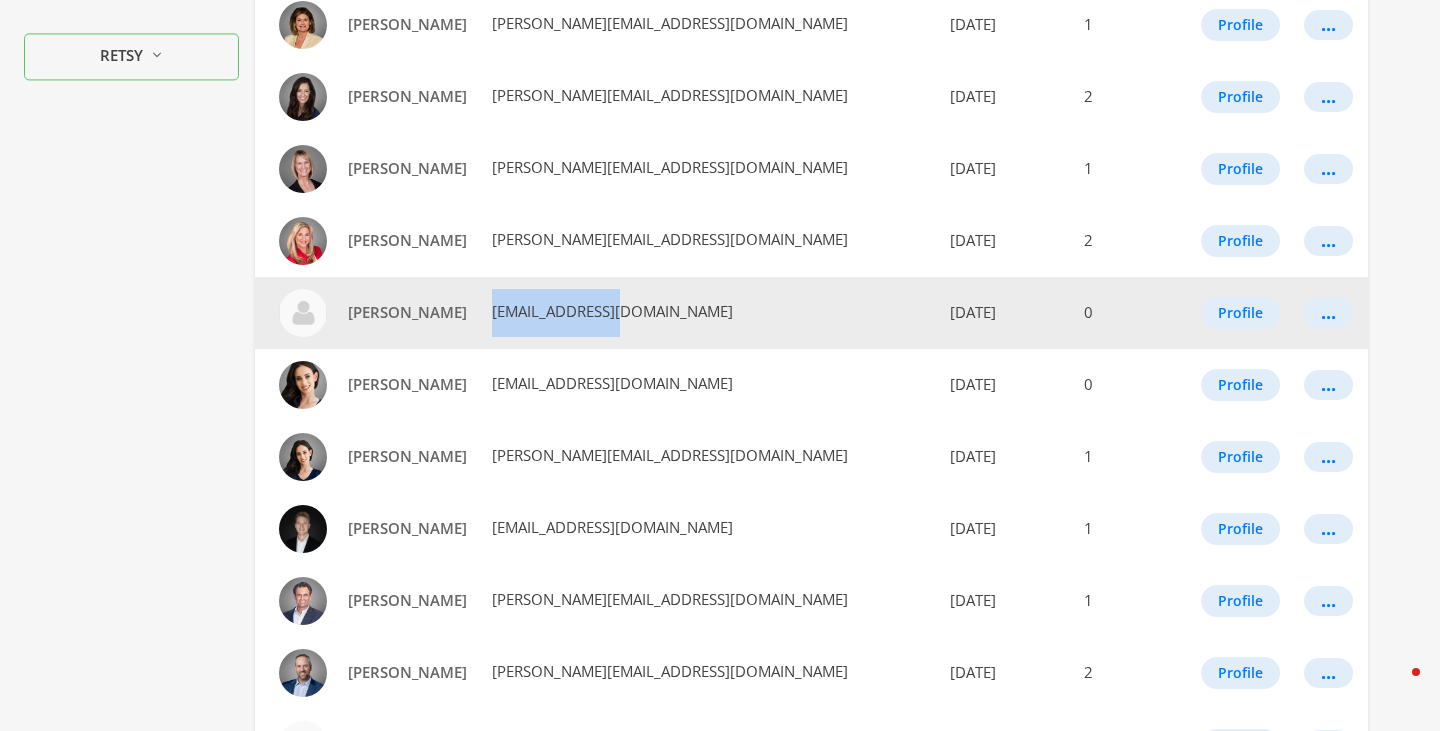 drag, startPoint x: 650, startPoint y: 320, endPoint x: 511, endPoint y: 318, distance: 139.01439 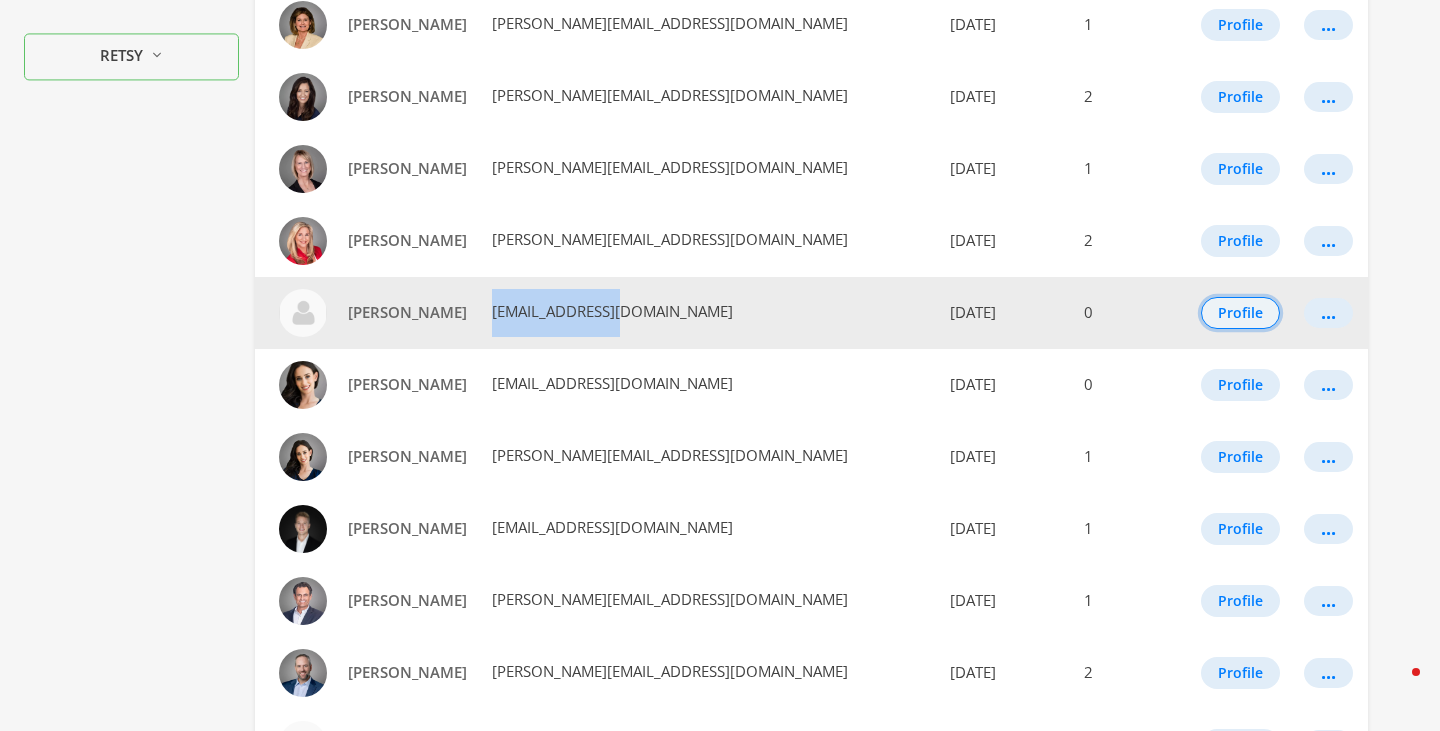 click on "Profile" at bounding box center (1240, 313) 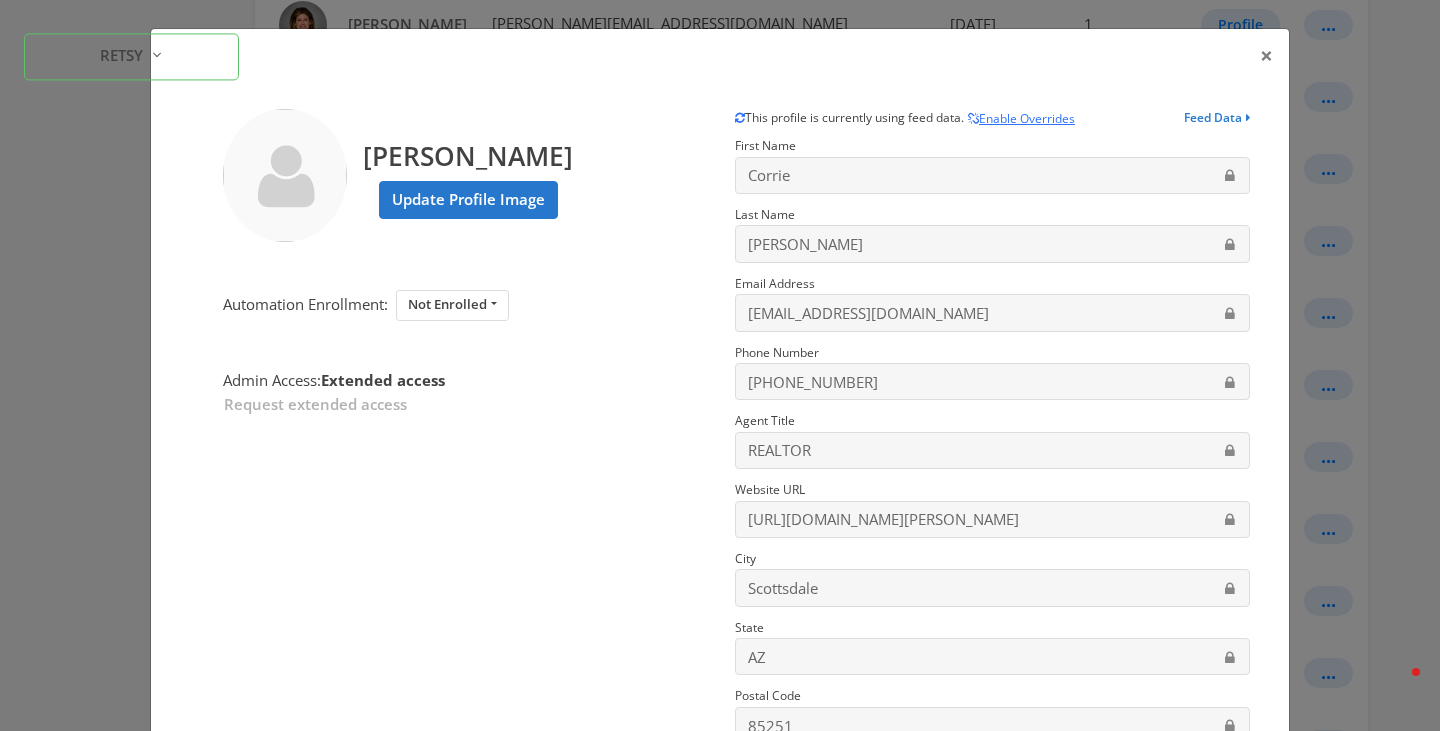 scroll, scrollTop: 265, scrollLeft: 0, axis: vertical 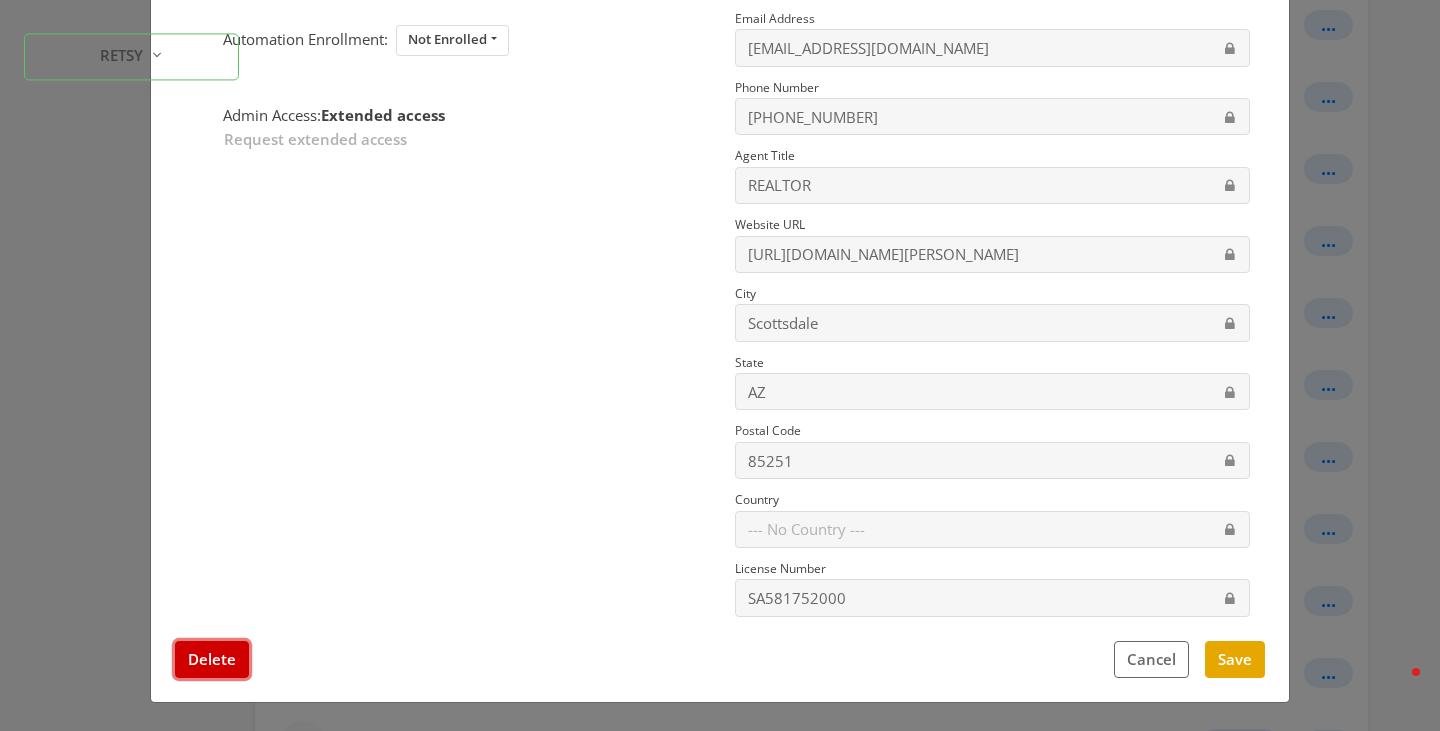 click on "Delete" at bounding box center [212, 659] 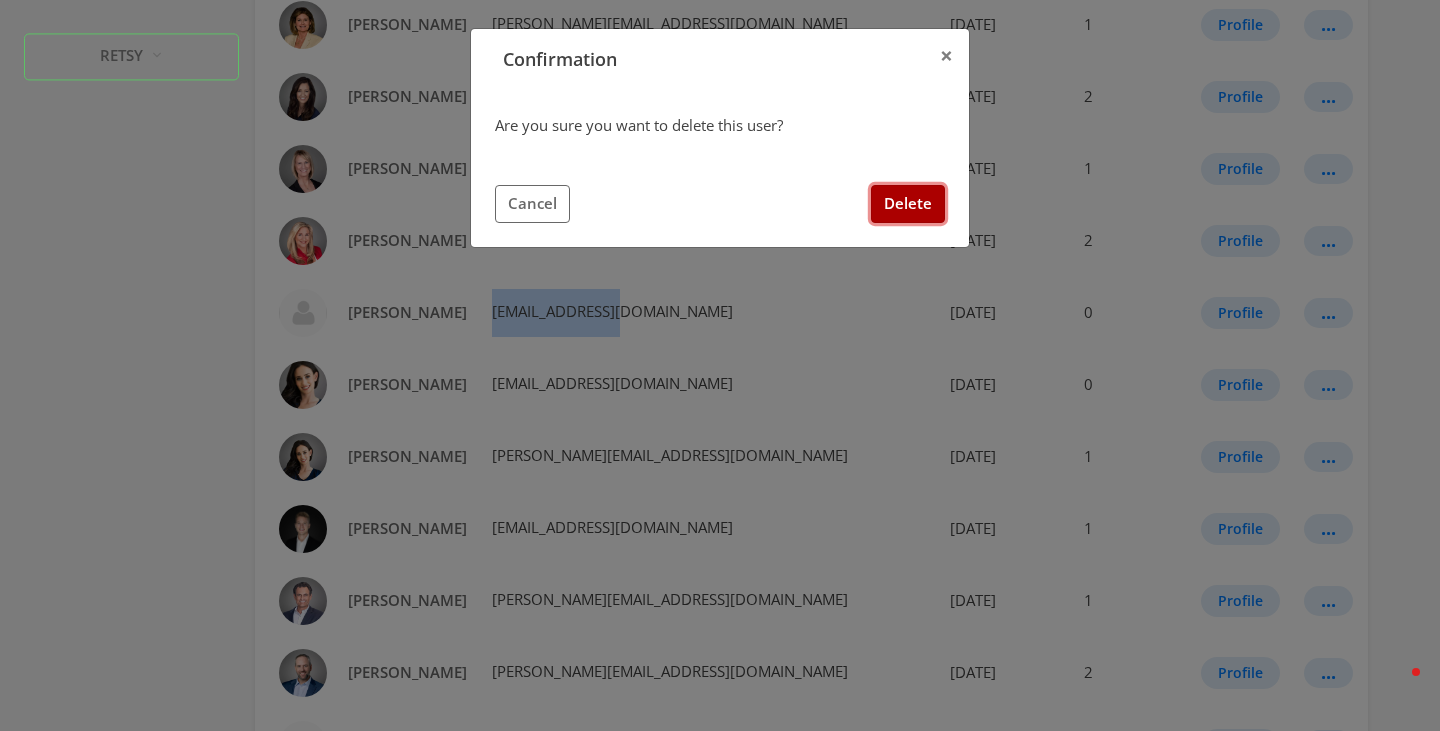 click on "Delete" at bounding box center (908, 203) 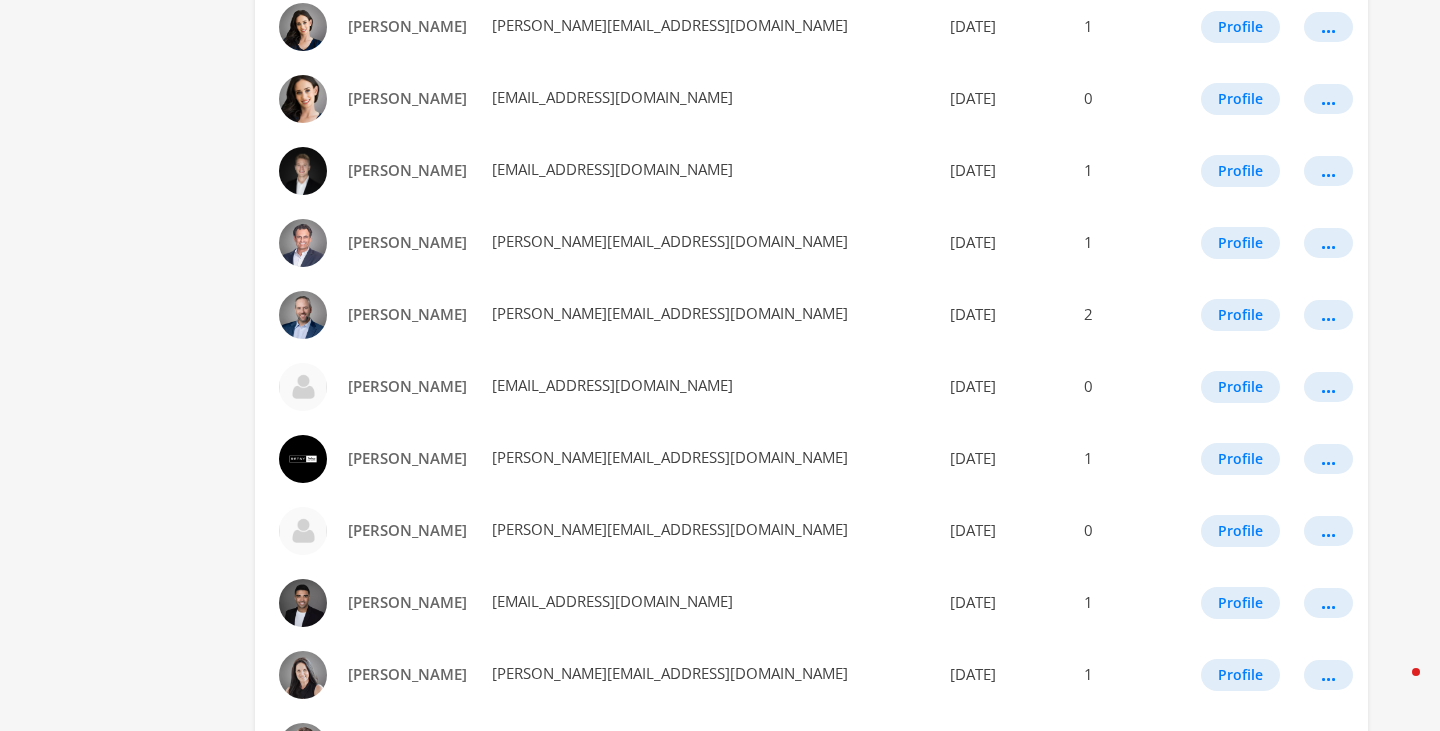 scroll, scrollTop: 1009, scrollLeft: 0, axis: vertical 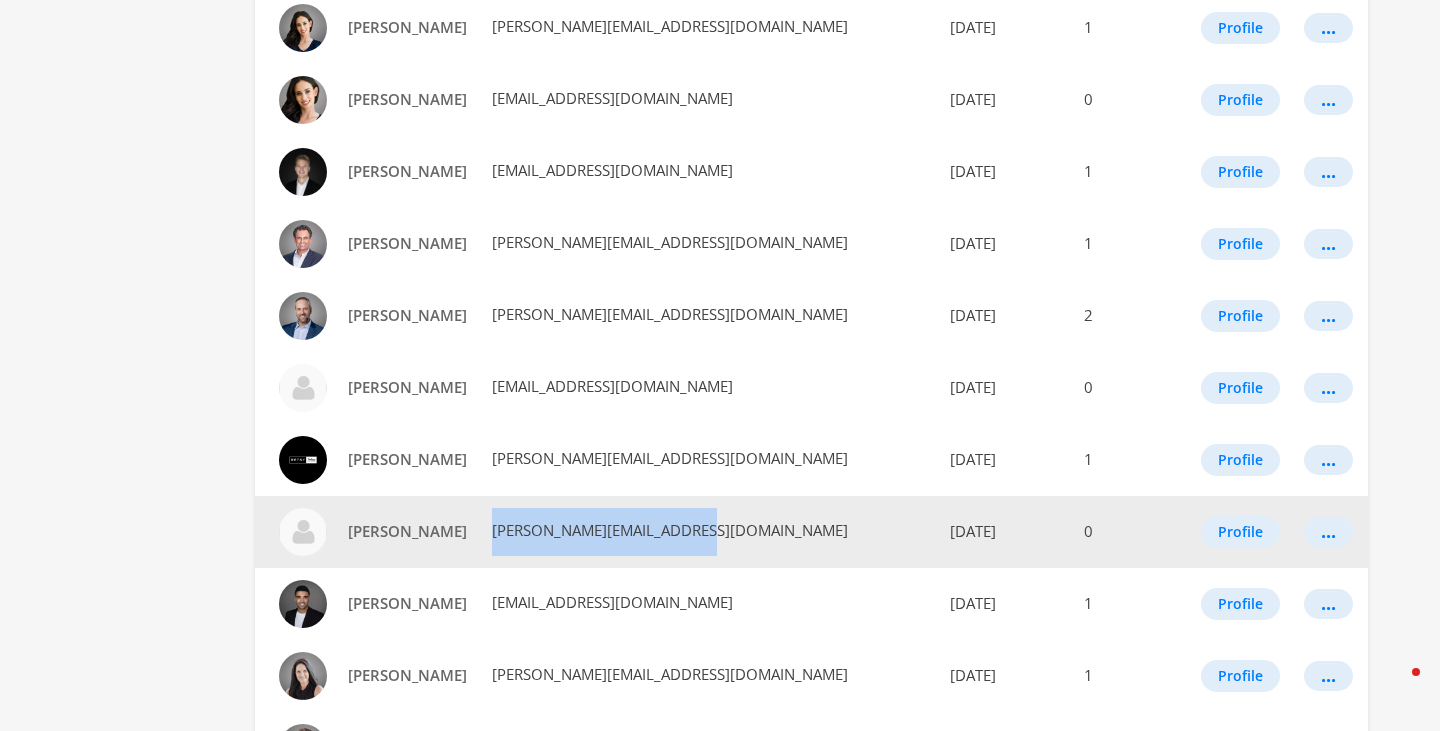 drag, startPoint x: 687, startPoint y: 528, endPoint x: 455, endPoint y: 530, distance: 232.00862 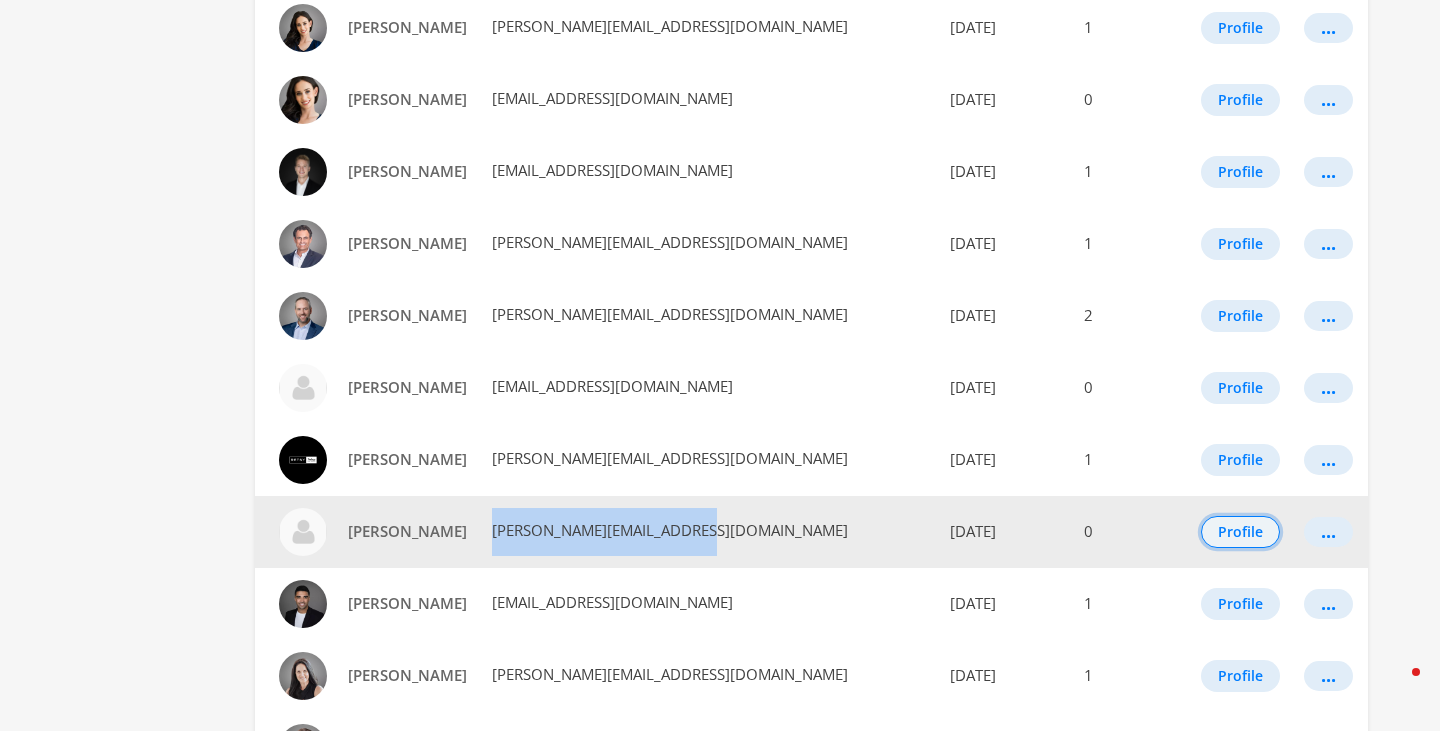 click on "Profile" at bounding box center (1240, 532) 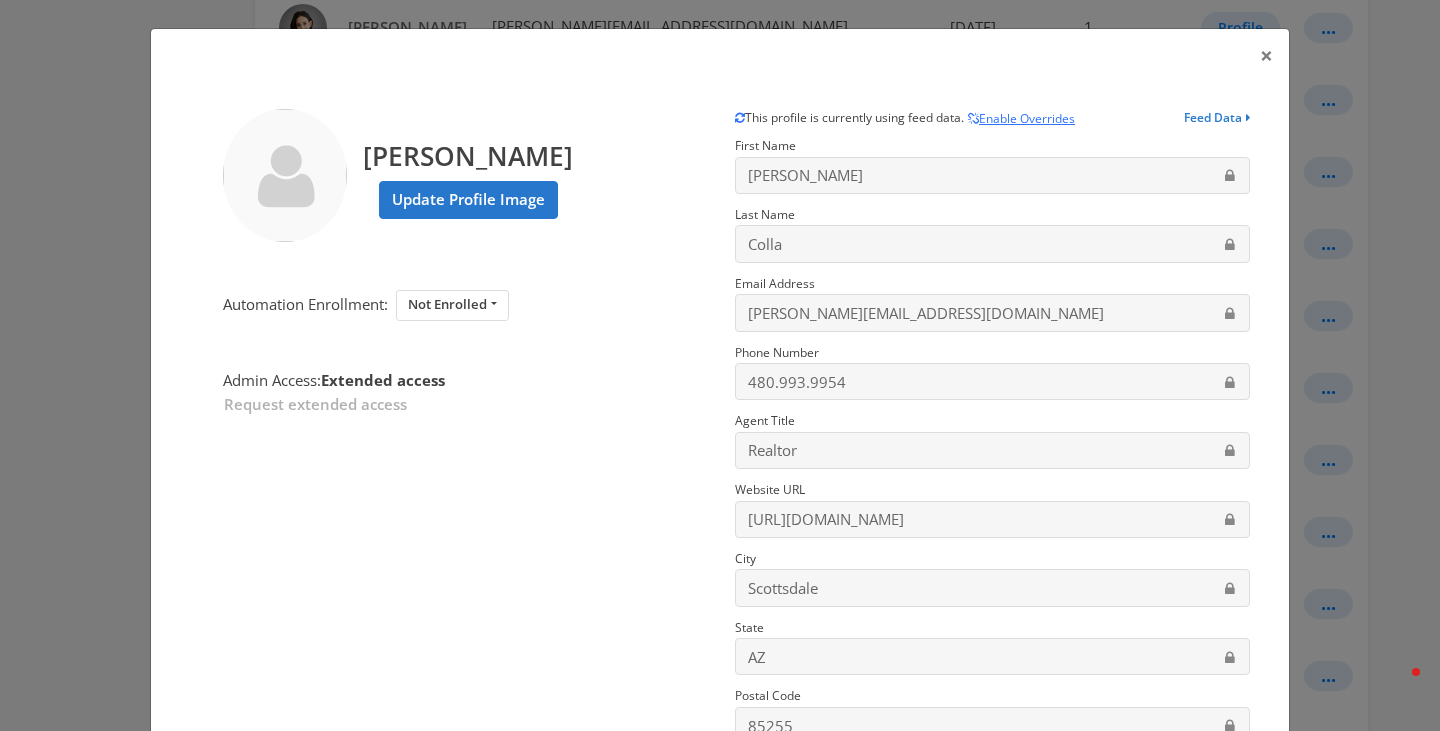 scroll, scrollTop: 265, scrollLeft: 0, axis: vertical 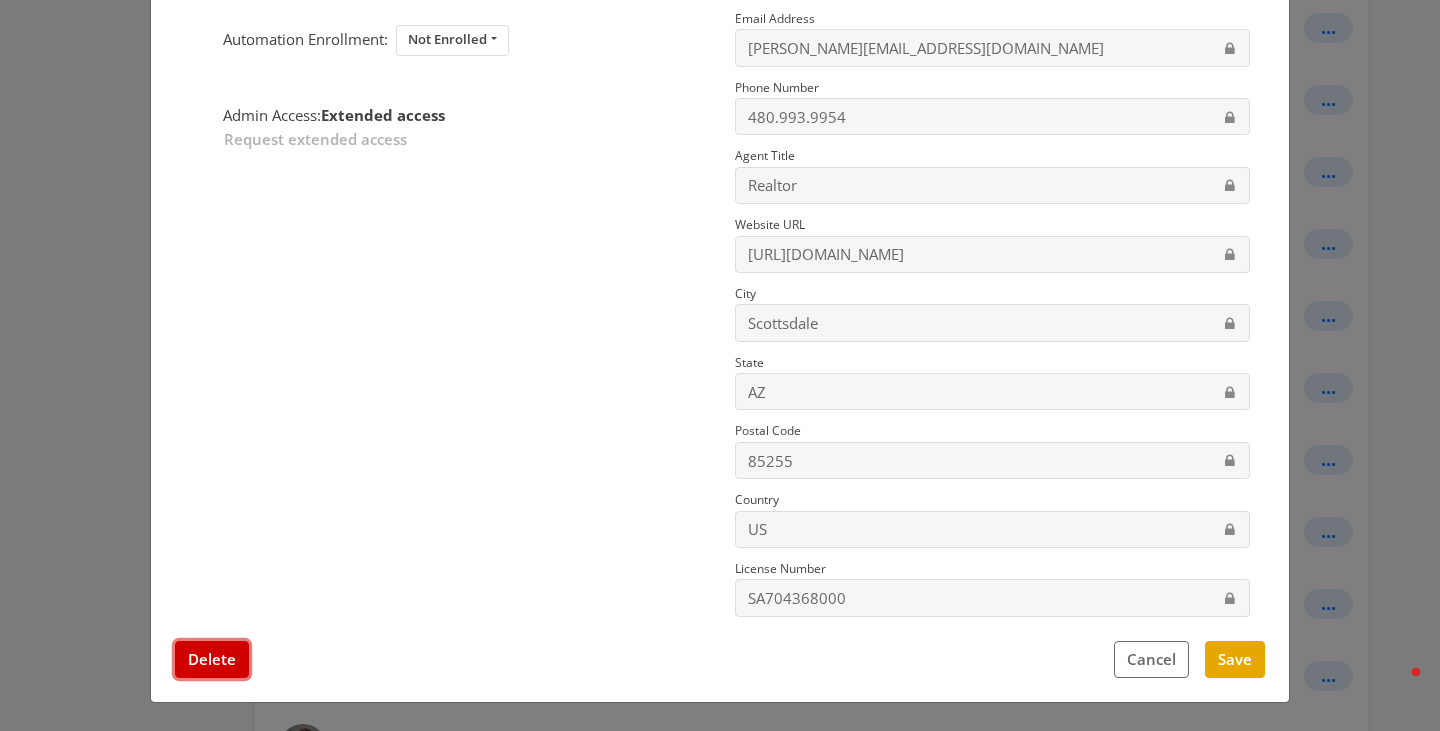 click on "Delete" at bounding box center [212, 659] 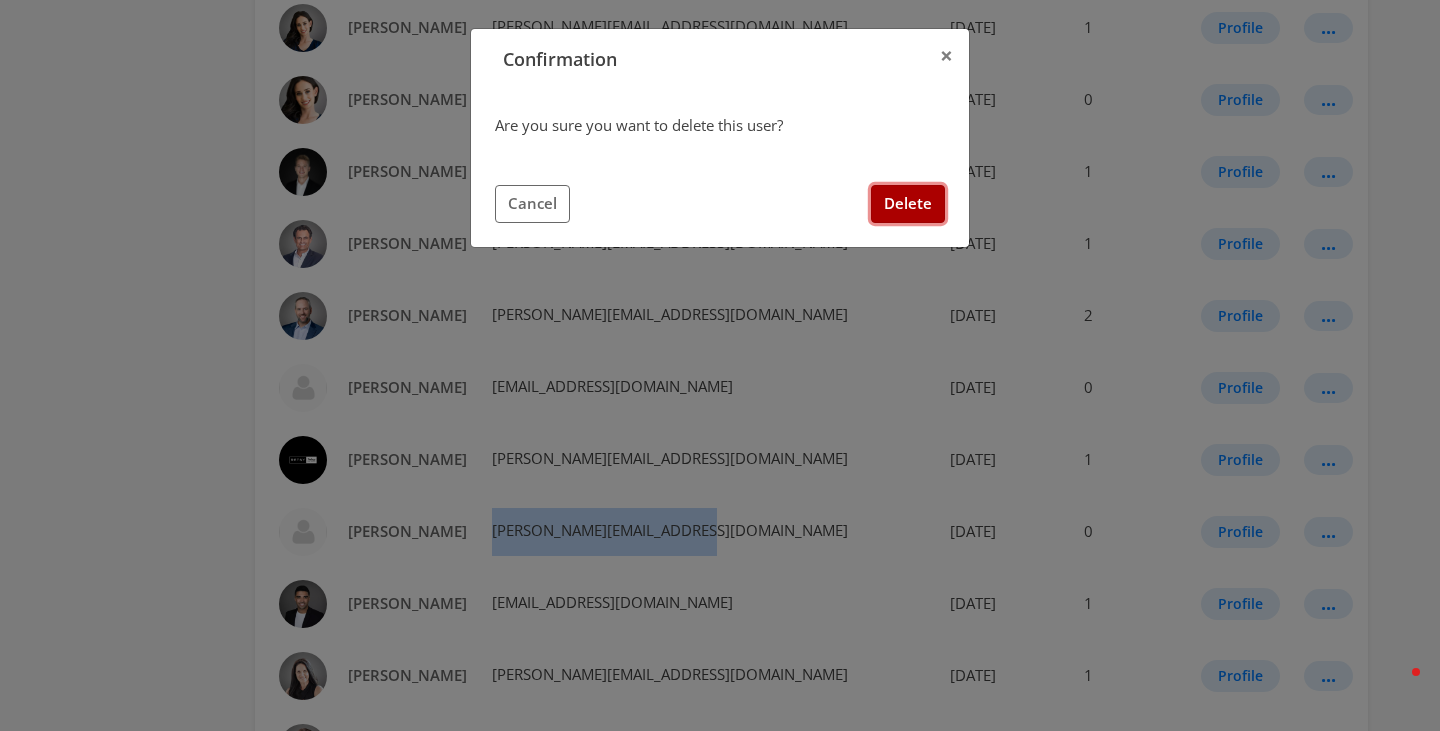 click on "Delete" at bounding box center (908, 203) 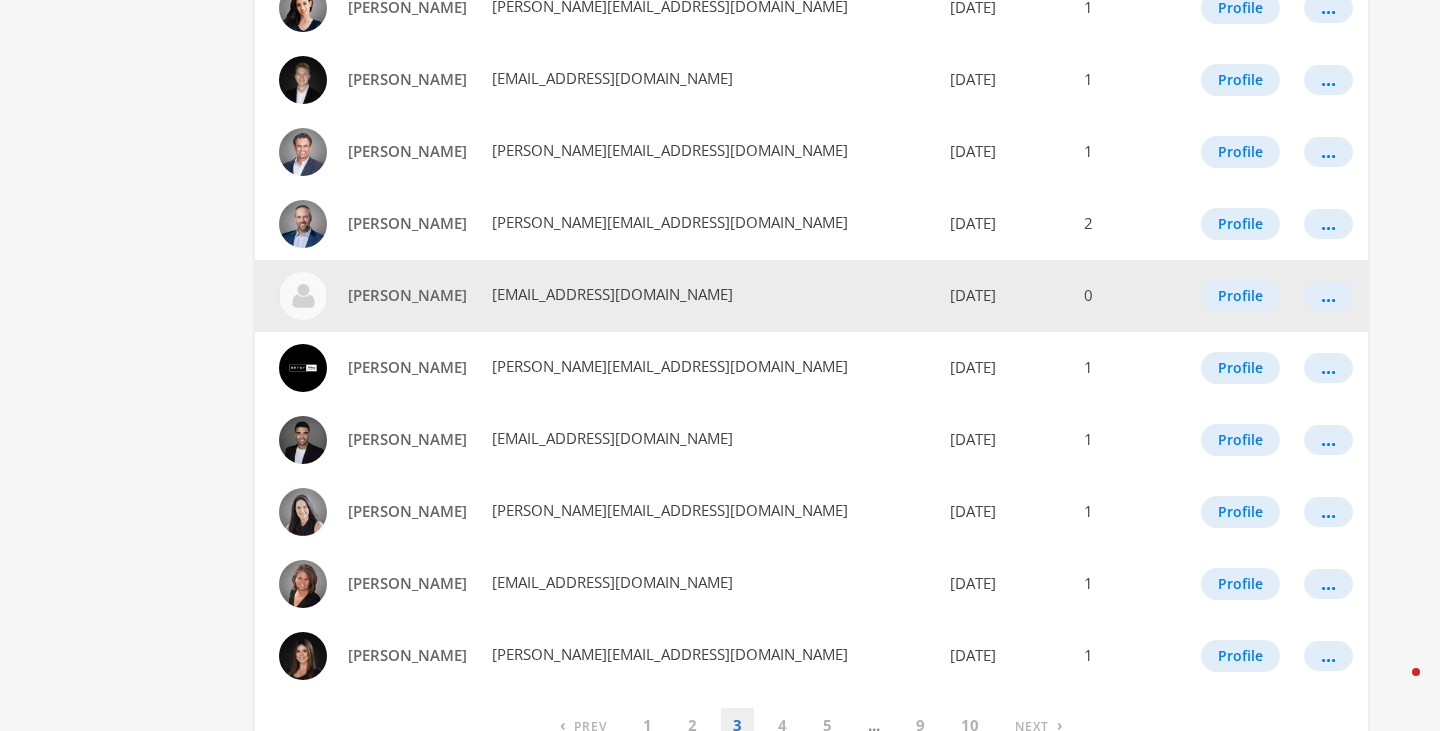 scroll, scrollTop: 1212, scrollLeft: 0, axis: vertical 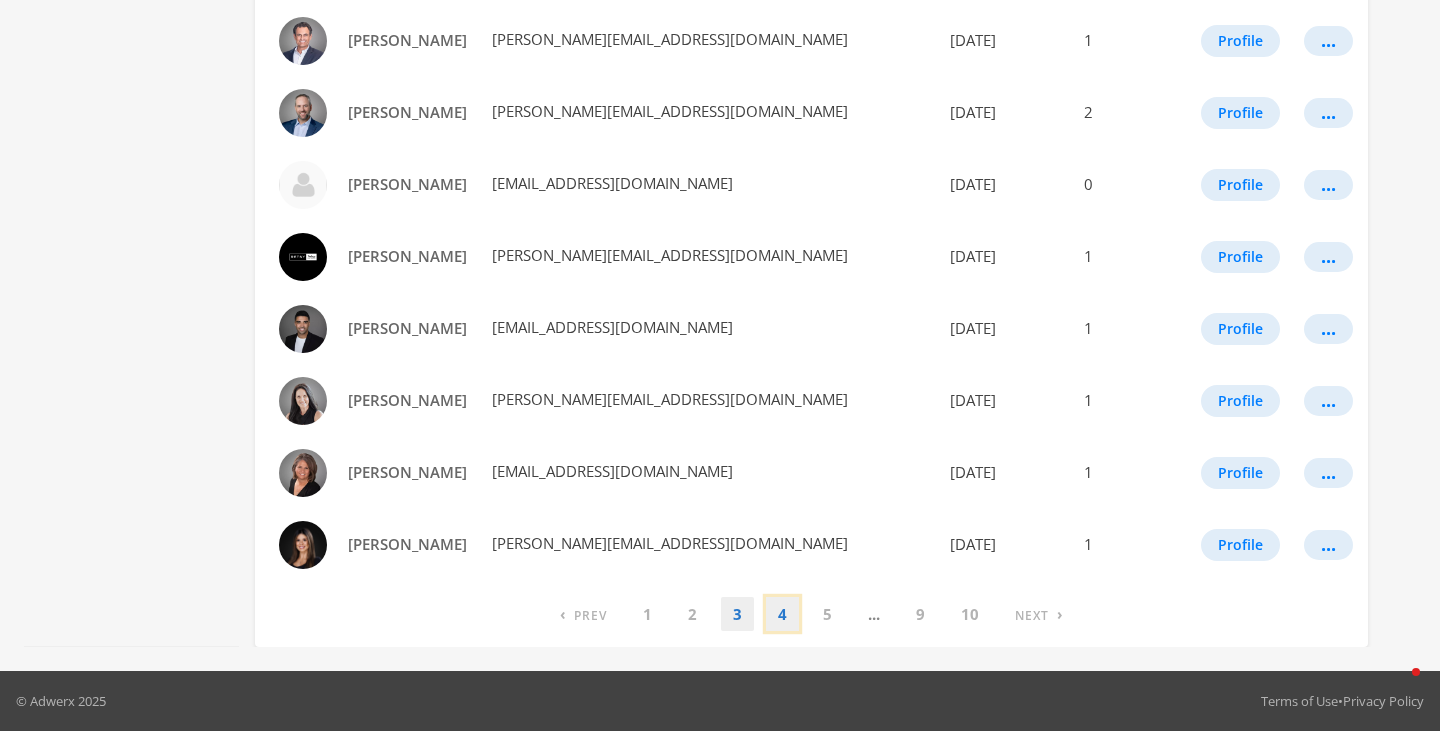 click on "4" at bounding box center (782, 614) 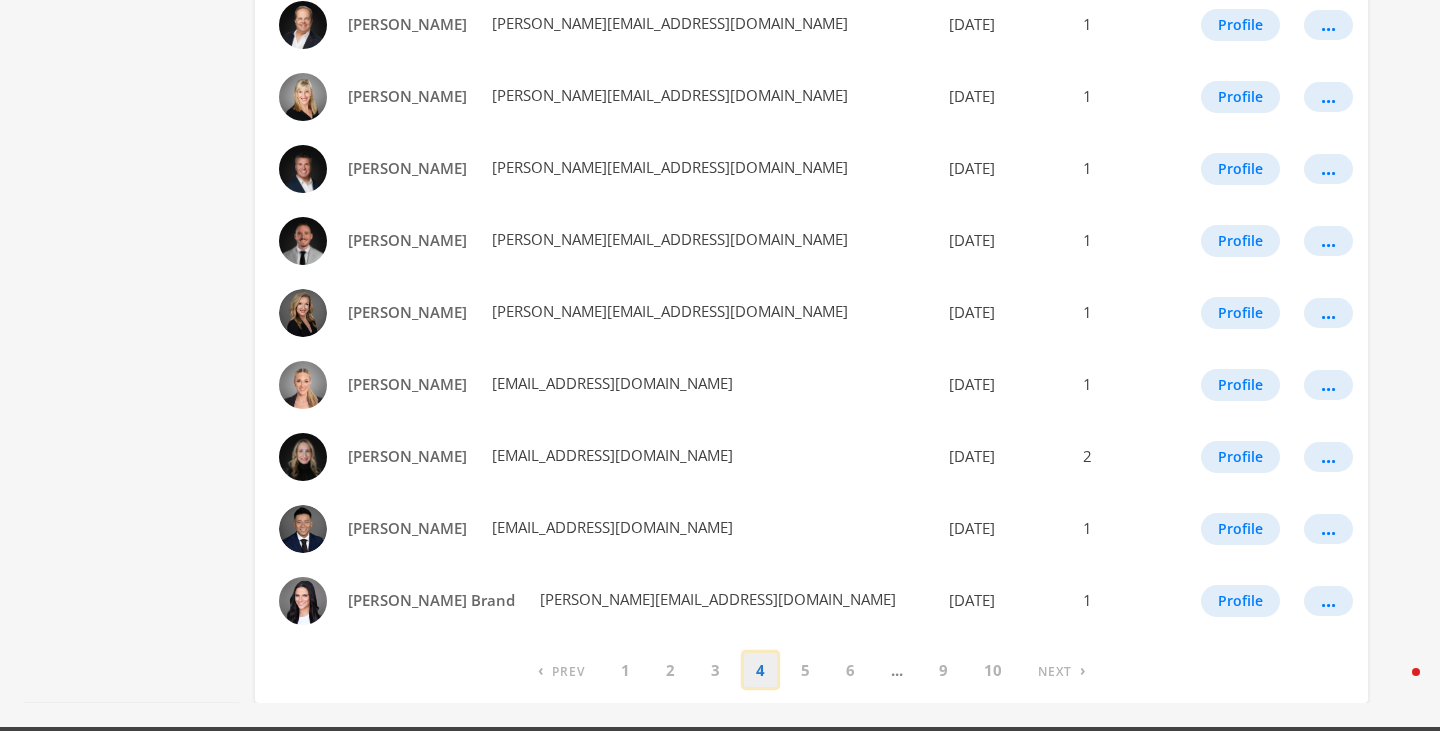 scroll, scrollTop: 1212, scrollLeft: 0, axis: vertical 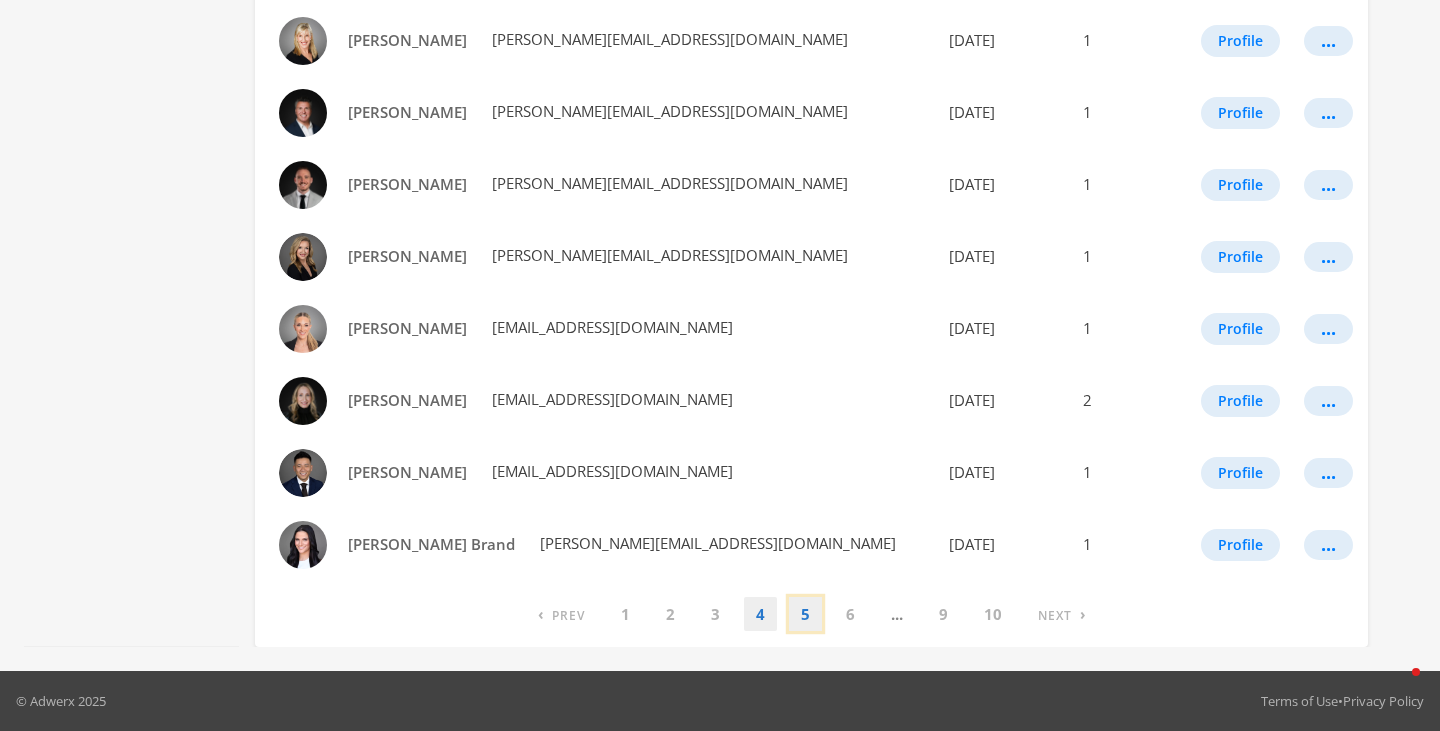 click on "5" at bounding box center [805, 614] 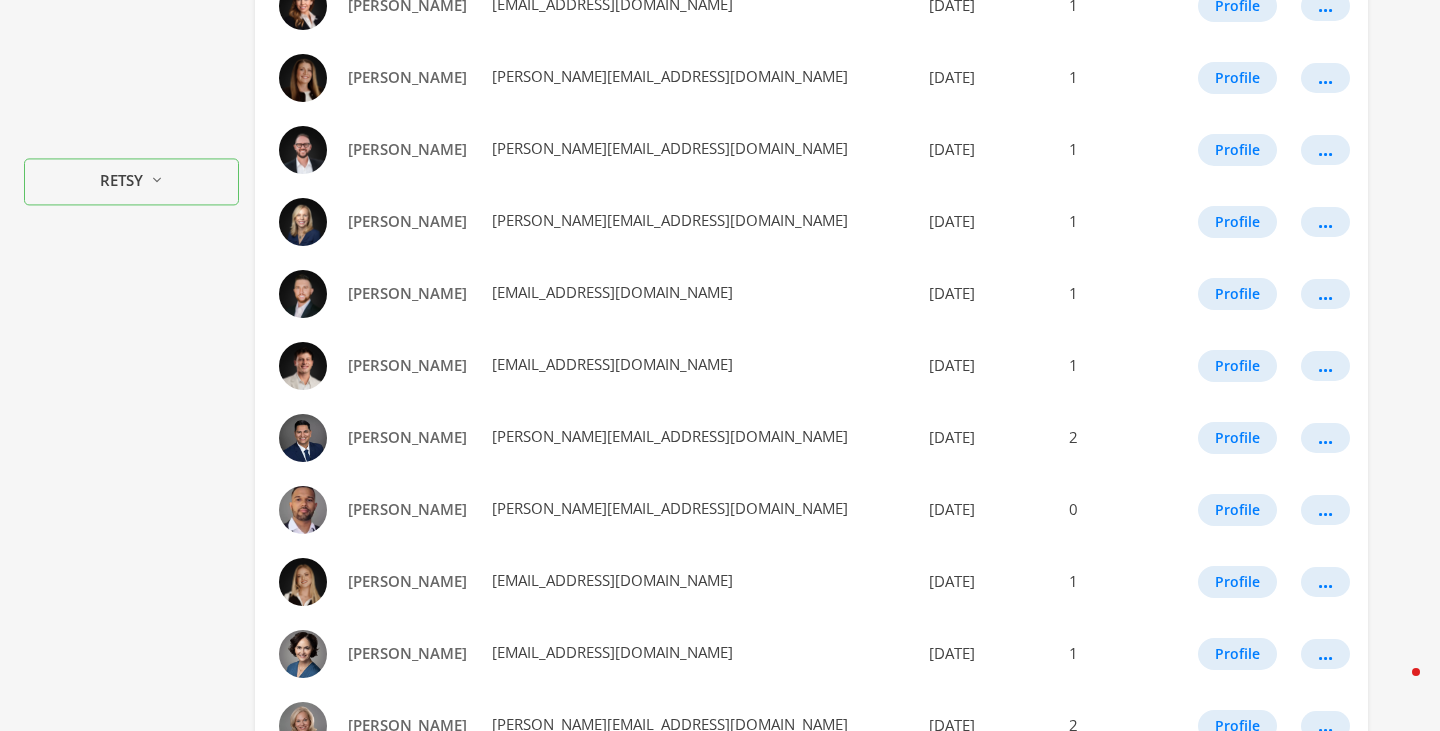 scroll, scrollTop: 654, scrollLeft: 0, axis: vertical 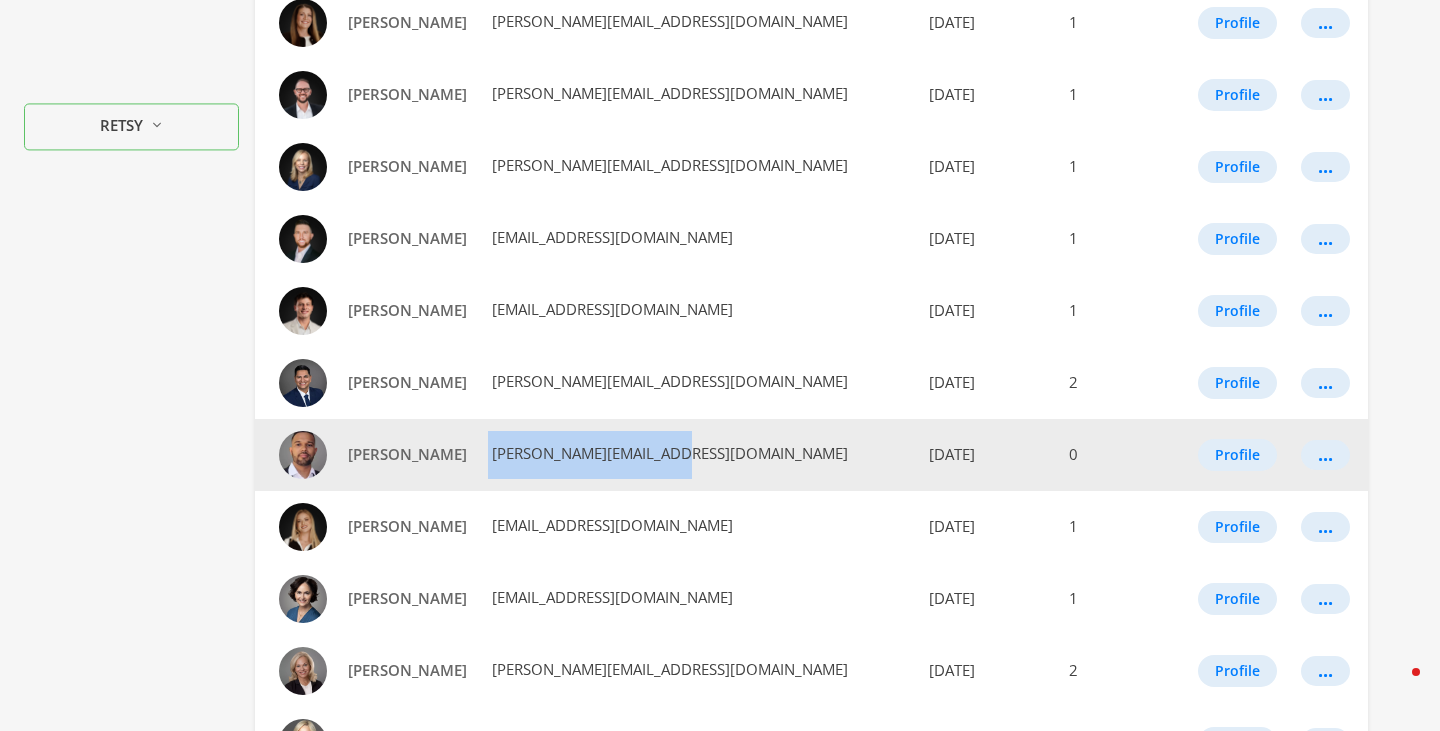 drag, startPoint x: 689, startPoint y: 461, endPoint x: 483, endPoint y: 451, distance: 206.24257 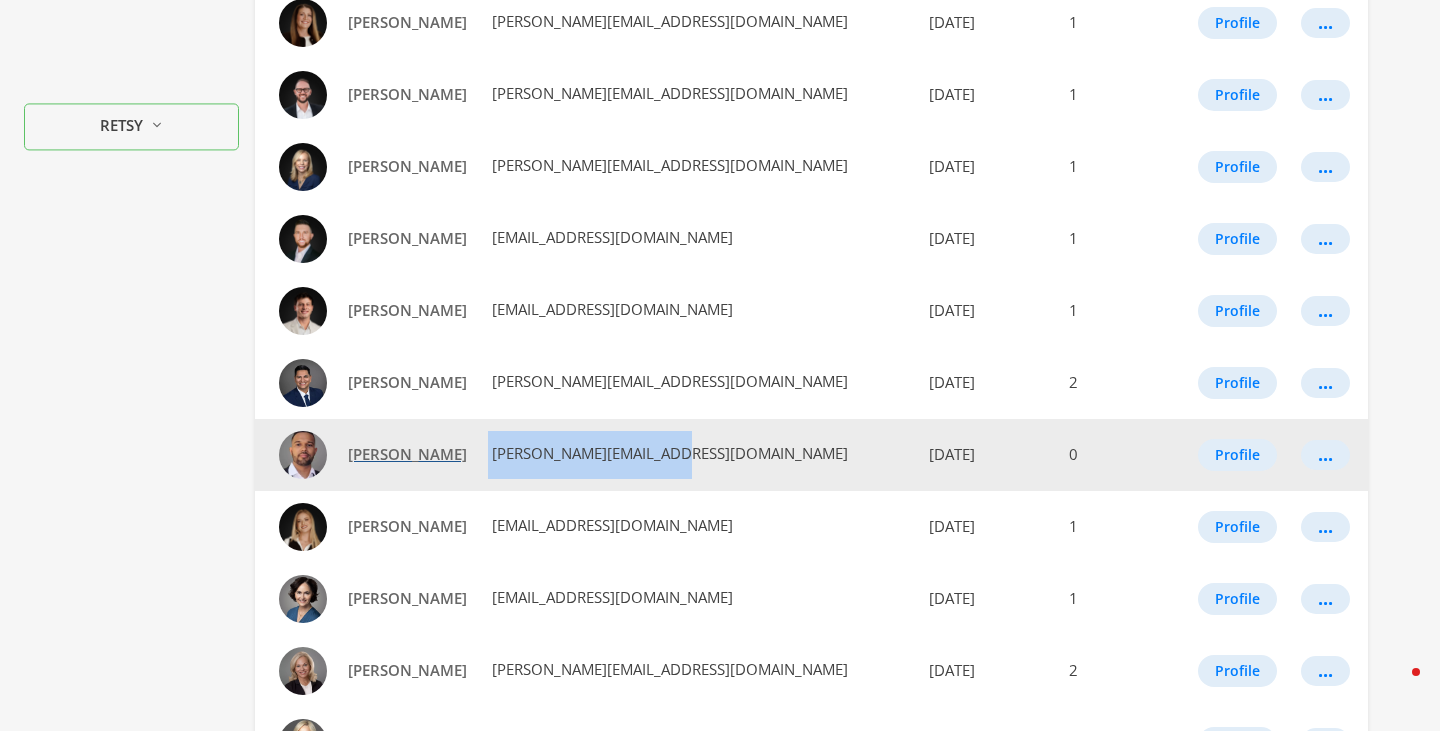 click on "Joshua Vazquez" at bounding box center [407, 454] 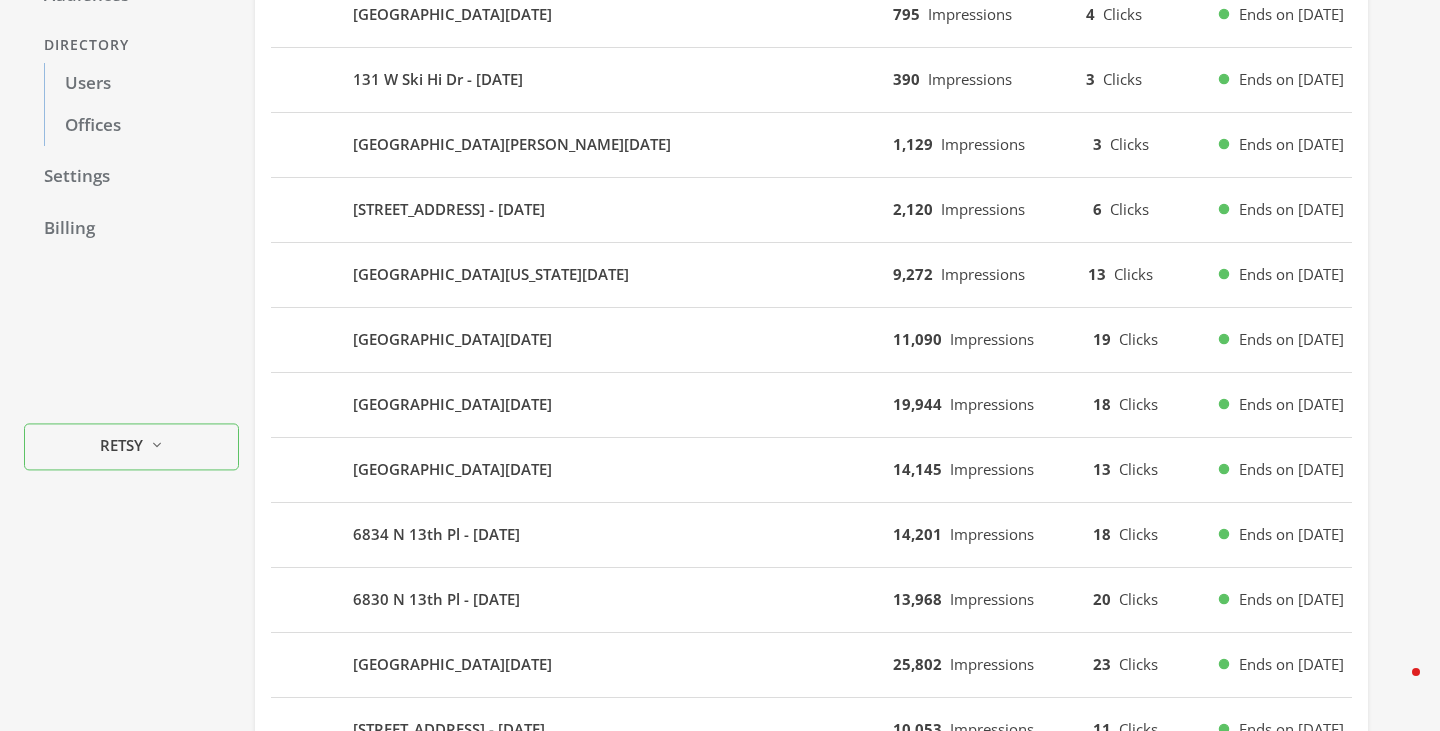 scroll, scrollTop: 0, scrollLeft: 0, axis: both 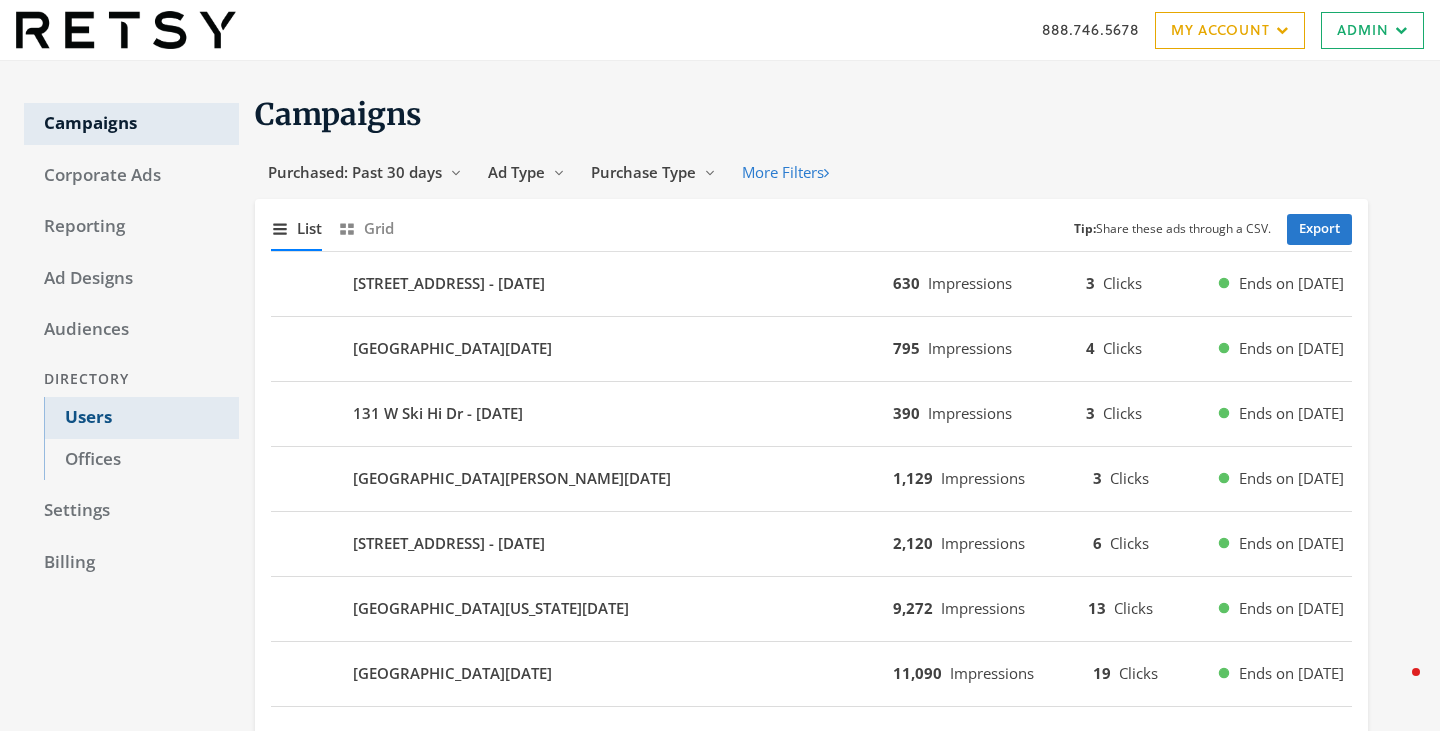 click on "Users" at bounding box center (141, 418) 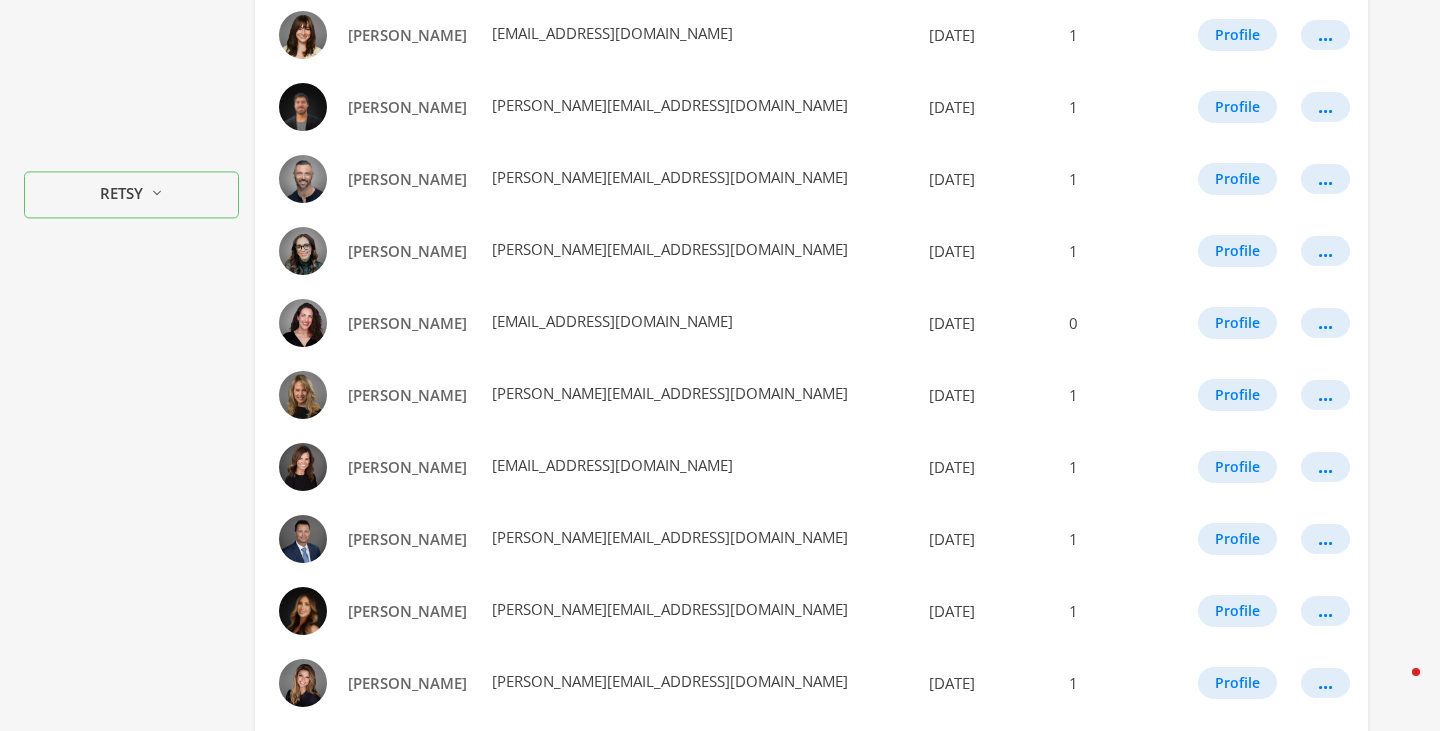 scroll, scrollTop: 1157, scrollLeft: 0, axis: vertical 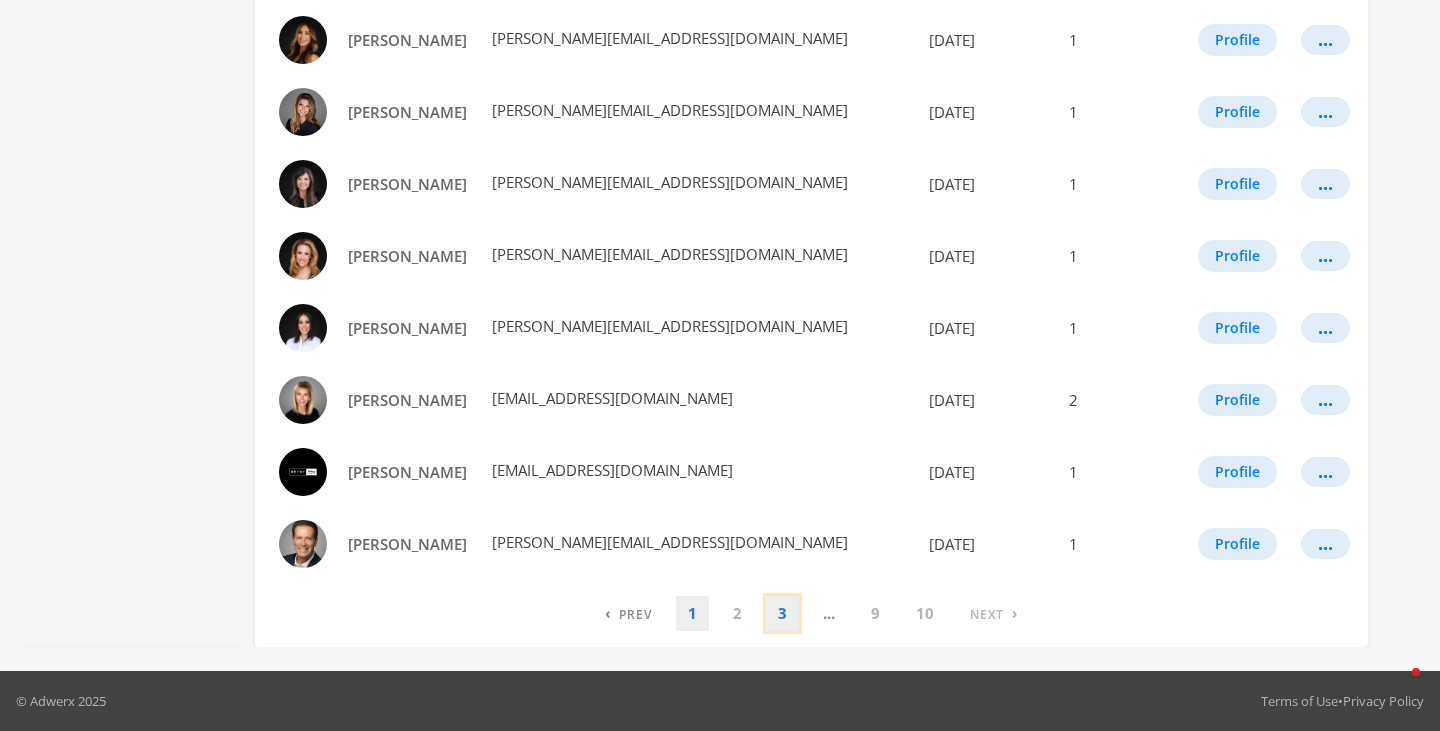 click on "3" at bounding box center (782, 613) 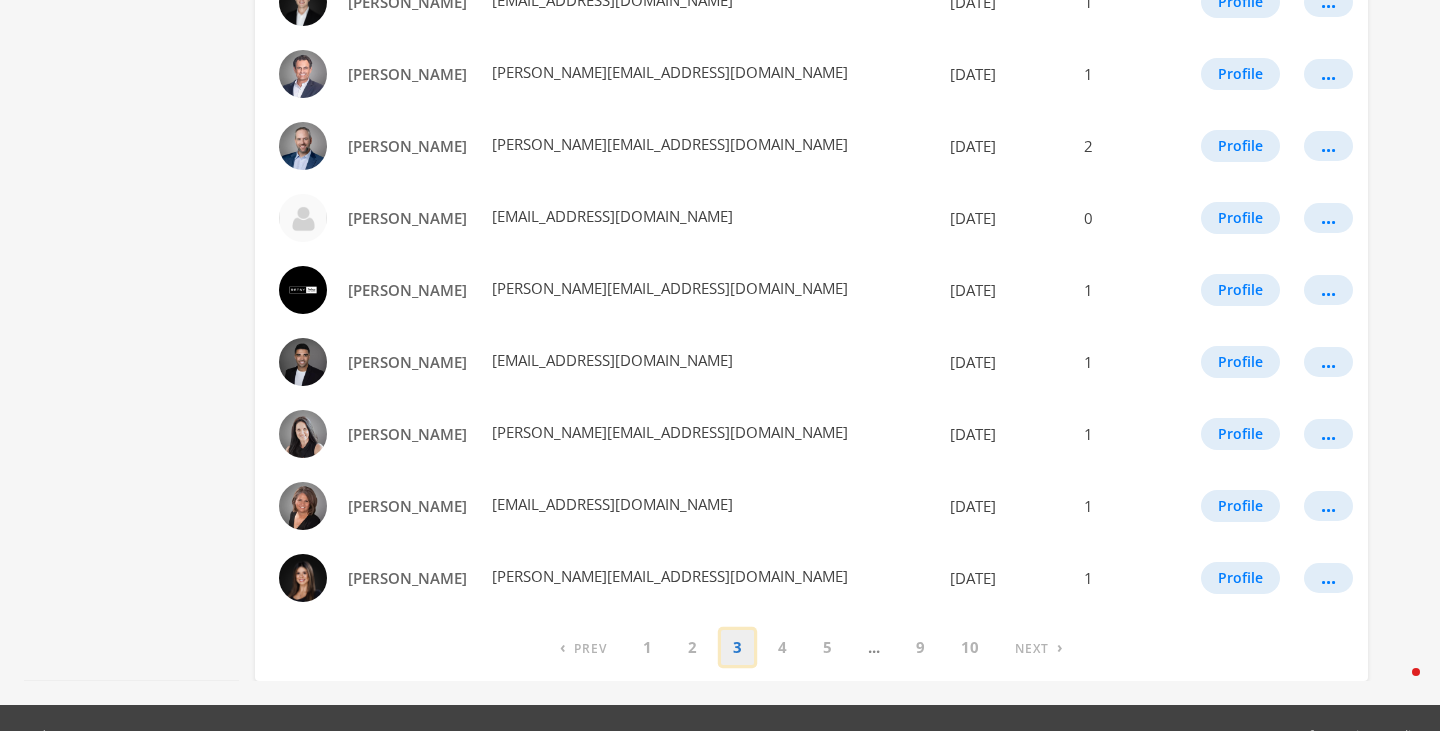scroll, scrollTop: 1157, scrollLeft: 0, axis: vertical 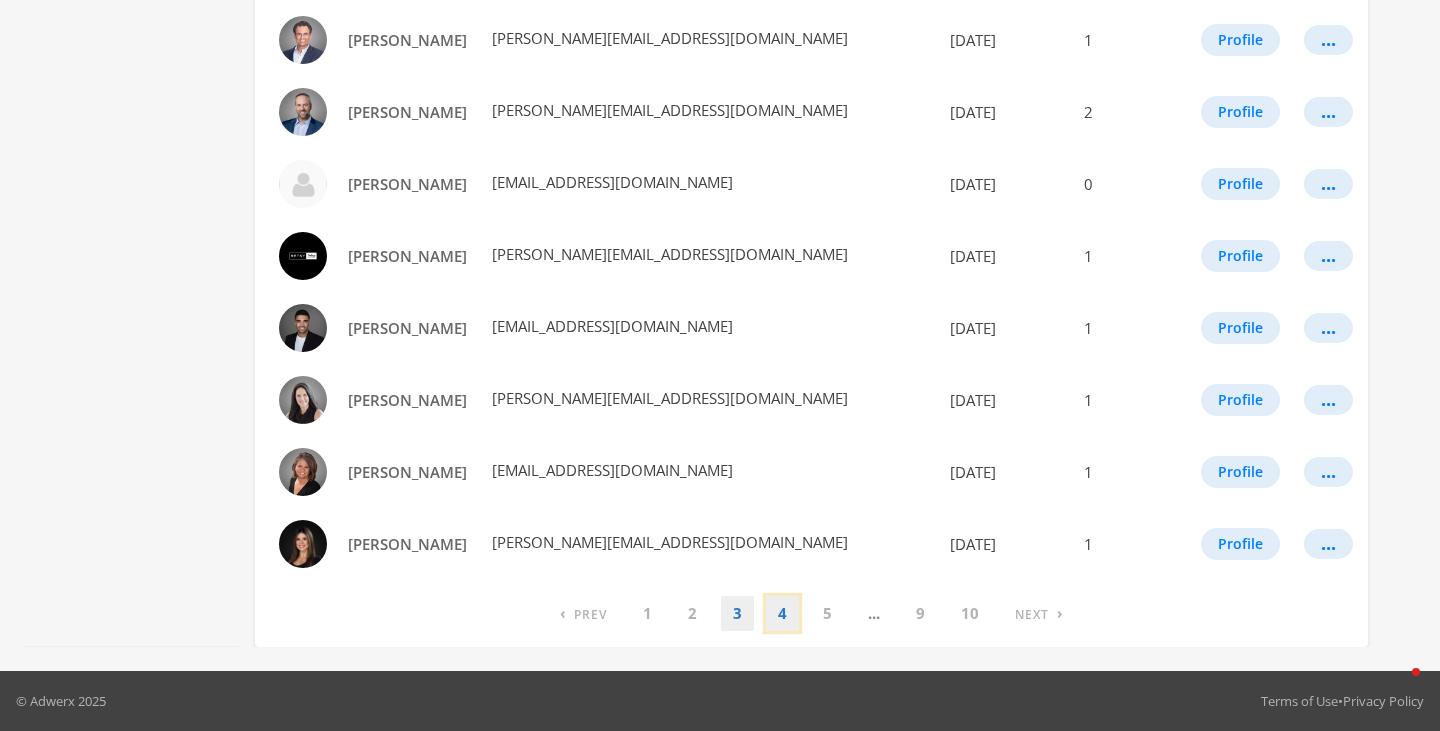 click on "4" at bounding box center [782, 613] 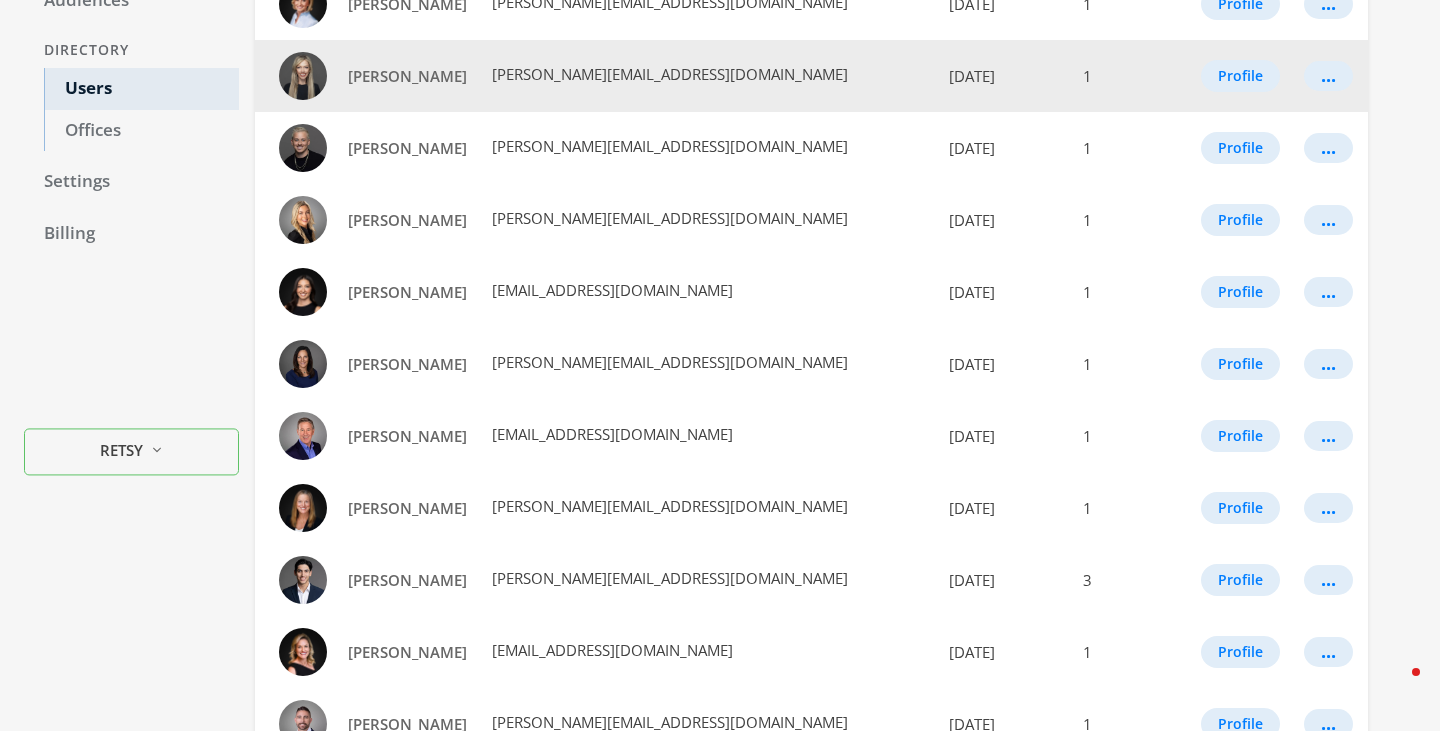 scroll, scrollTop: 1157, scrollLeft: 0, axis: vertical 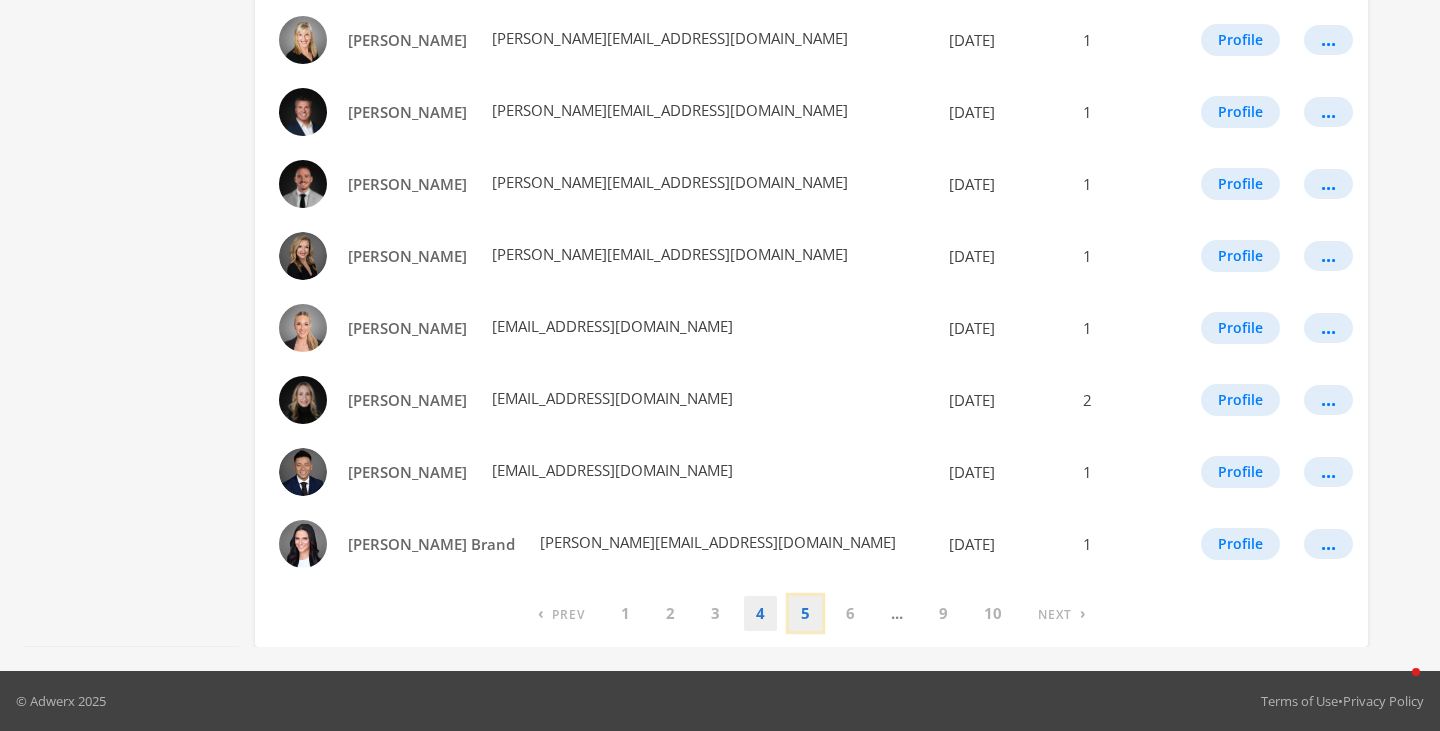 click on "5" at bounding box center (805, 613) 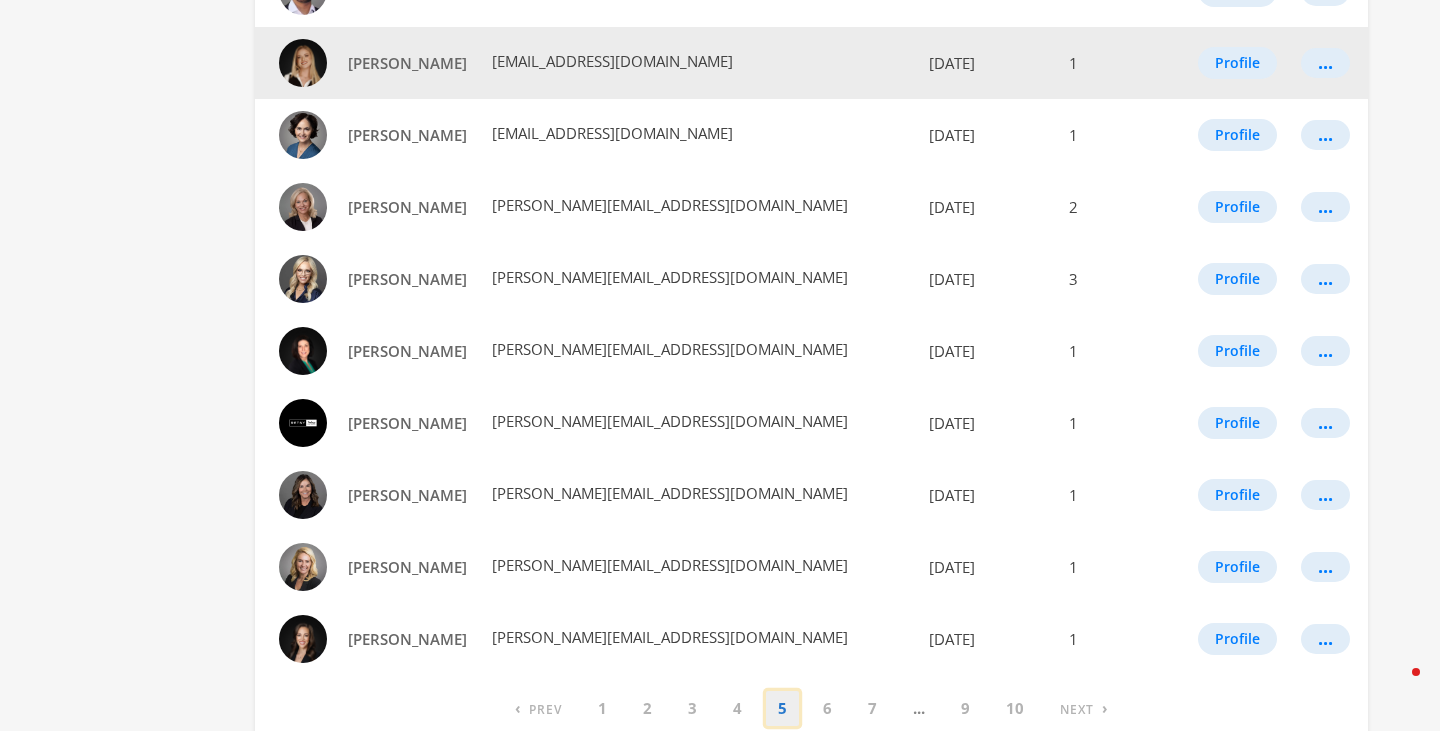 scroll, scrollTop: 1157, scrollLeft: 0, axis: vertical 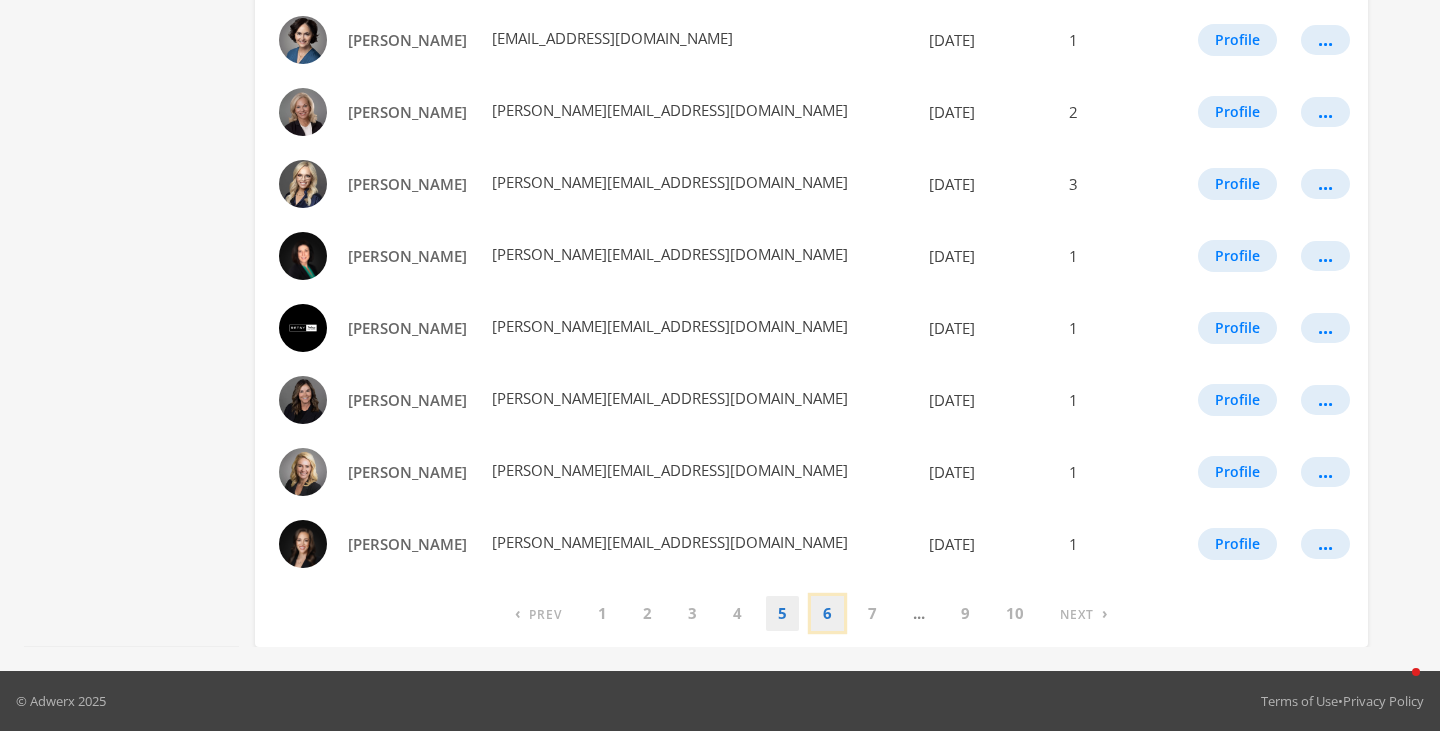 click on "6" at bounding box center (827, 613) 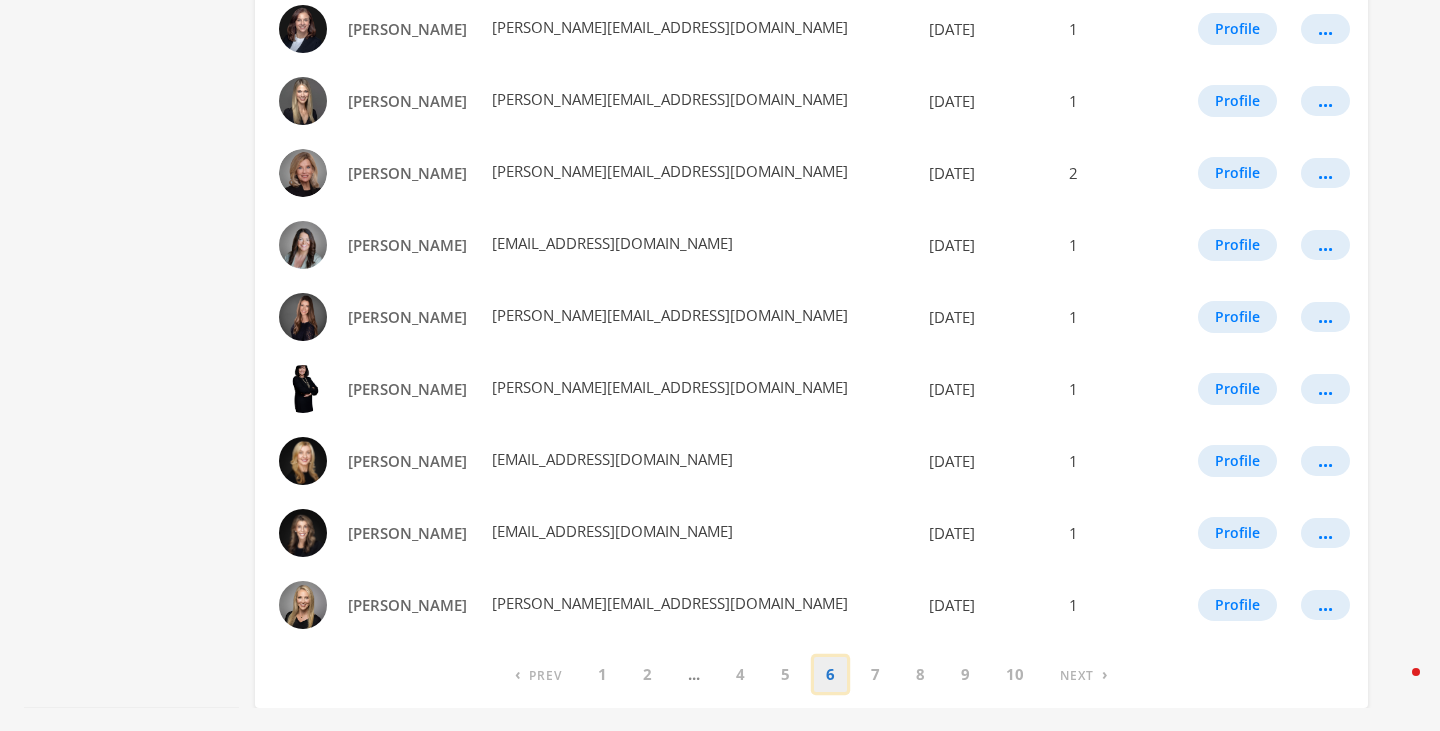scroll, scrollTop: 1157, scrollLeft: 0, axis: vertical 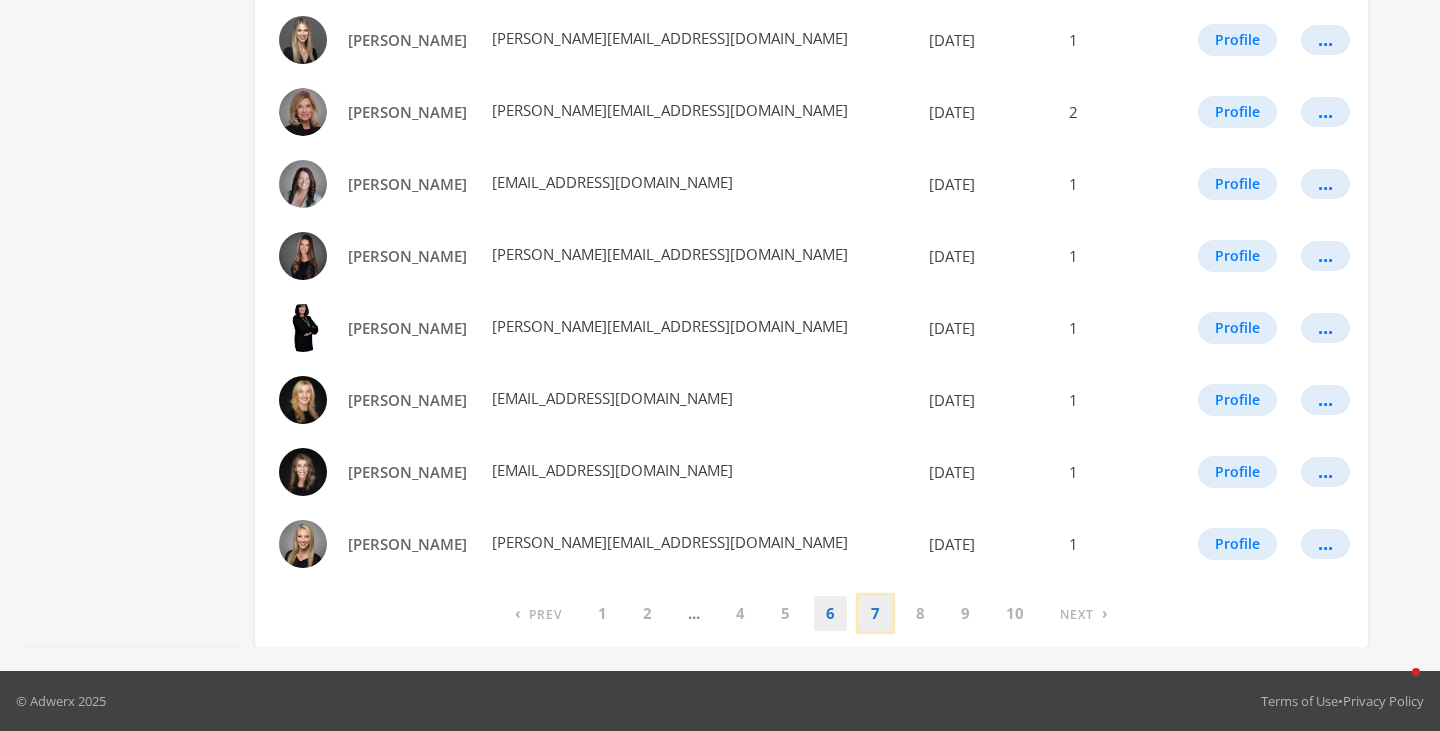 click on "7" at bounding box center (875, 613) 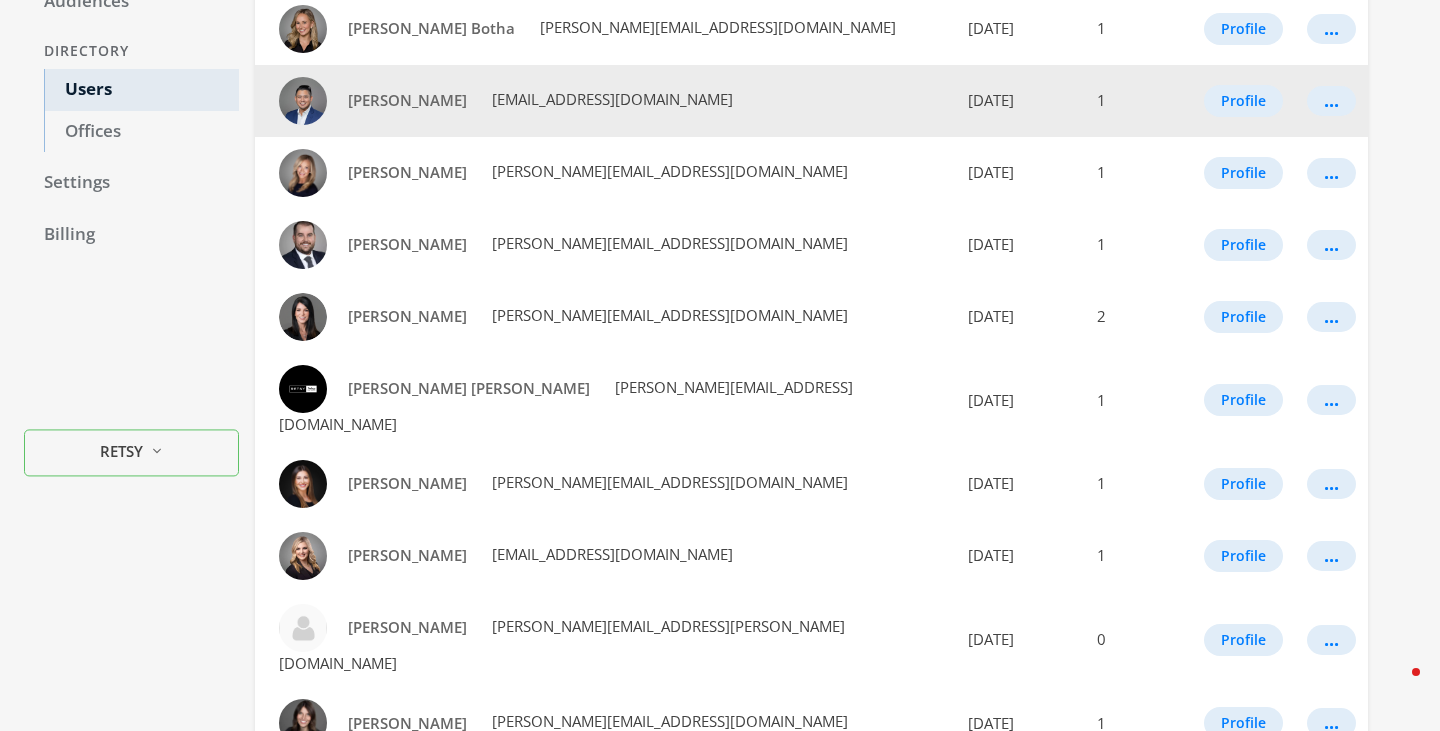 scroll, scrollTop: 425, scrollLeft: 0, axis: vertical 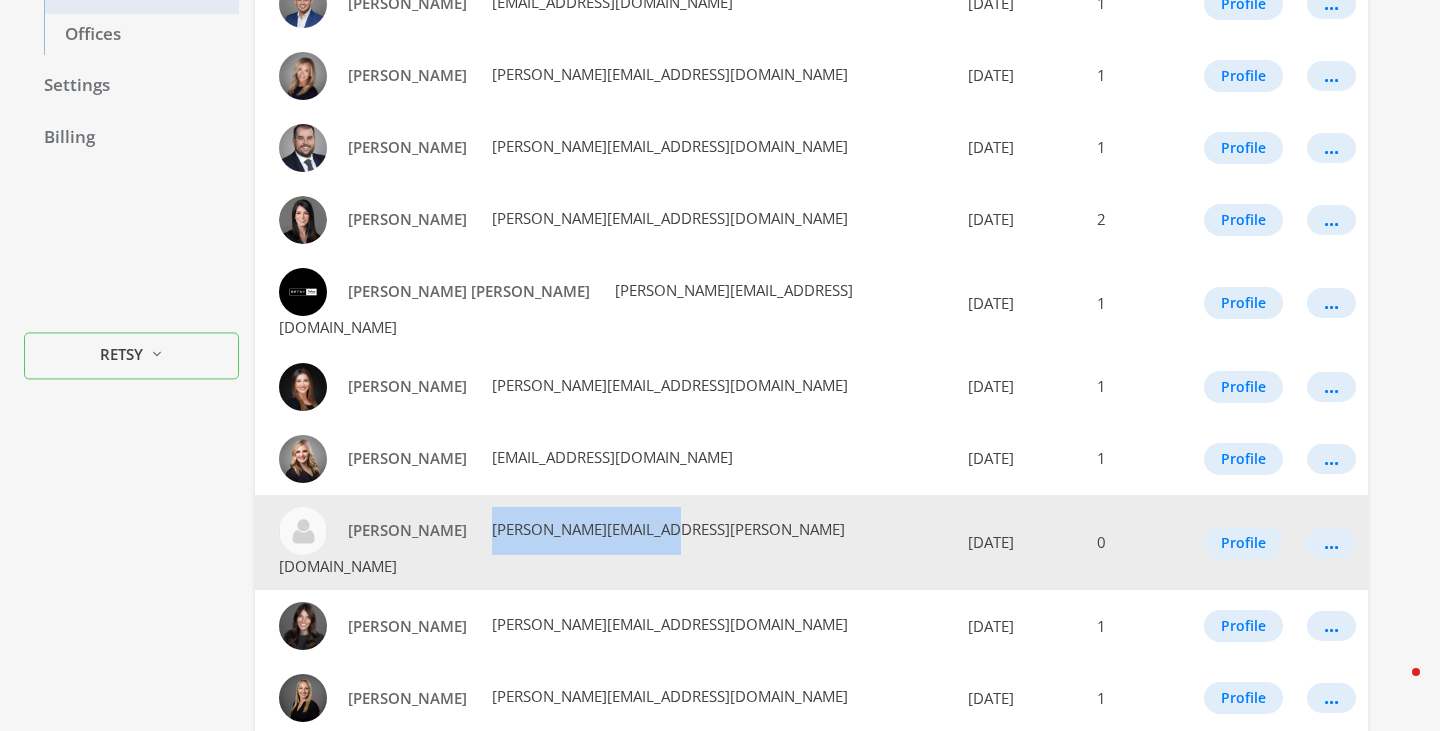 drag, startPoint x: 695, startPoint y: 481, endPoint x: 492, endPoint y: 483, distance: 203.00986 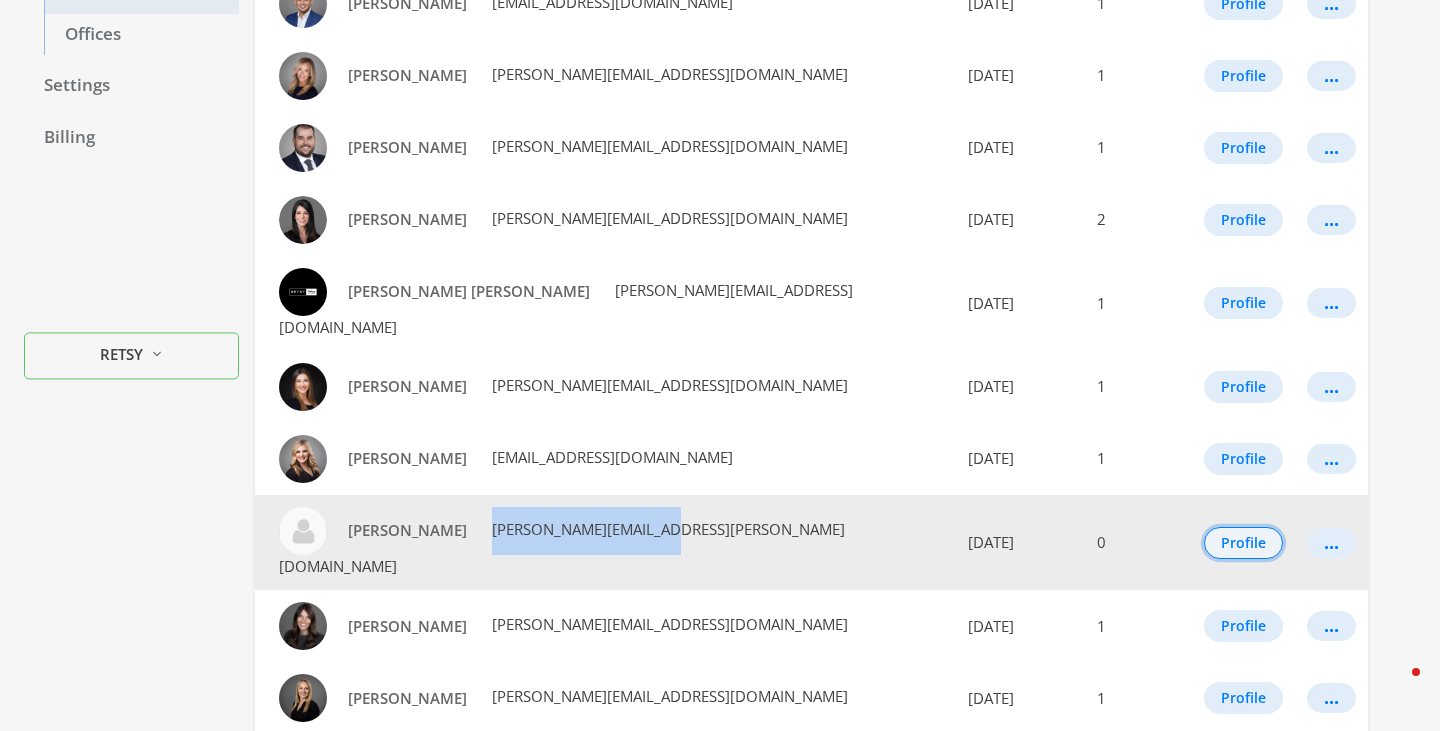 click on "Profile" at bounding box center [1243, 543] 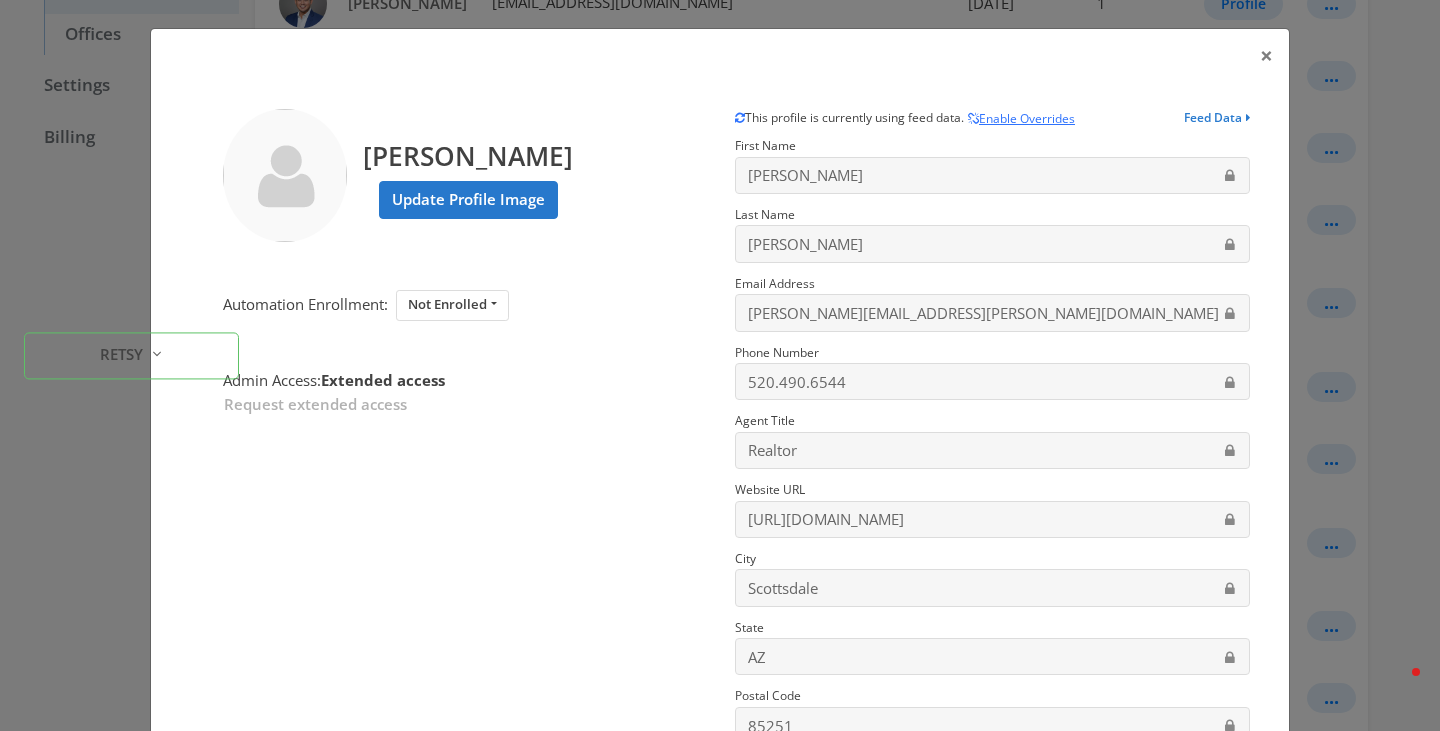 scroll, scrollTop: 265, scrollLeft: 0, axis: vertical 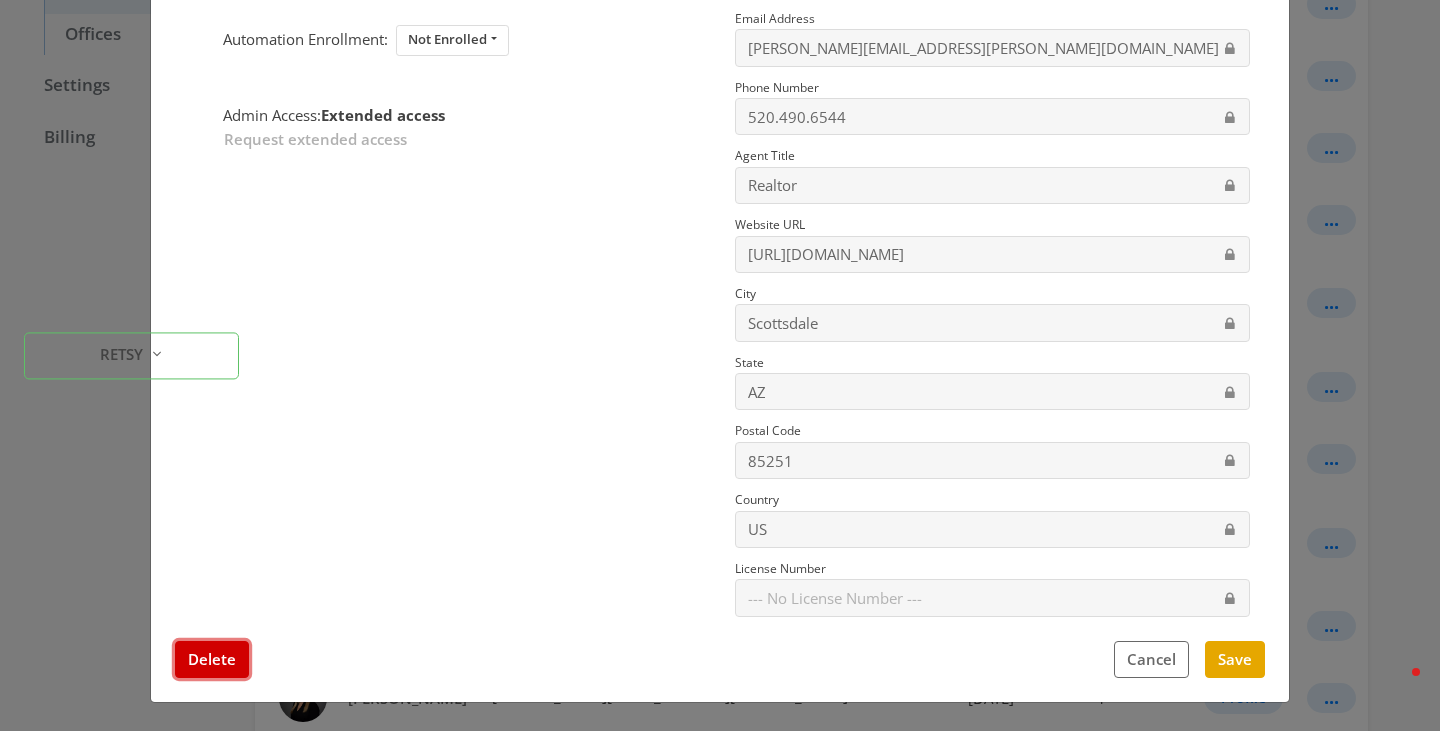 click on "Delete" at bounding box center (212, 659) 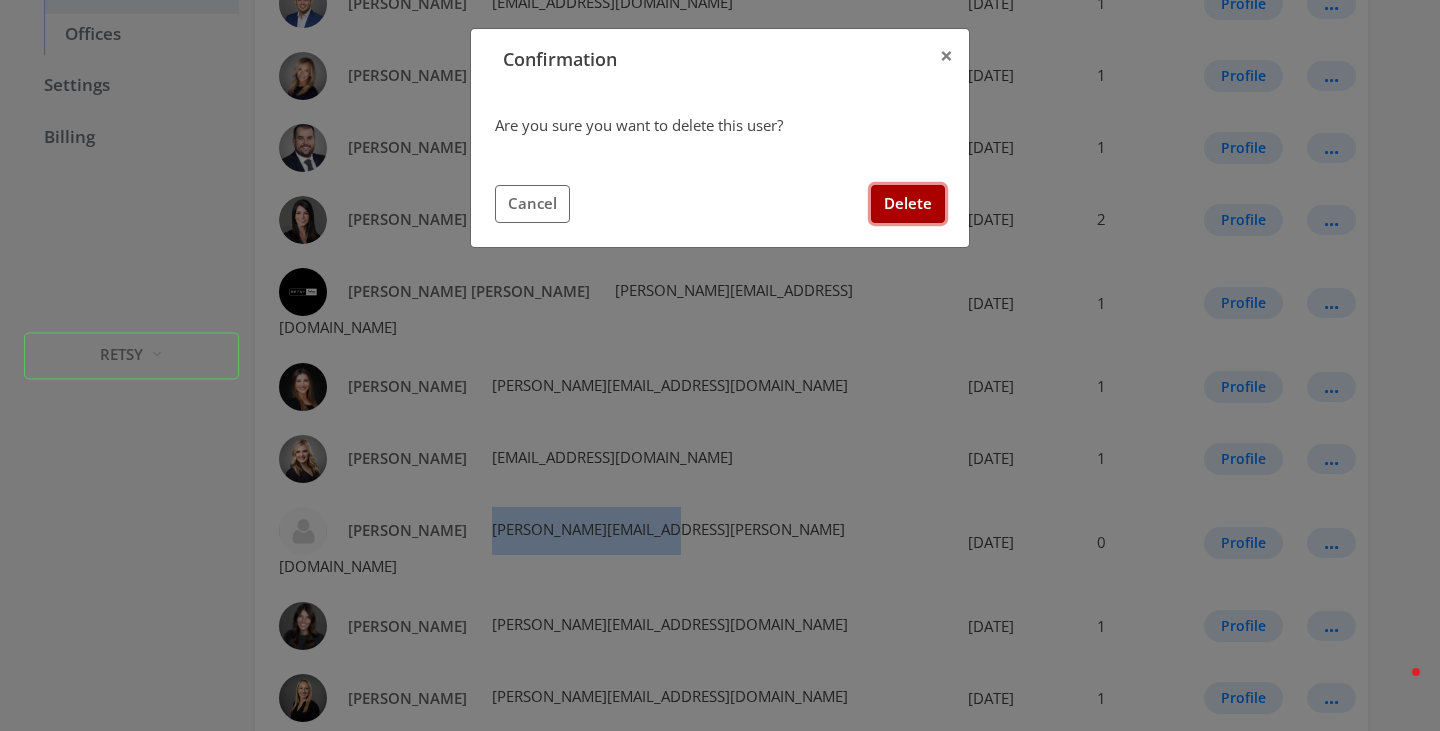 click on "Delete" at bounding box center (908, 203) 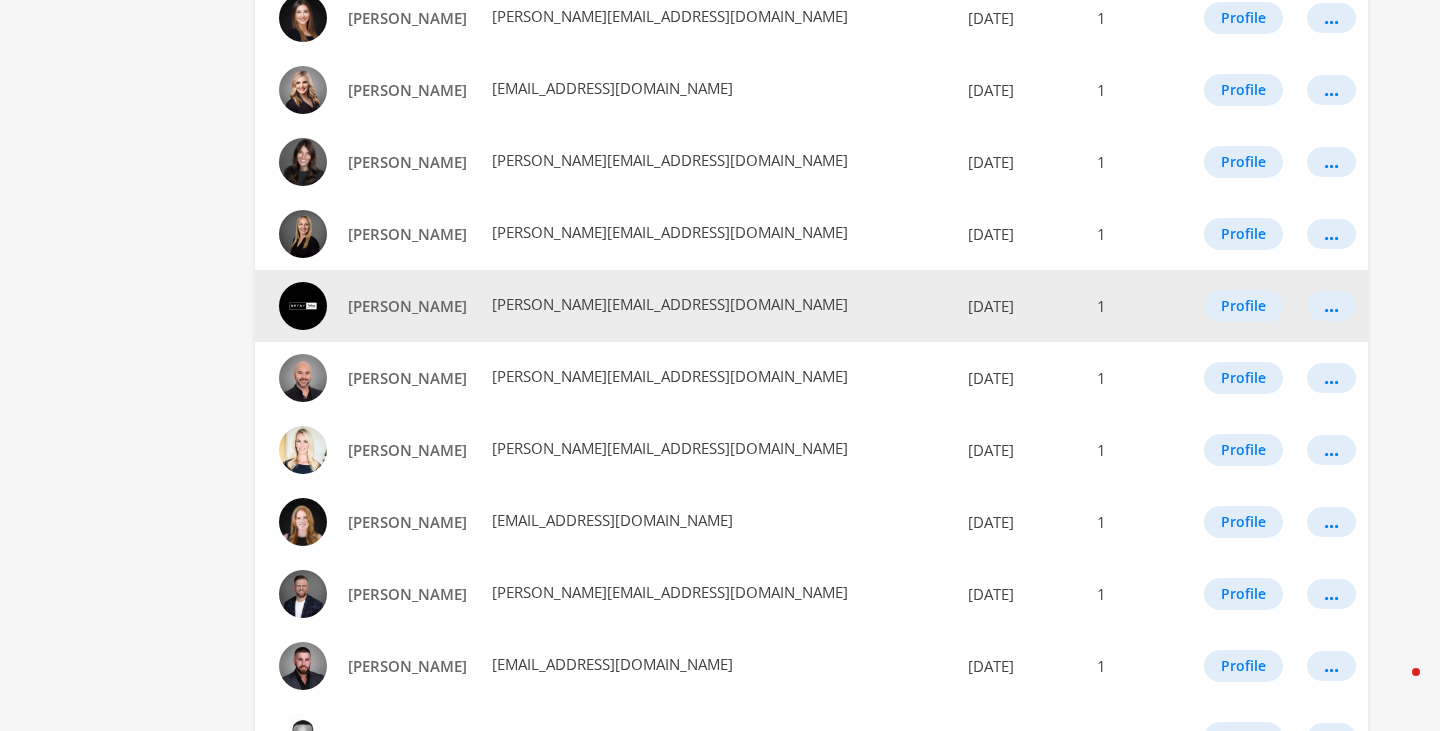 scroll, scrollTop: 844, scrollLeft: 0, axis: vertical 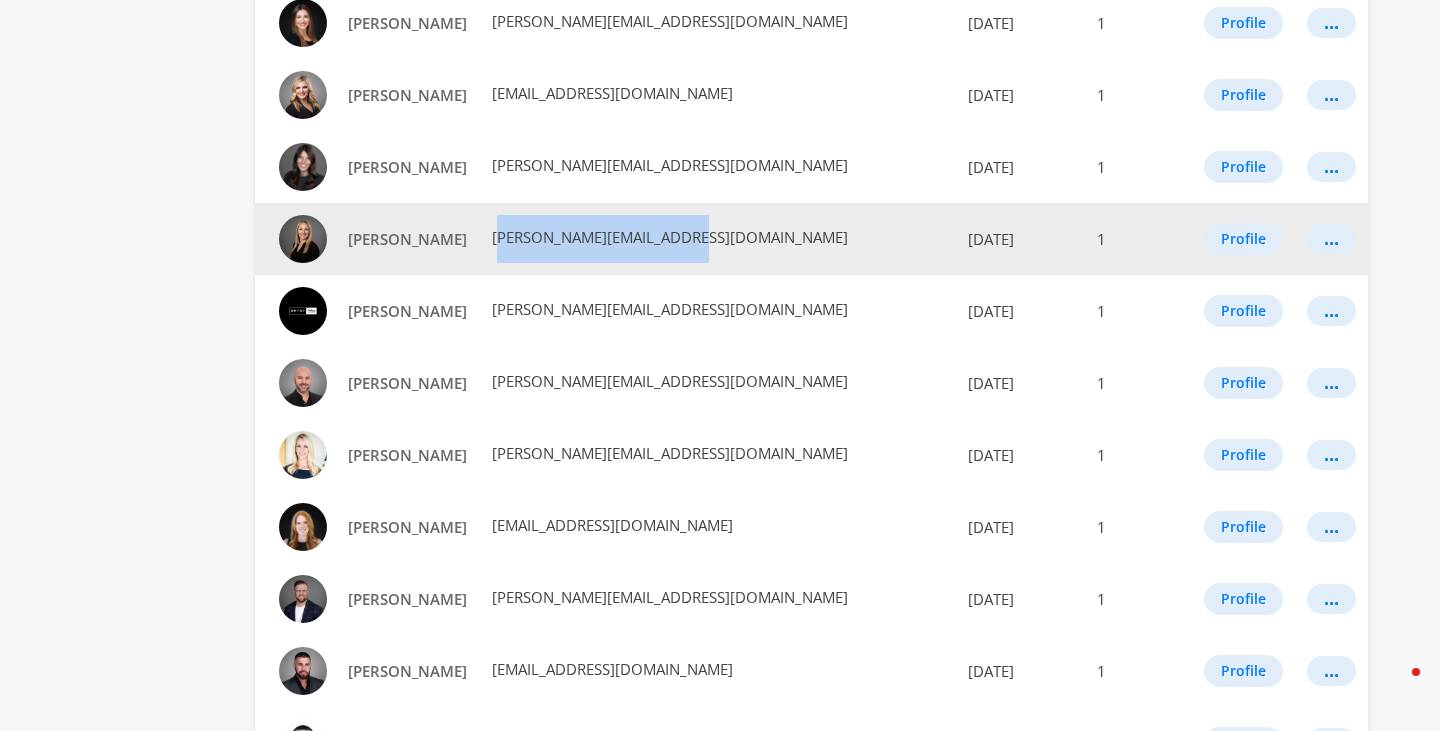 drag, startPoint x: 726, startPoint y: 192, endPoint x: 522, endPoint y: 191, distance: 204.00246 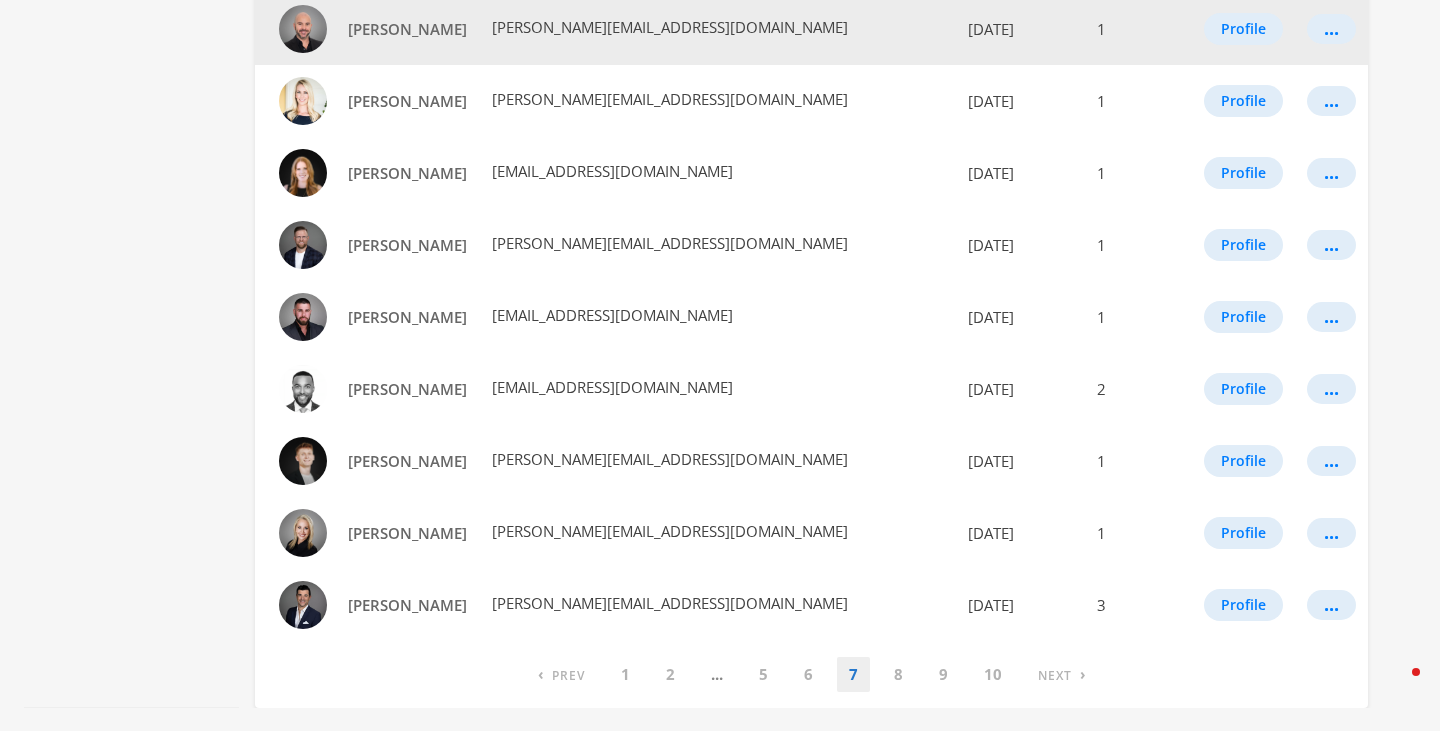 scroll, scrollTop: 1212, scrollLeft: 0, axis: vertical 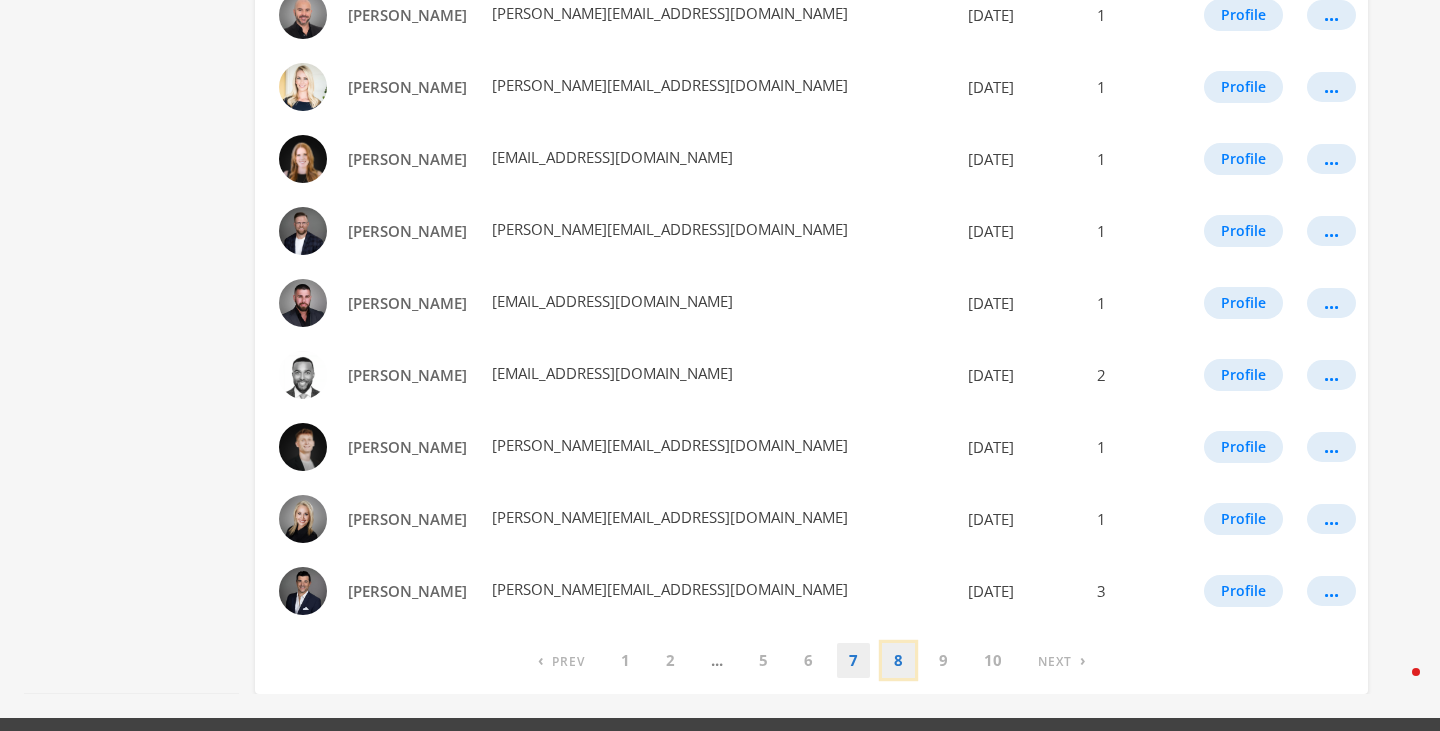 click on "8" at bounding box center [898, 660] 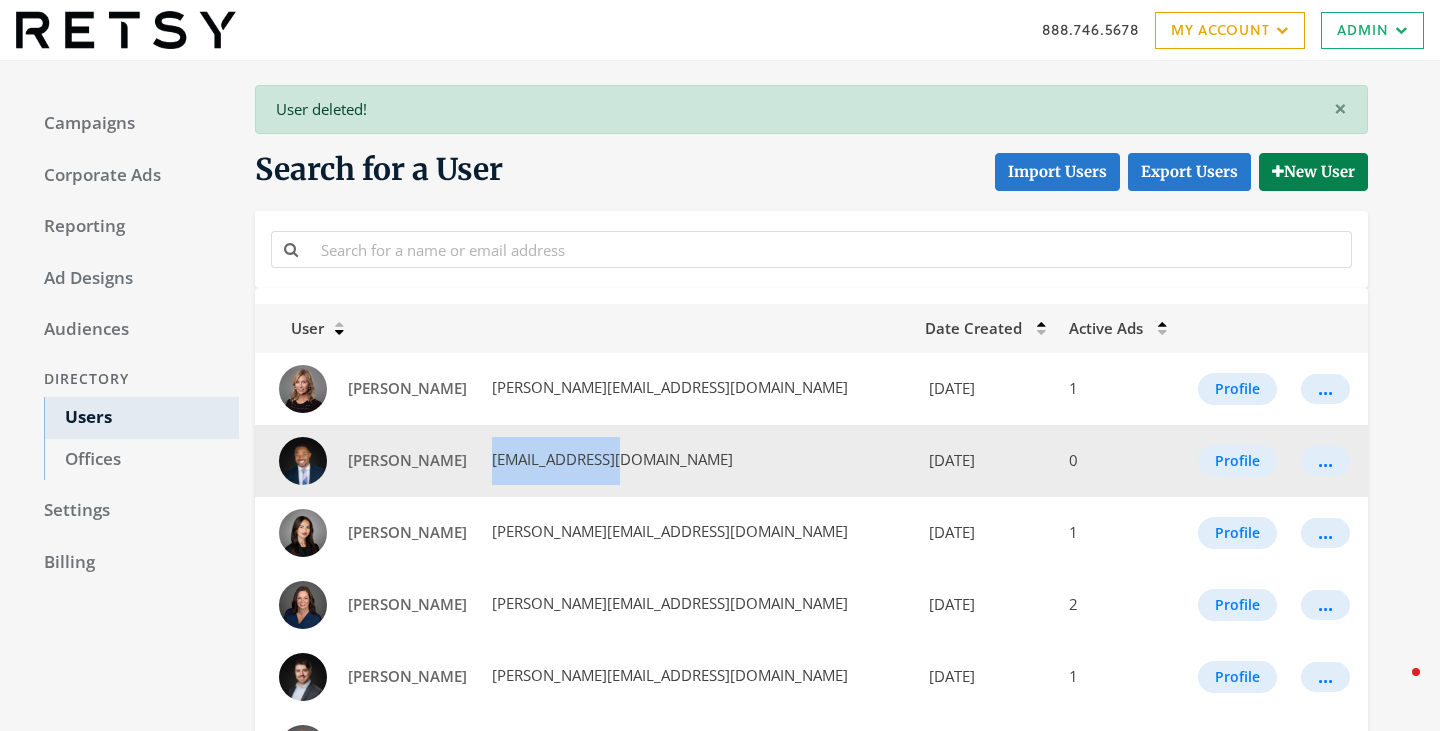 drag, startPoint x: 636, startPoint y: 455, endPoint x: 499, endPoint y: 459, distance: 137.05838 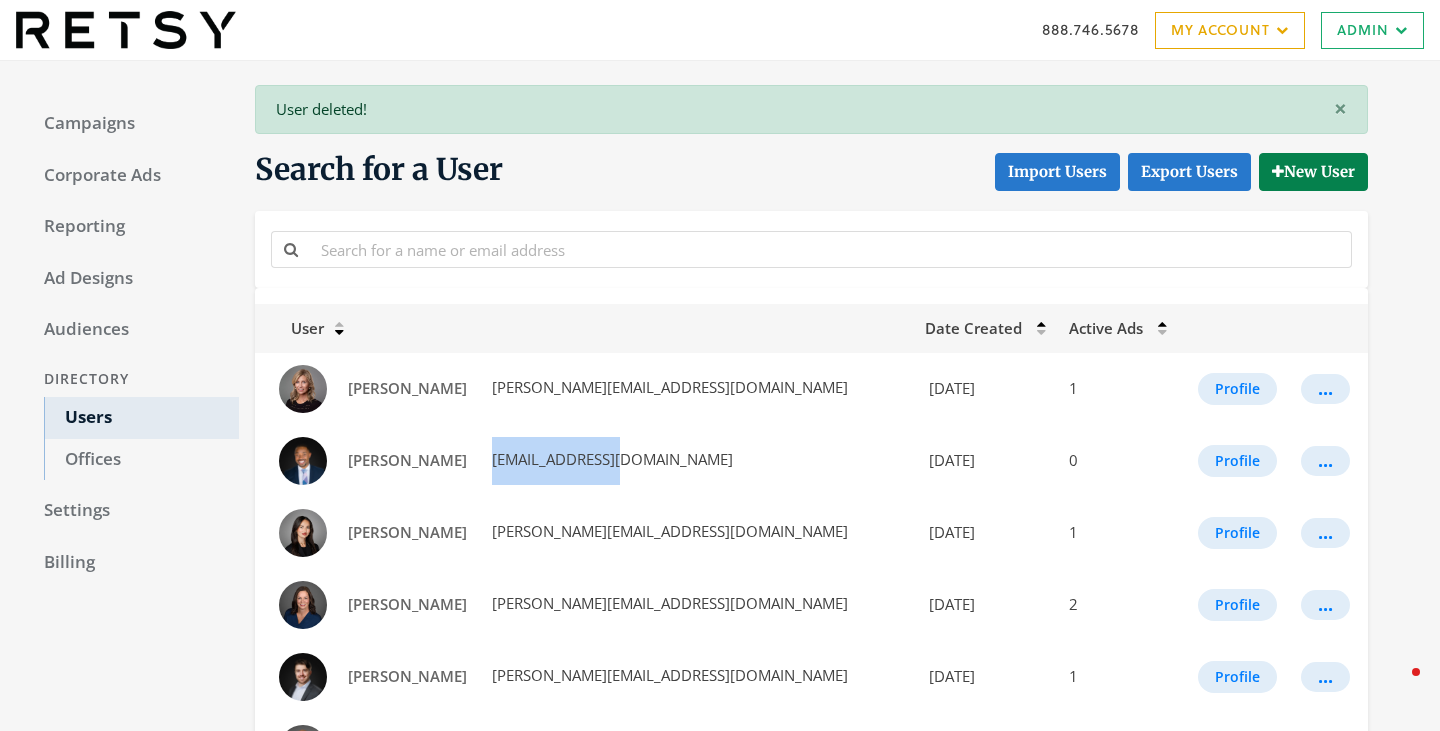 copy on "prince@retsy.com" 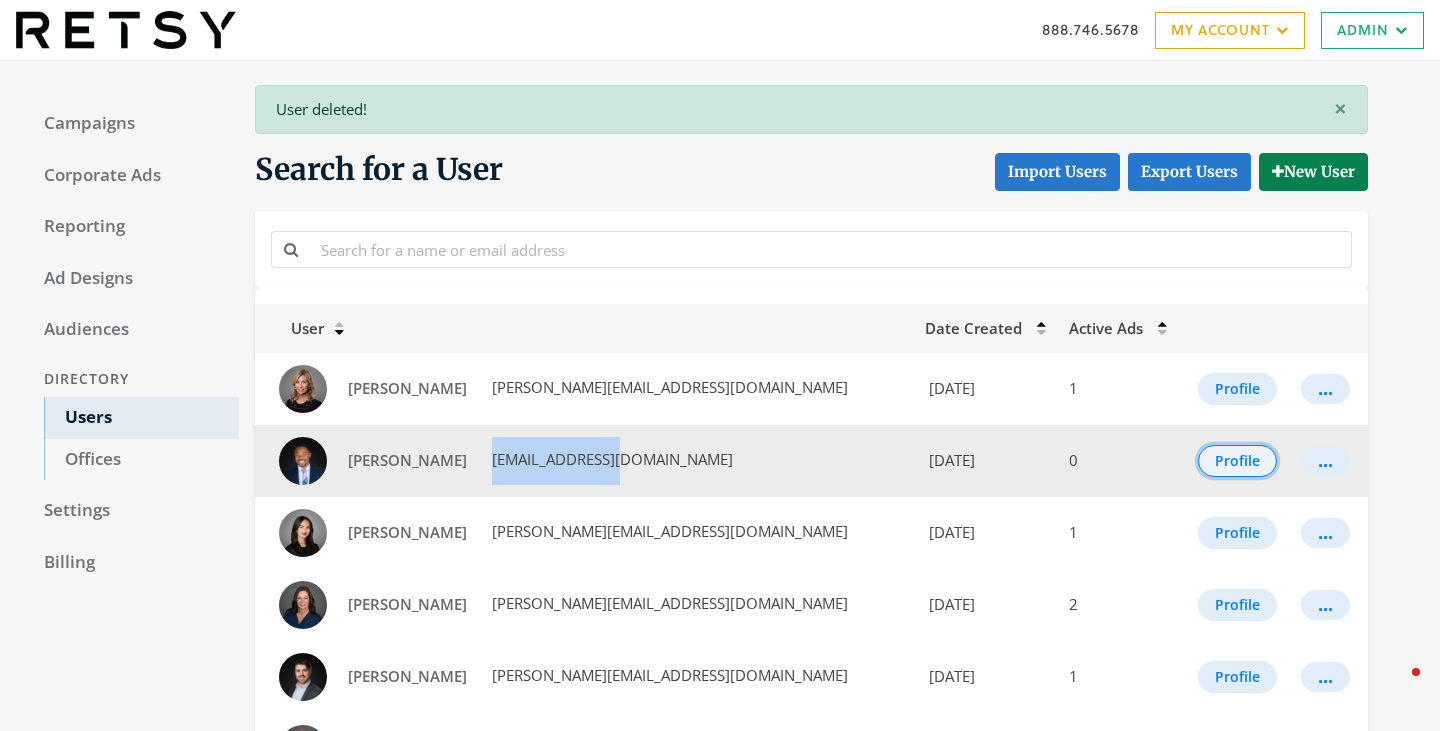 click on "Profile" at bounding box center [1237, 461] 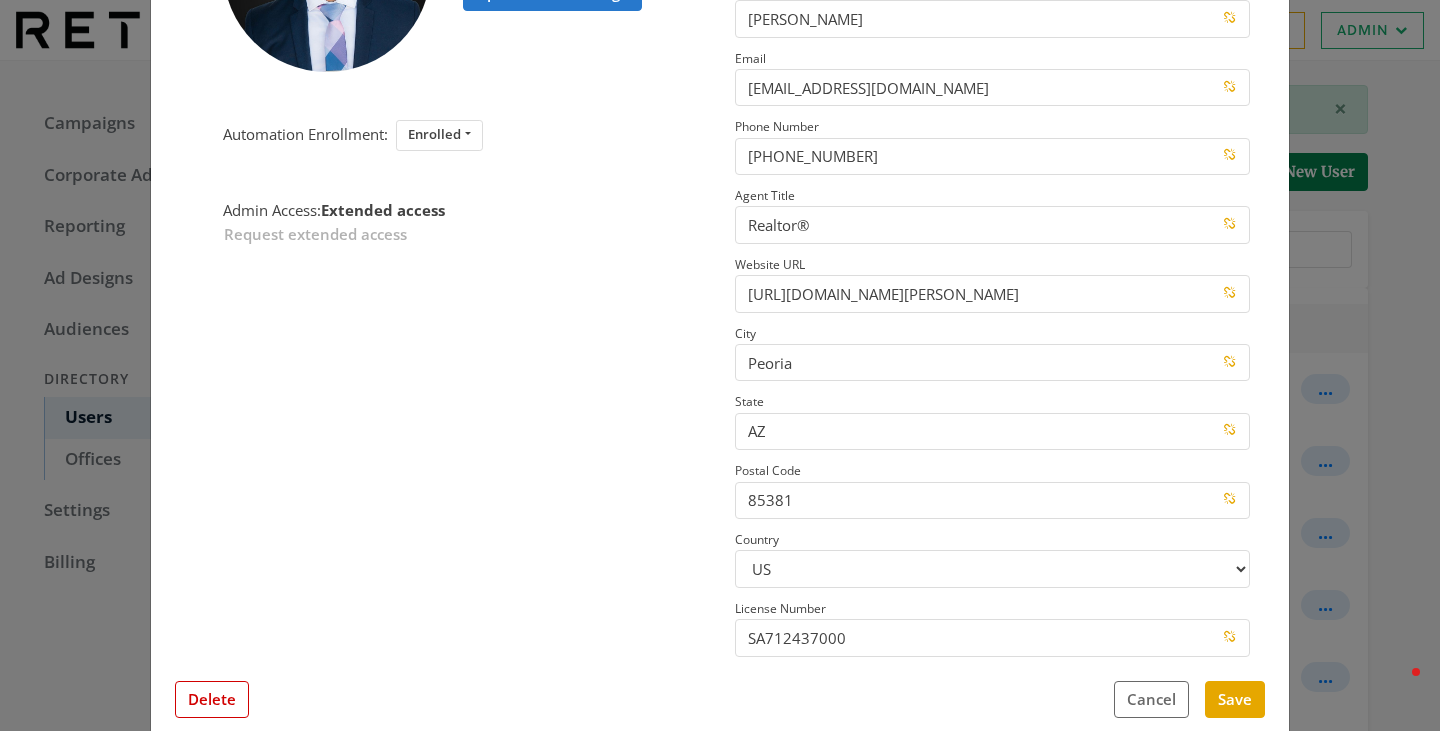 scroll, scrollTop: 285, scrollLeft: 0, axis: vertical 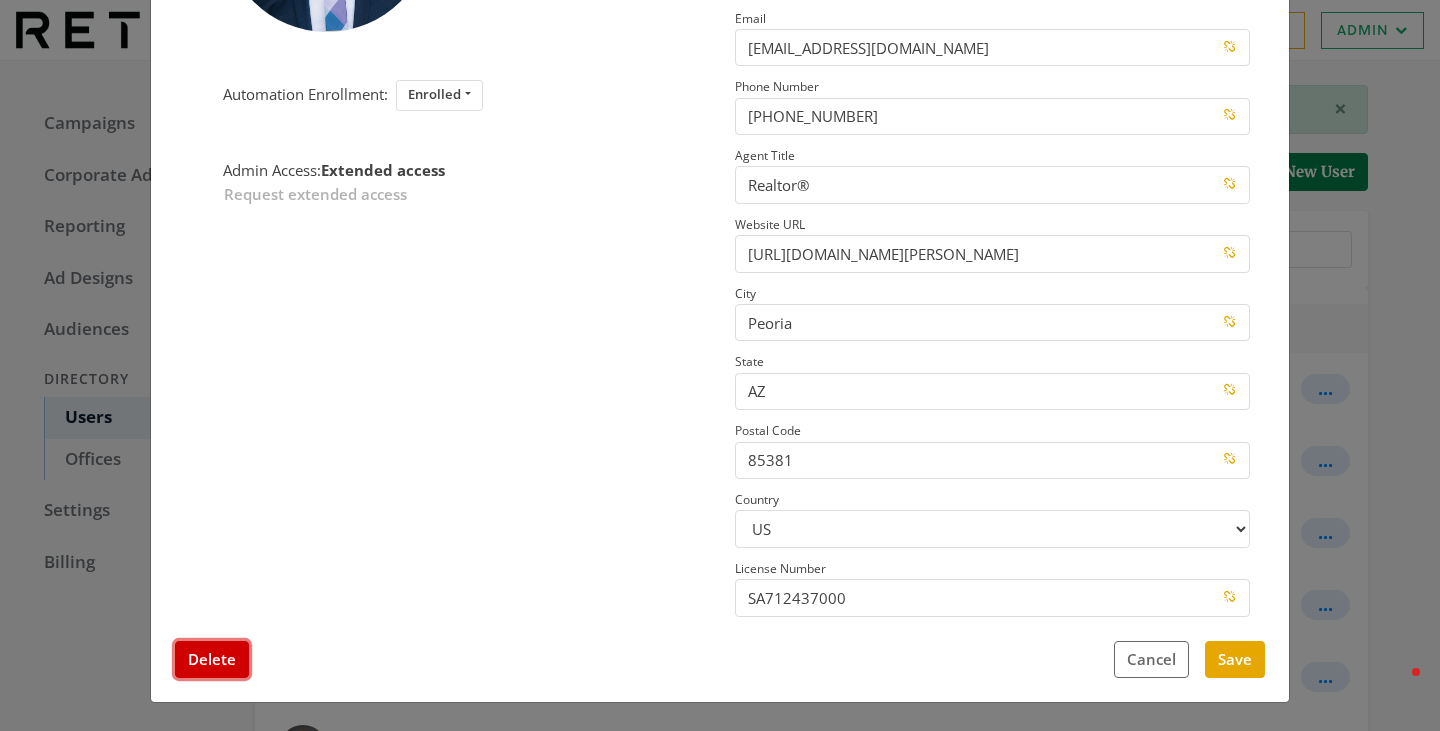 click on "Delete" at bounding box center (212, 659) 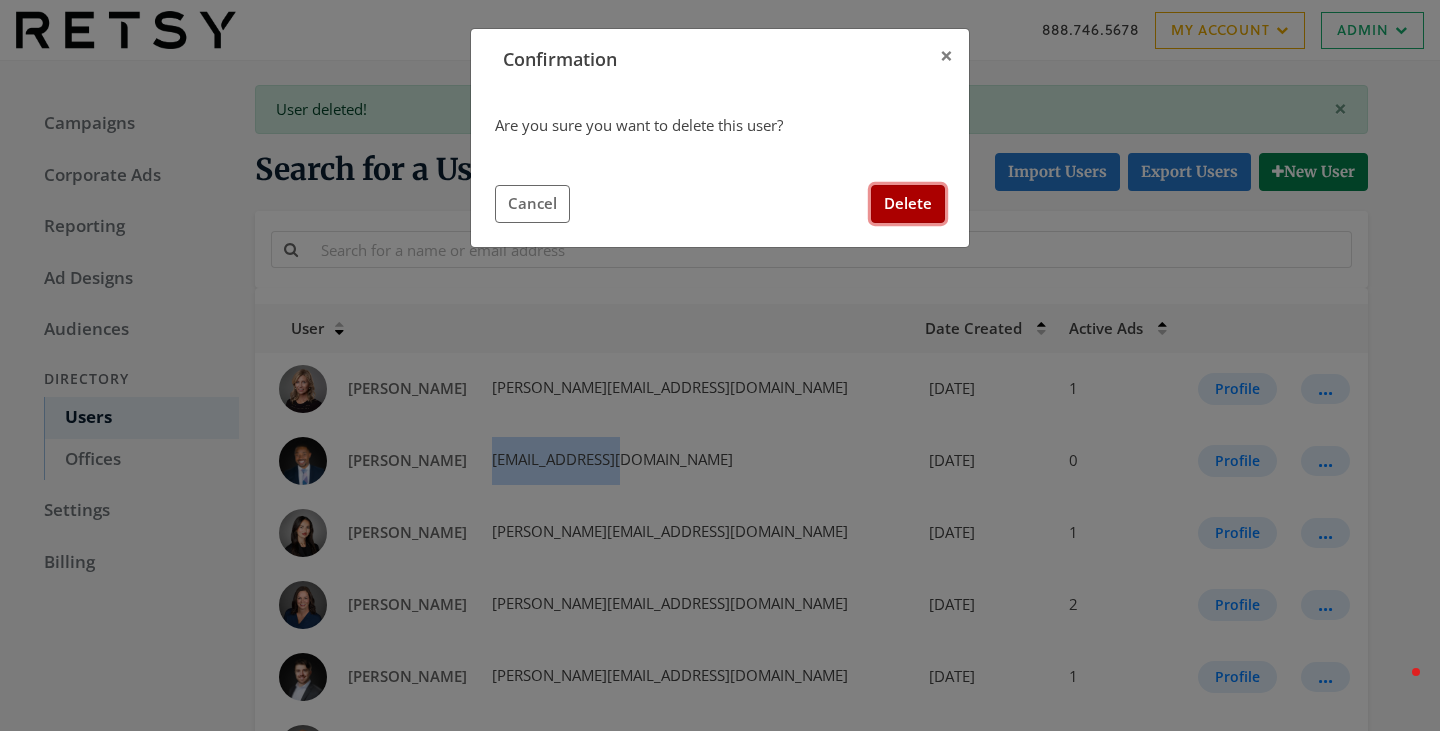 click on "Delete" at bounding box center (908, 203) 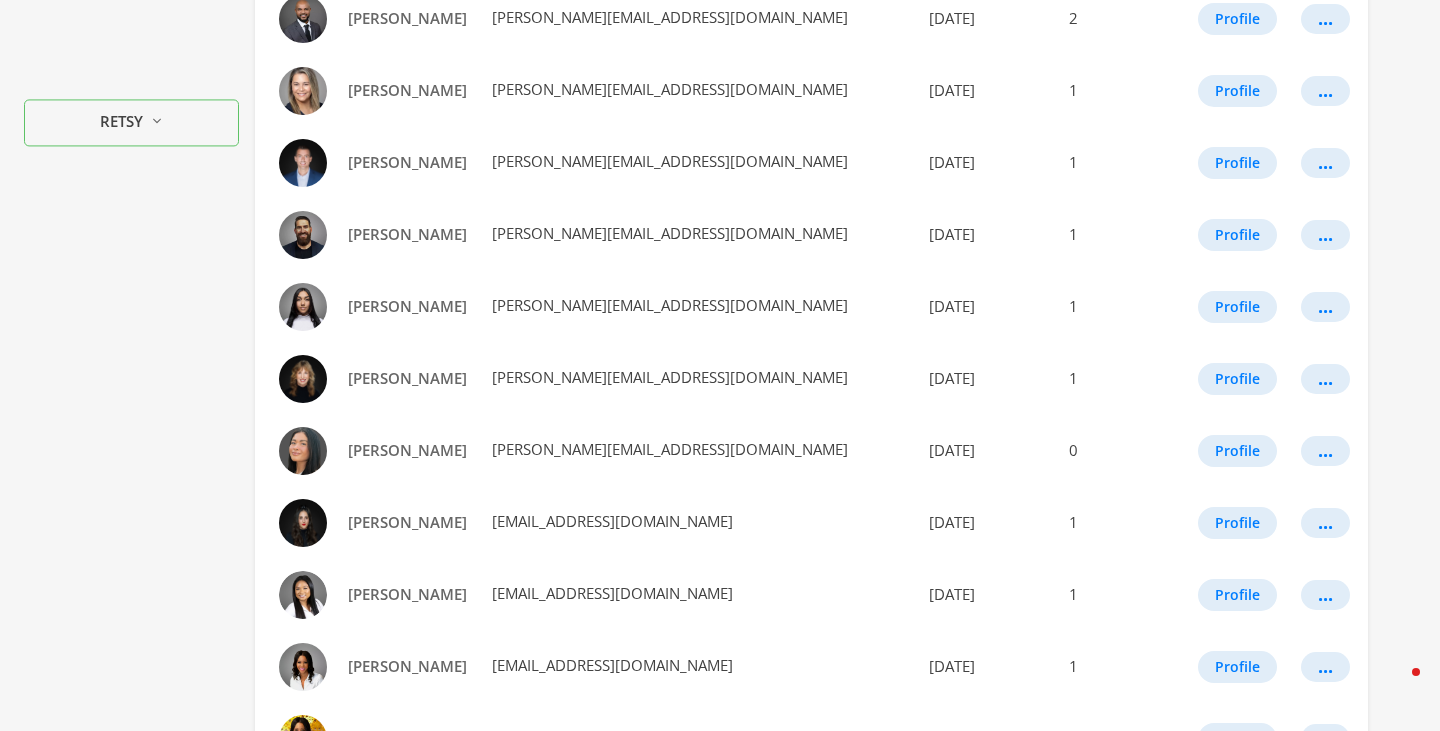 scroll, scrollTop: 669, scrollLeft: 0, axis: vertical 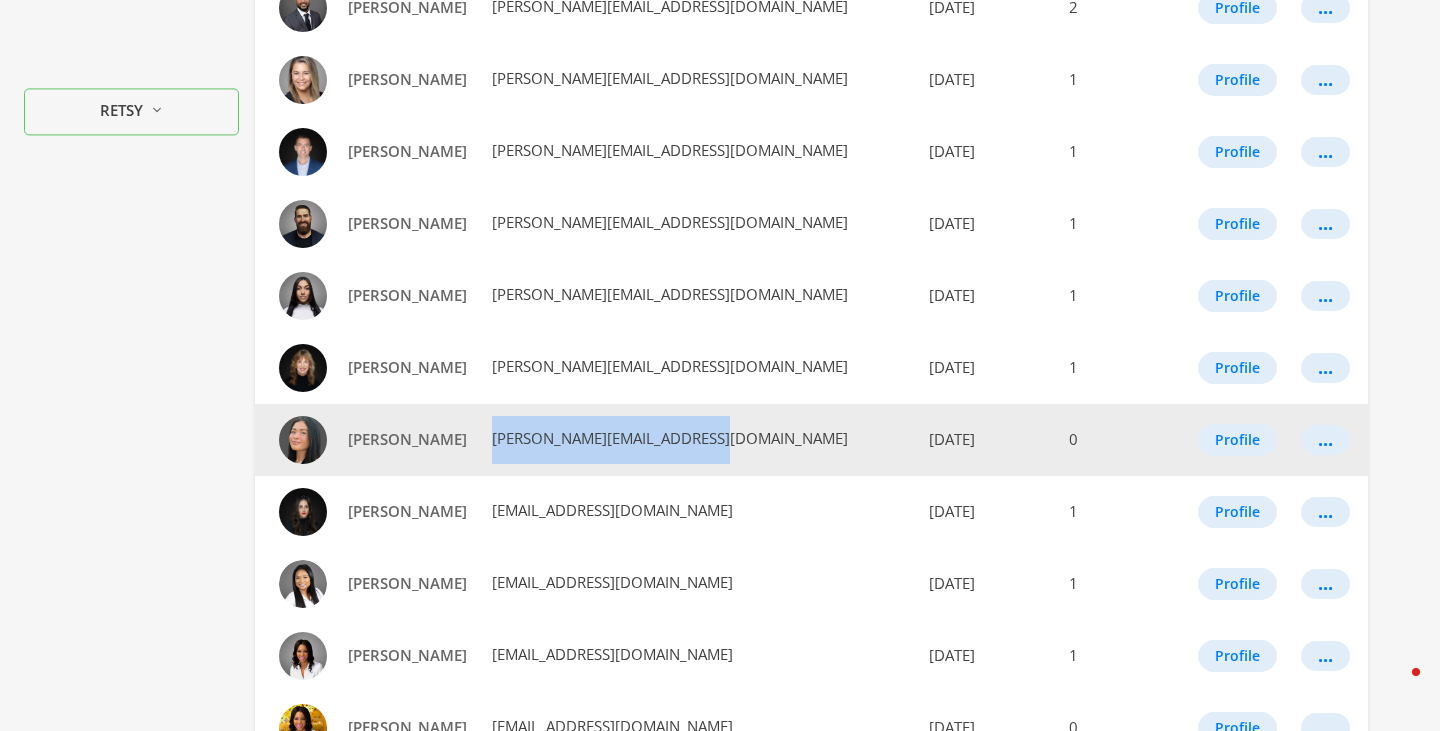 drag, startPoint x: 683, startPoint y: 443, endPoint x: 449, endPoint y: 443, distance: 234 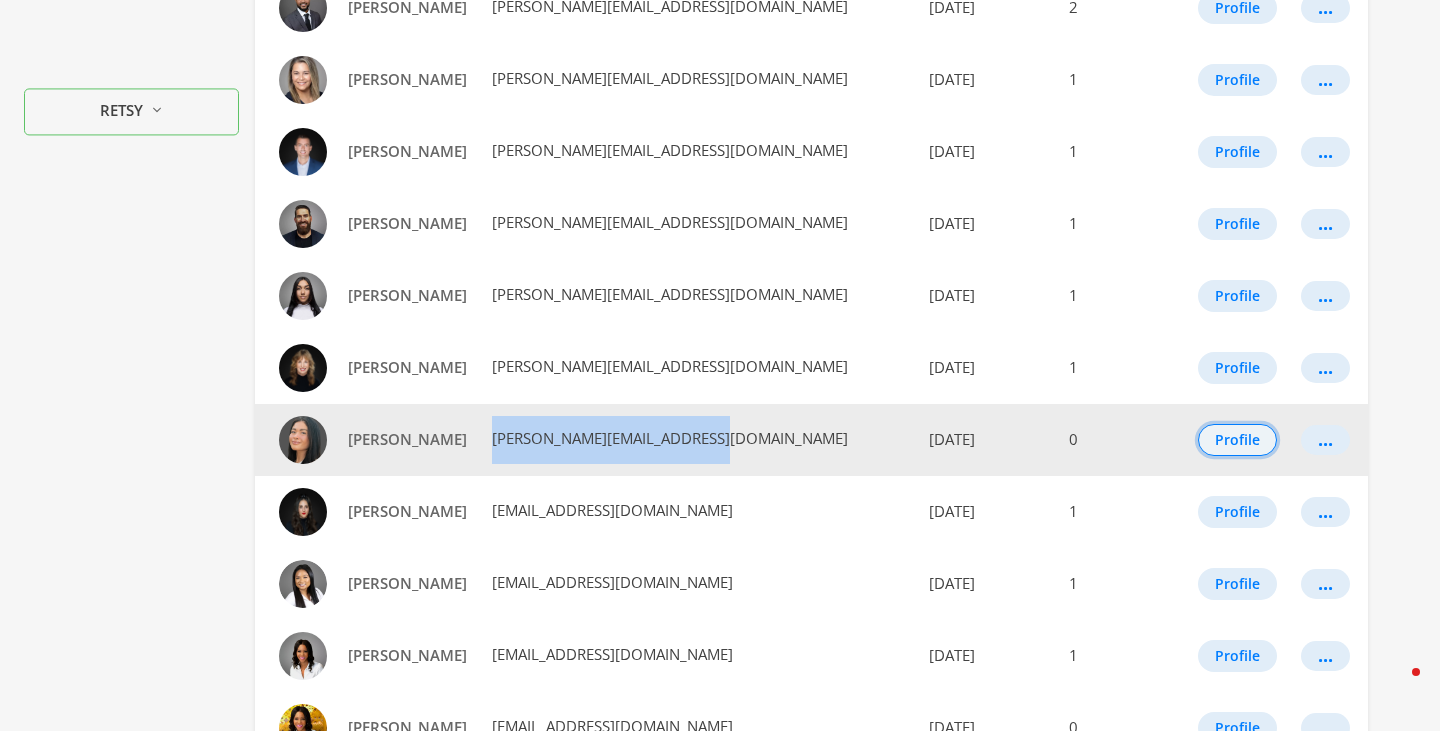 click on "Profile" at bounding box center (1237, 440) 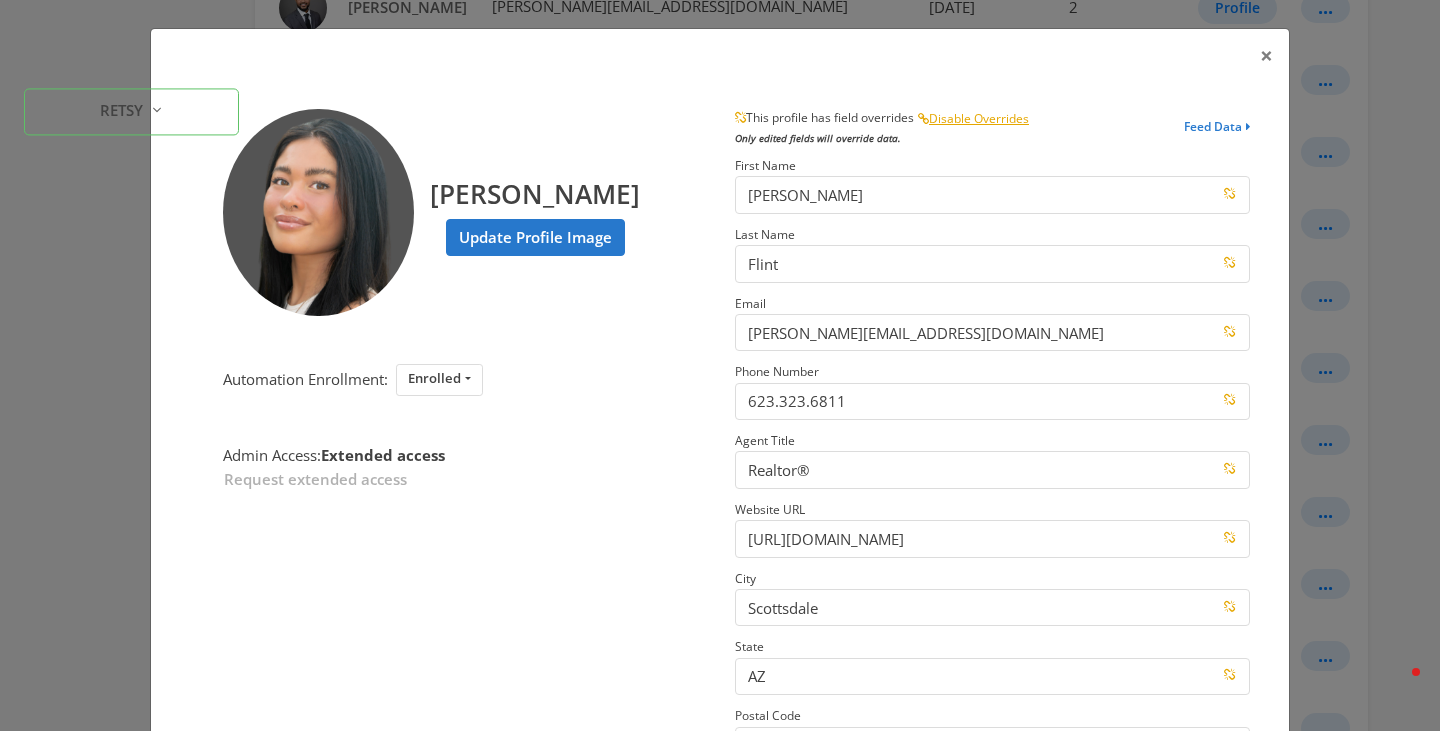 scroll, scrollTop: 285, scrollLeft: 0, axis: vertical 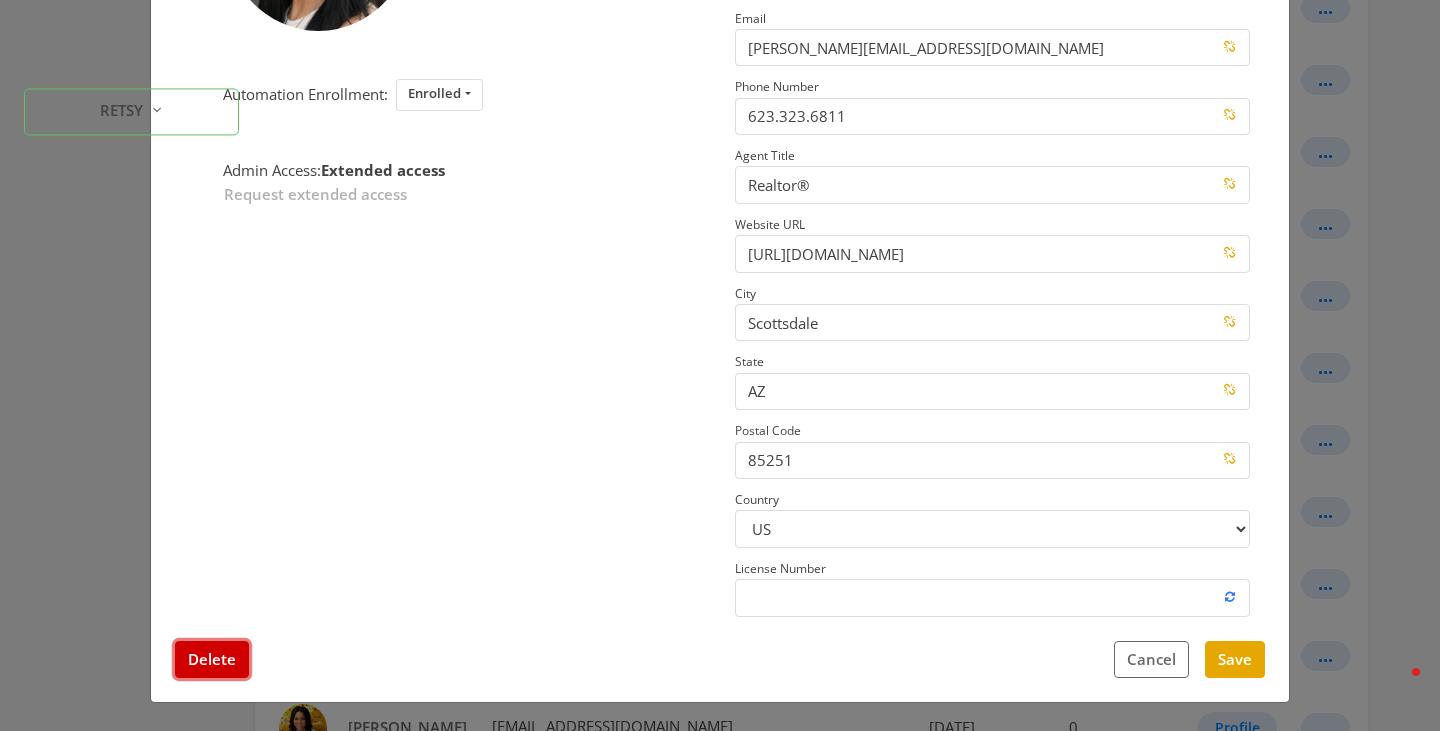 click on "Delete" at bounding box center (212, 659) 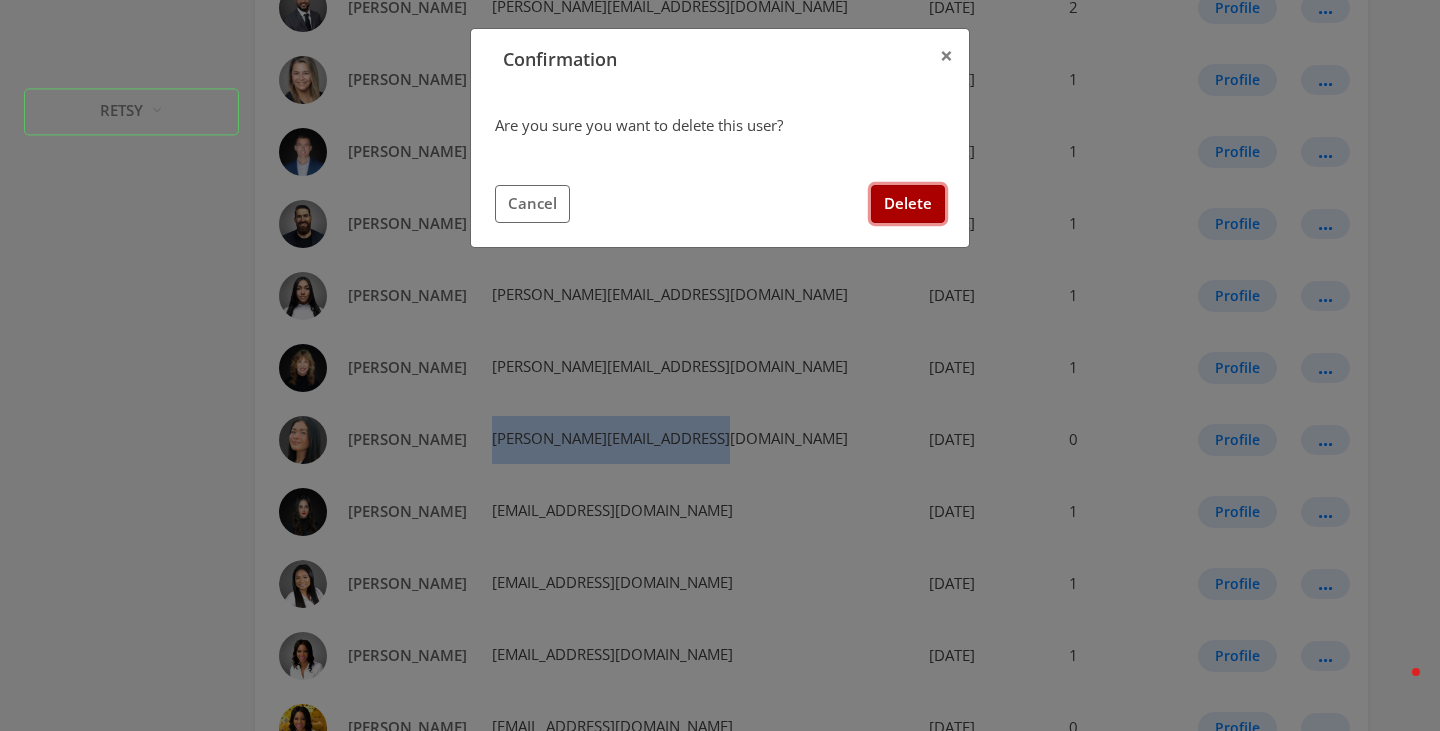 click on "Delete" at bounding box center (908, 203) 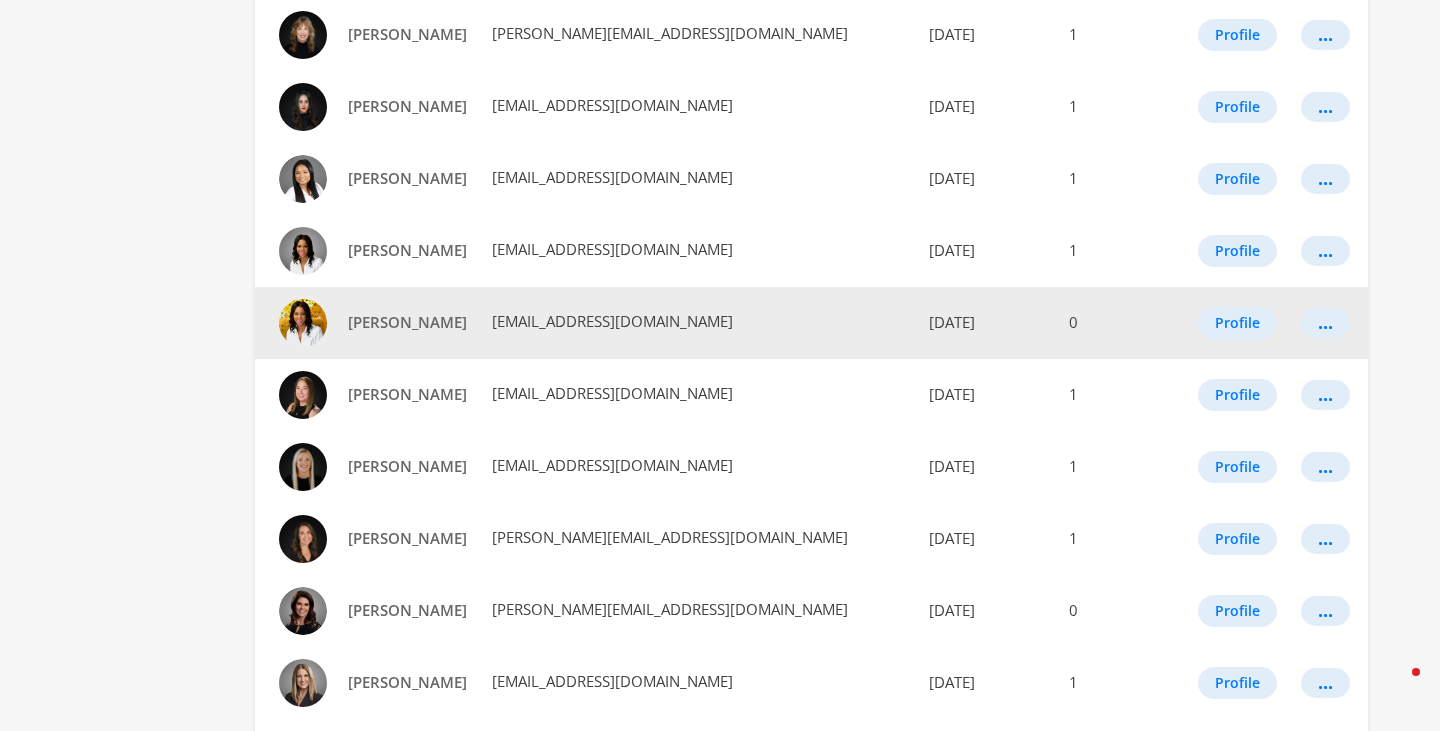 scroll, scrollTop: 1003, scrollLeft: 0, axis: vertical 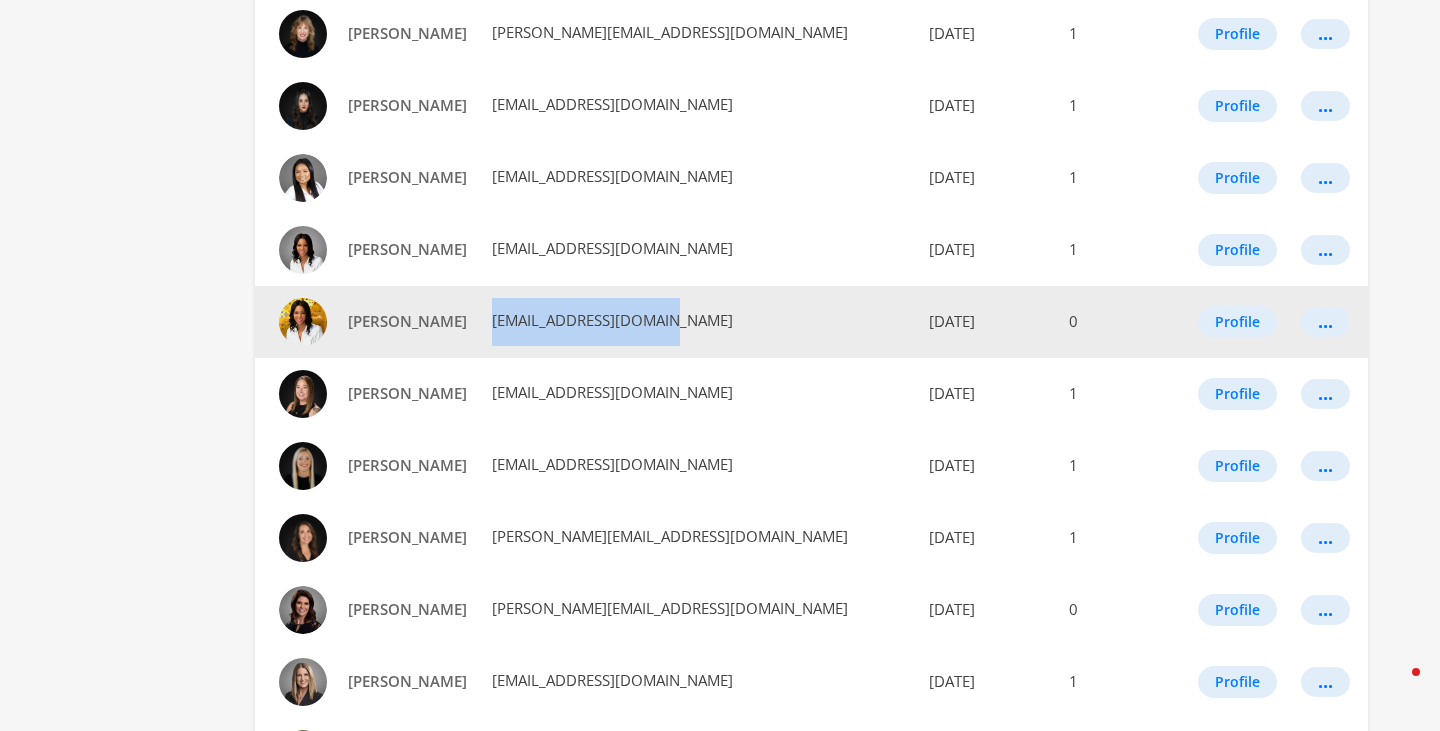 drag, startPoint x: 691, startPoint y: 318, endPoint x: 501, endPoint y: 320, distance: 190.01053 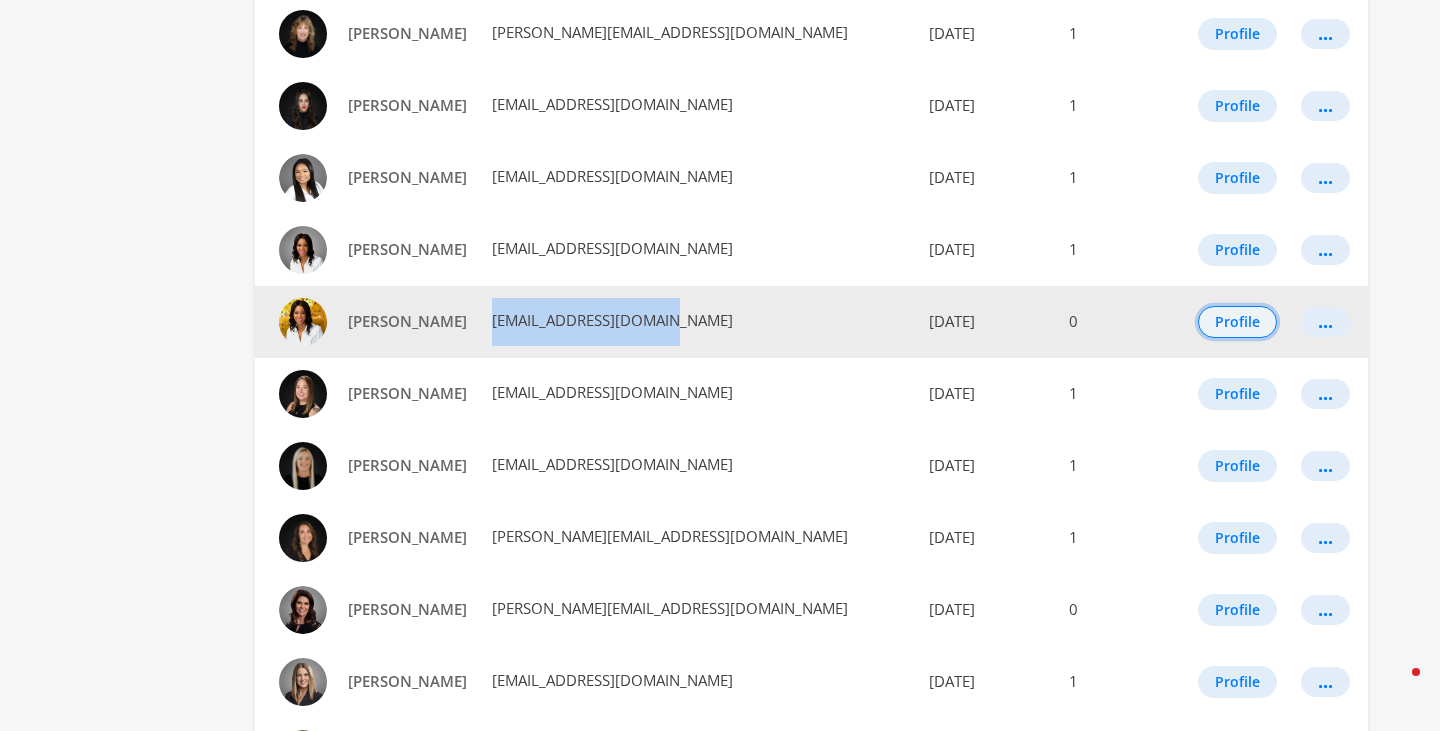 click on "Profile" at bounding box center (1237, 322) 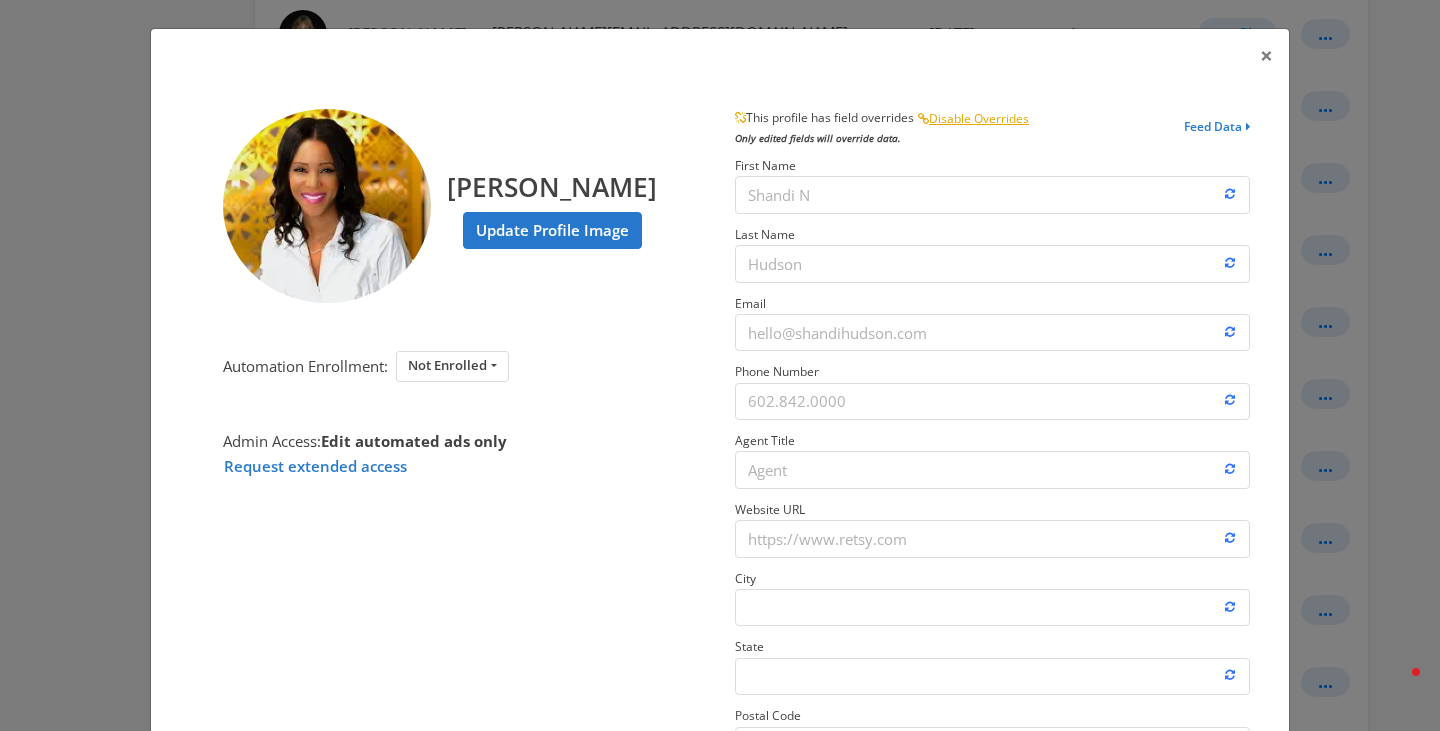 scroll, scrollTop: 285, scrollLeft: 0, axis: vertical 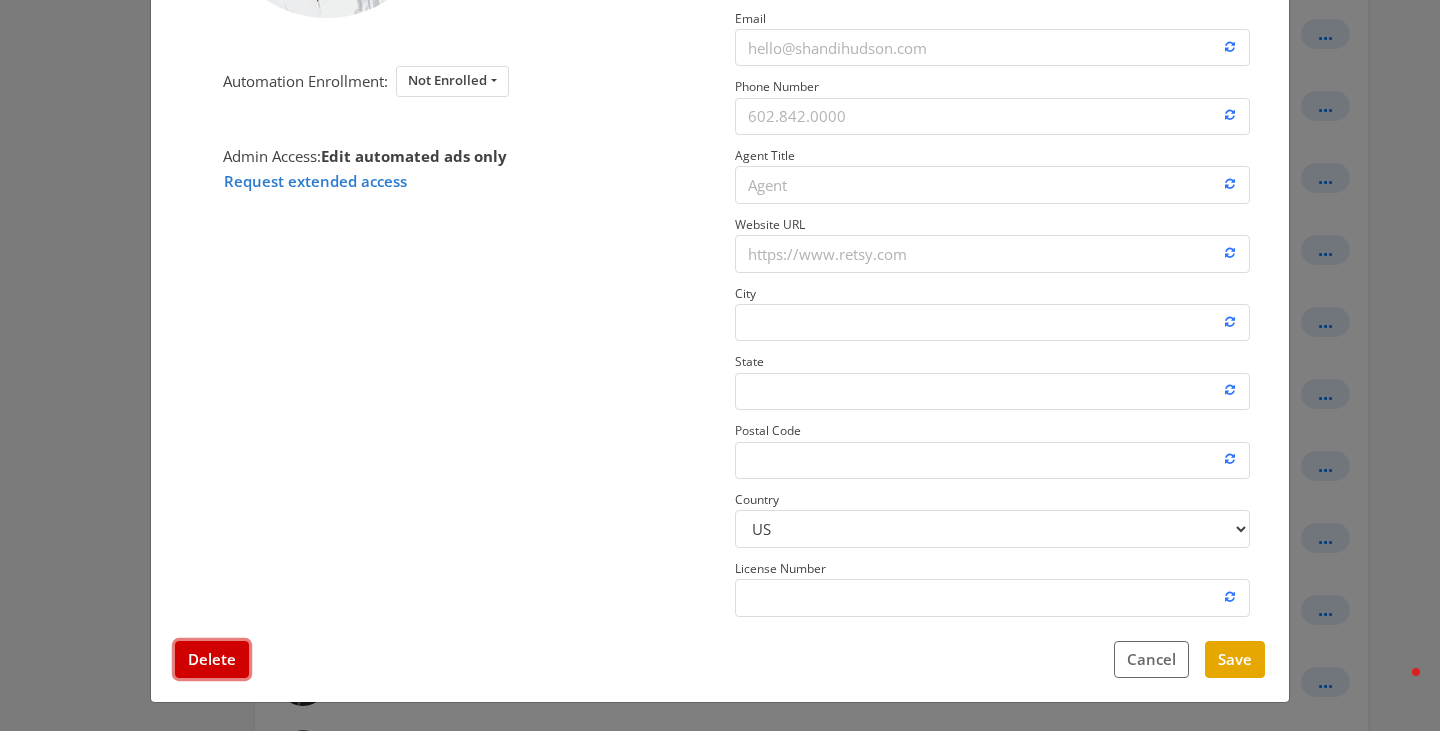 click on "Delete" at bounding box center (212, 659) 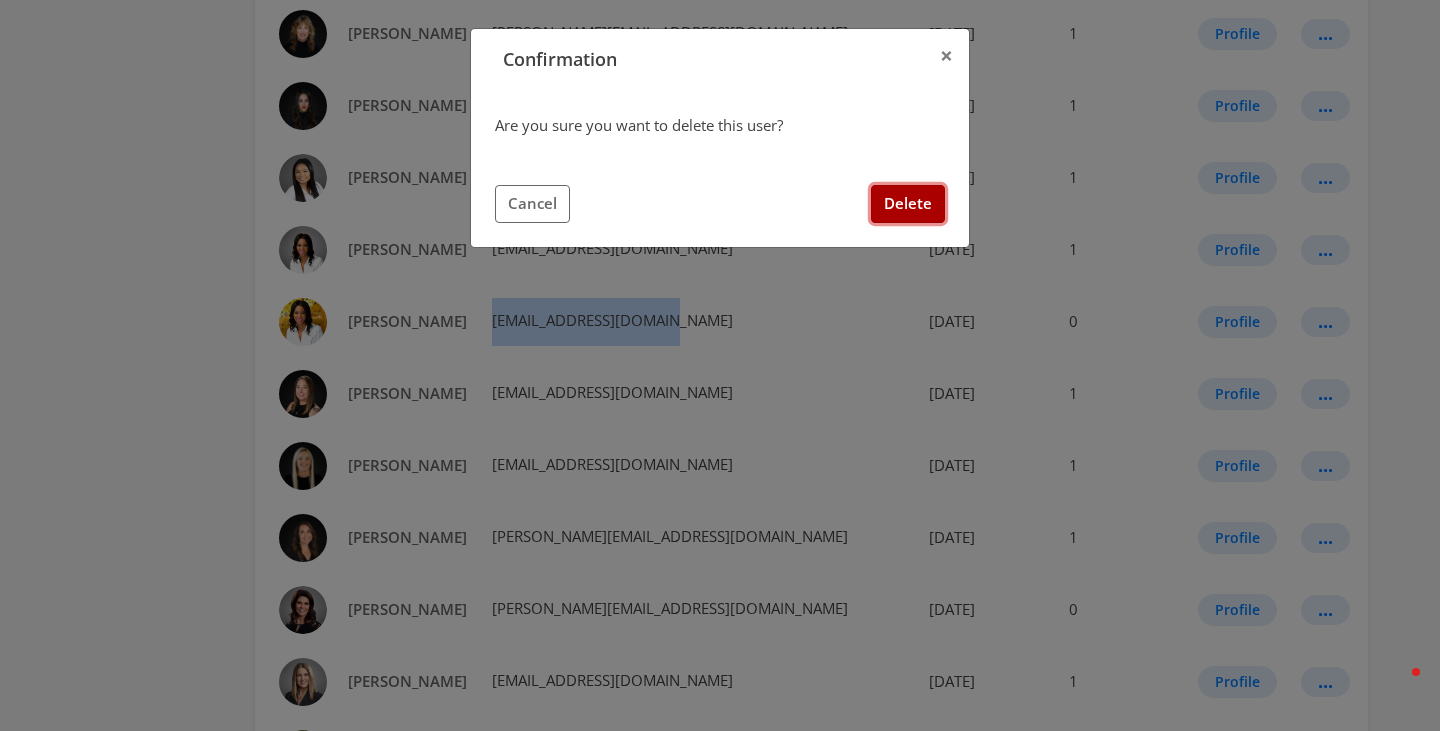 click on "Delete" at bounding box center (908, 203) 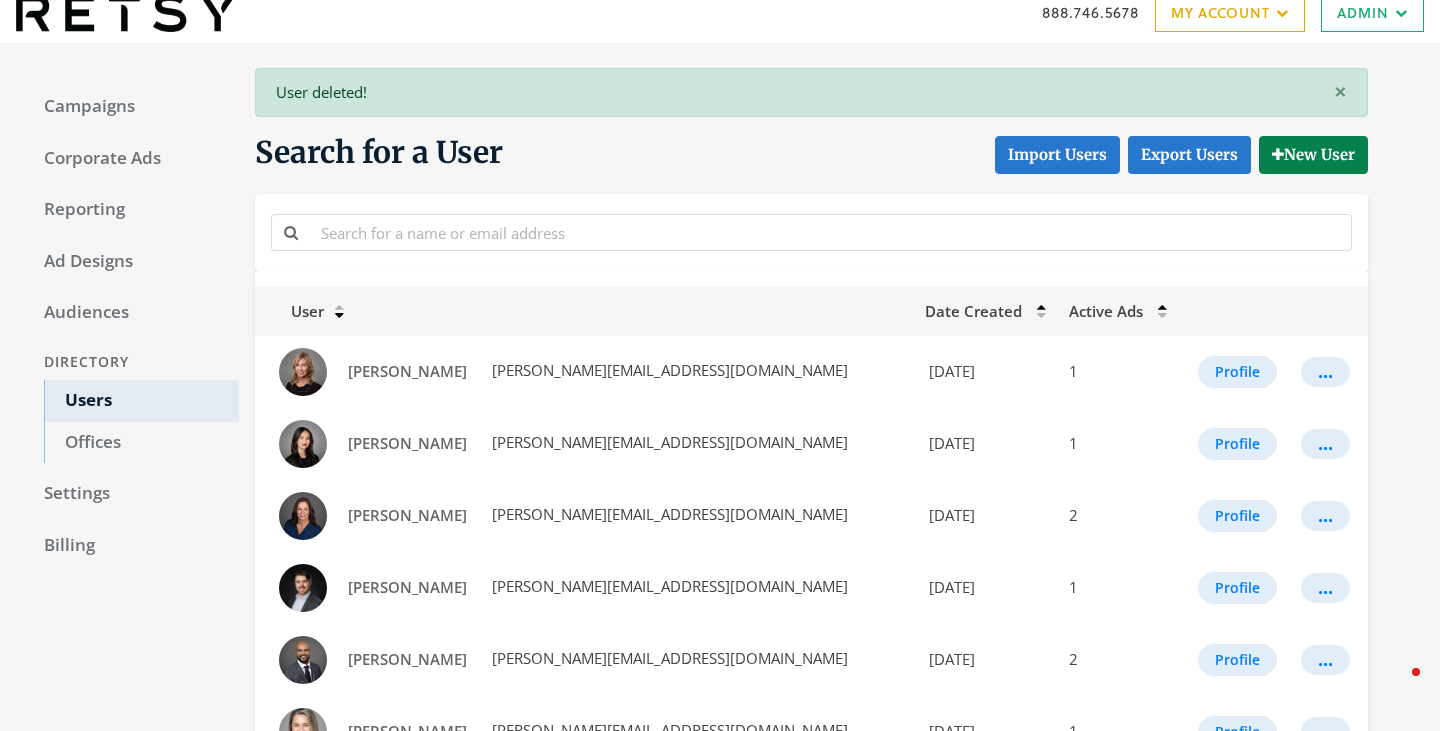 scroll, scrollTop: 1003, scrollLeft: 0, axis: vertical 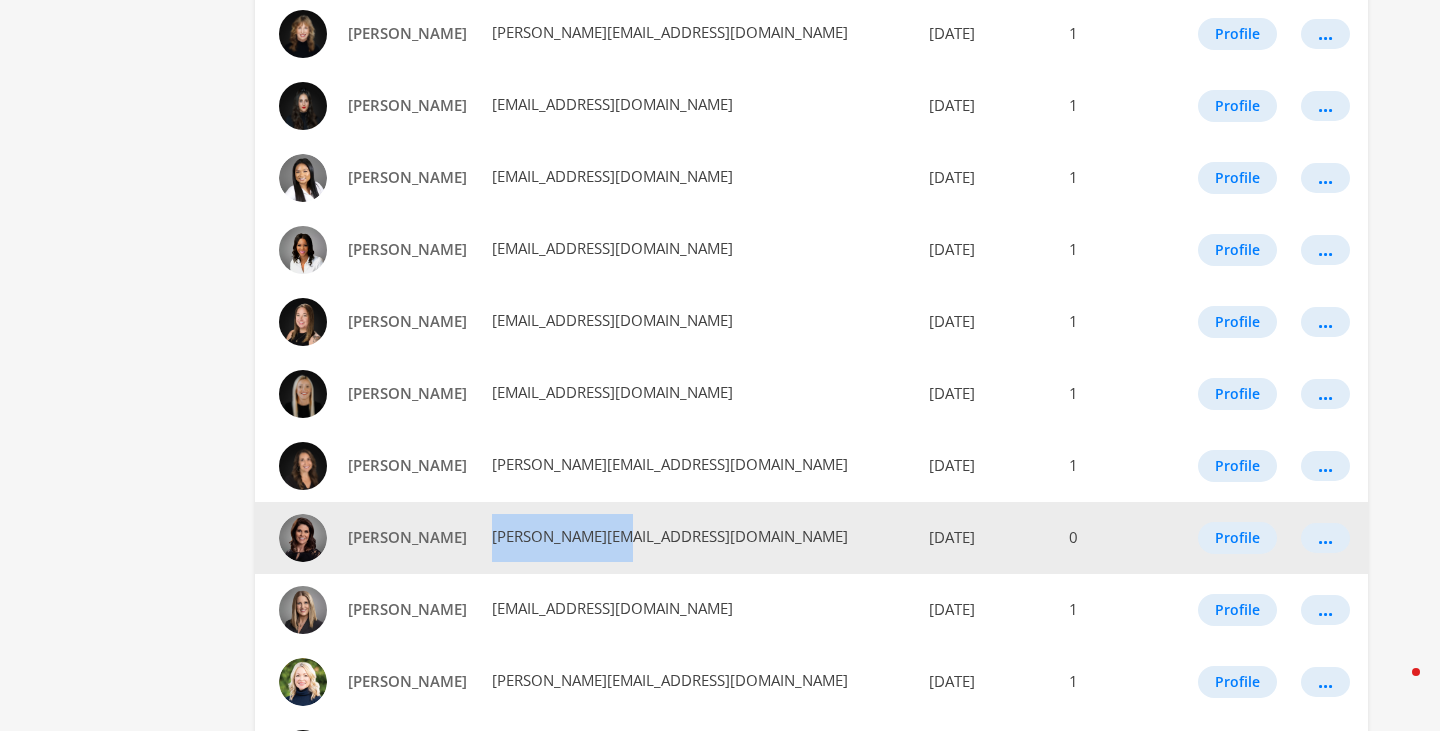 drag, startPoint x: 621, startPoint y: 529, endPoint x: 482, endPoint y: 528, distance: 139.0036 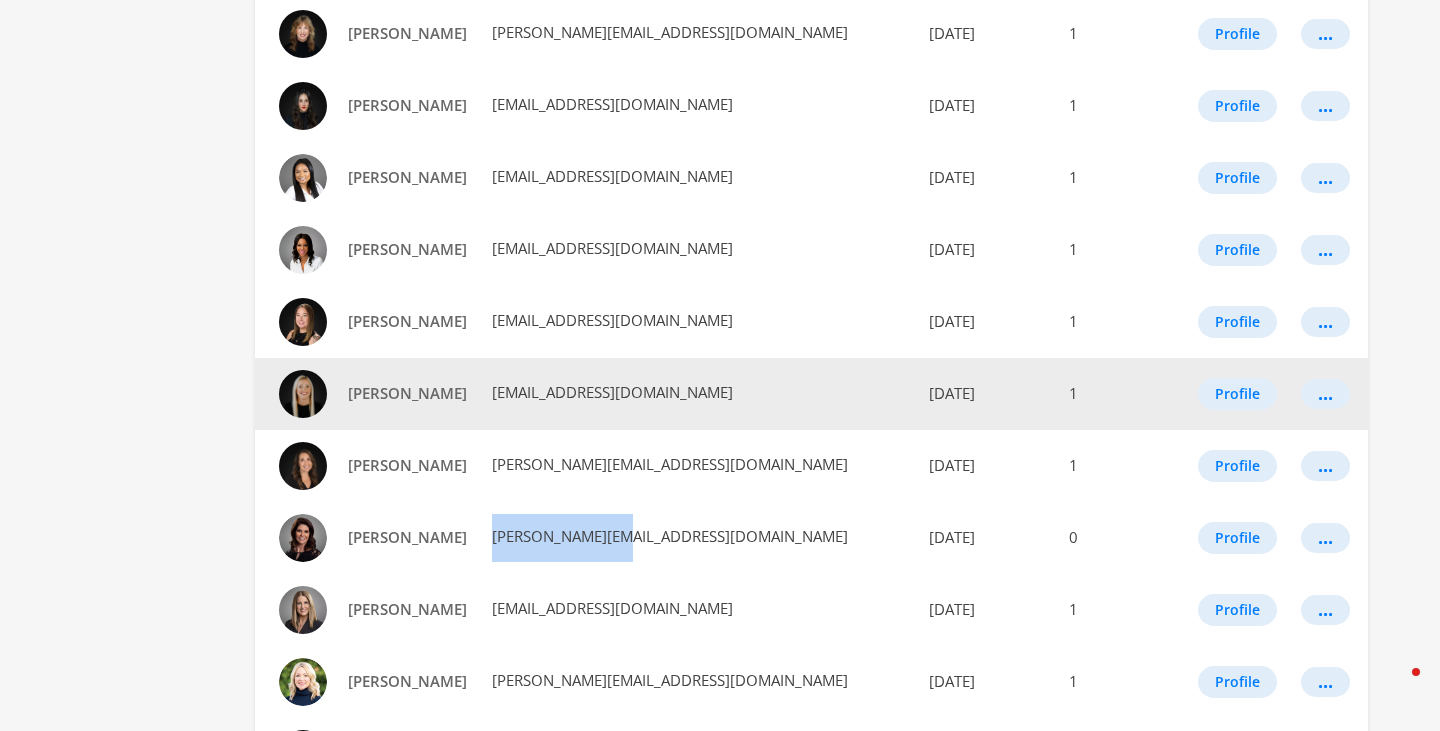 scroll, scrollTop: 1212, scrollLeft: 0, axis: vertical 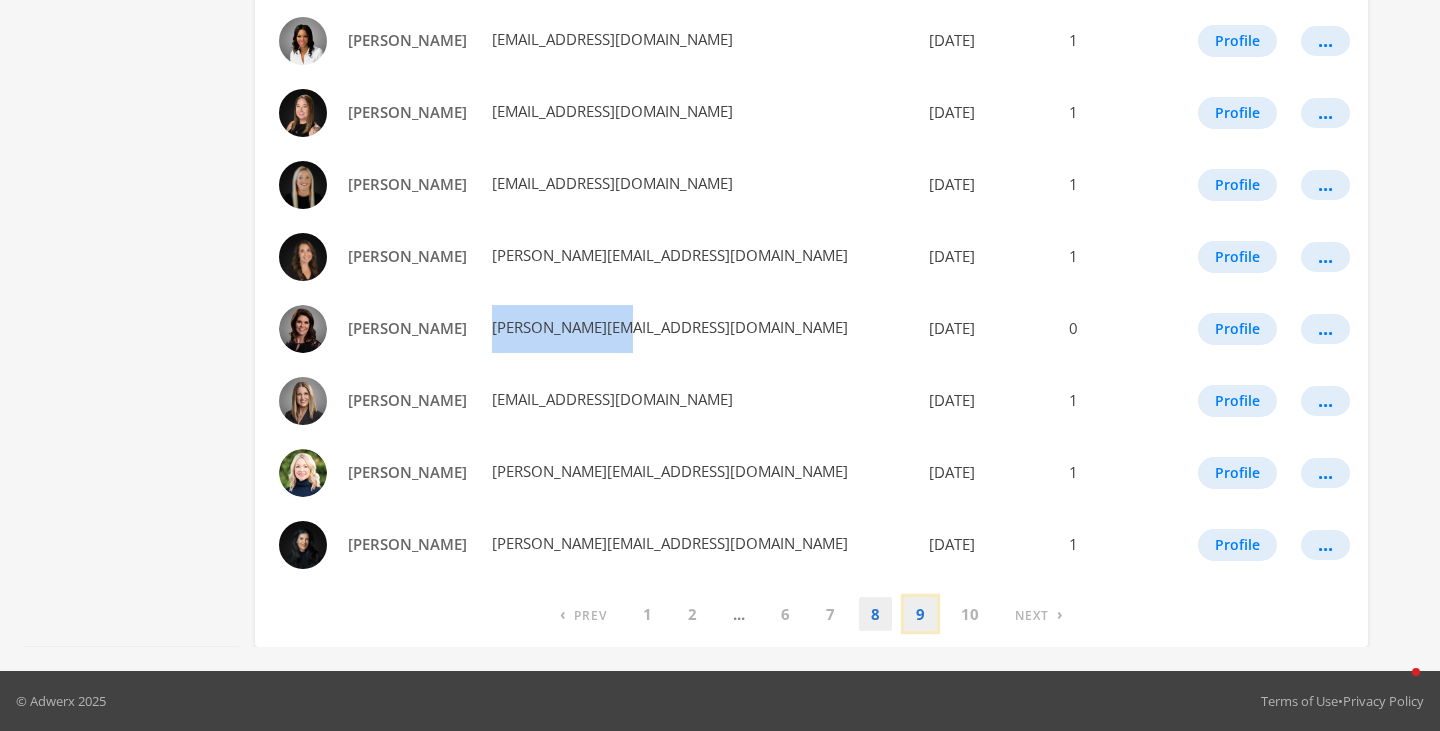 click on "9" at bounding box center (920, 614) 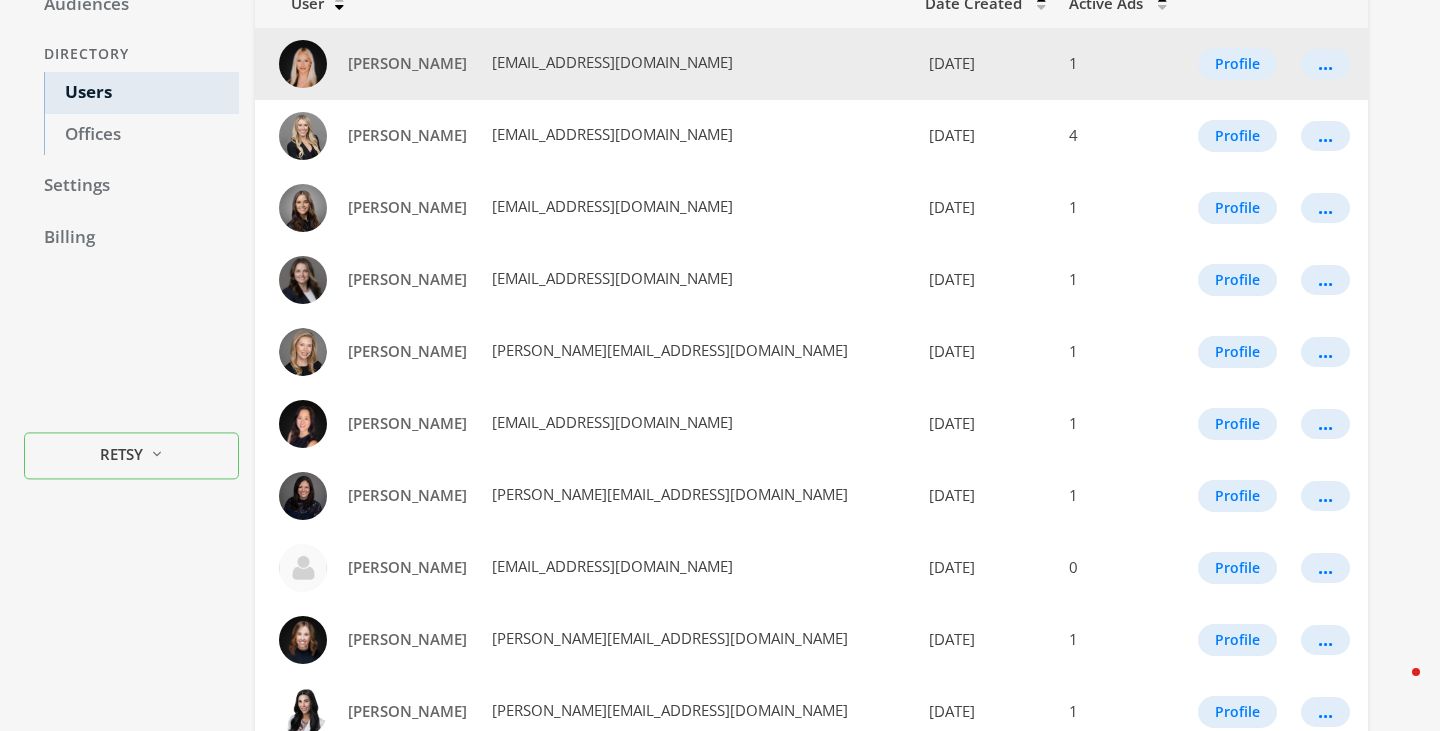scroll, scrollTop: 399, scrollLeft: 0, axis: vertical 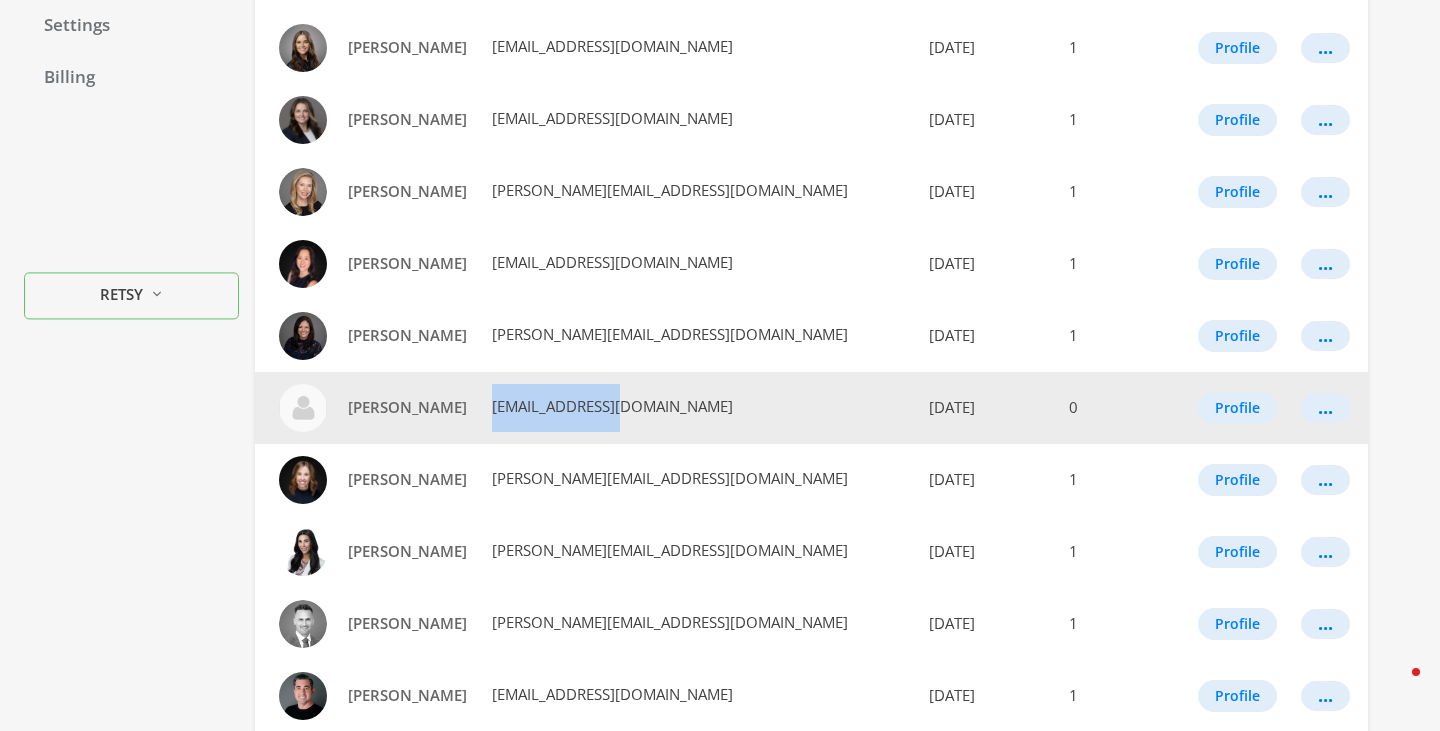 drag, startPoint x: 642, startPoint y: 407, endPoint x: 476, endPoint y: 410, distance: 166.0271 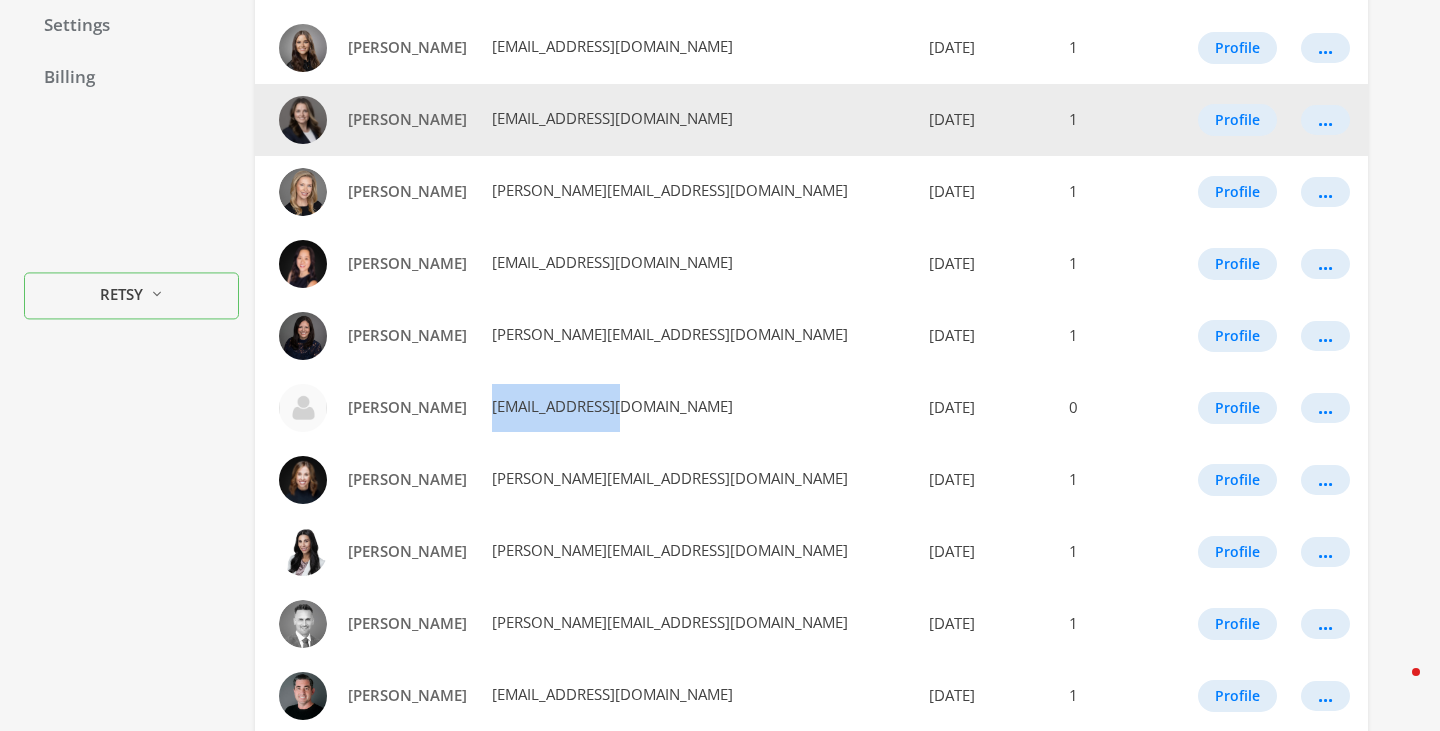 copy on "sydney@retsy.com" 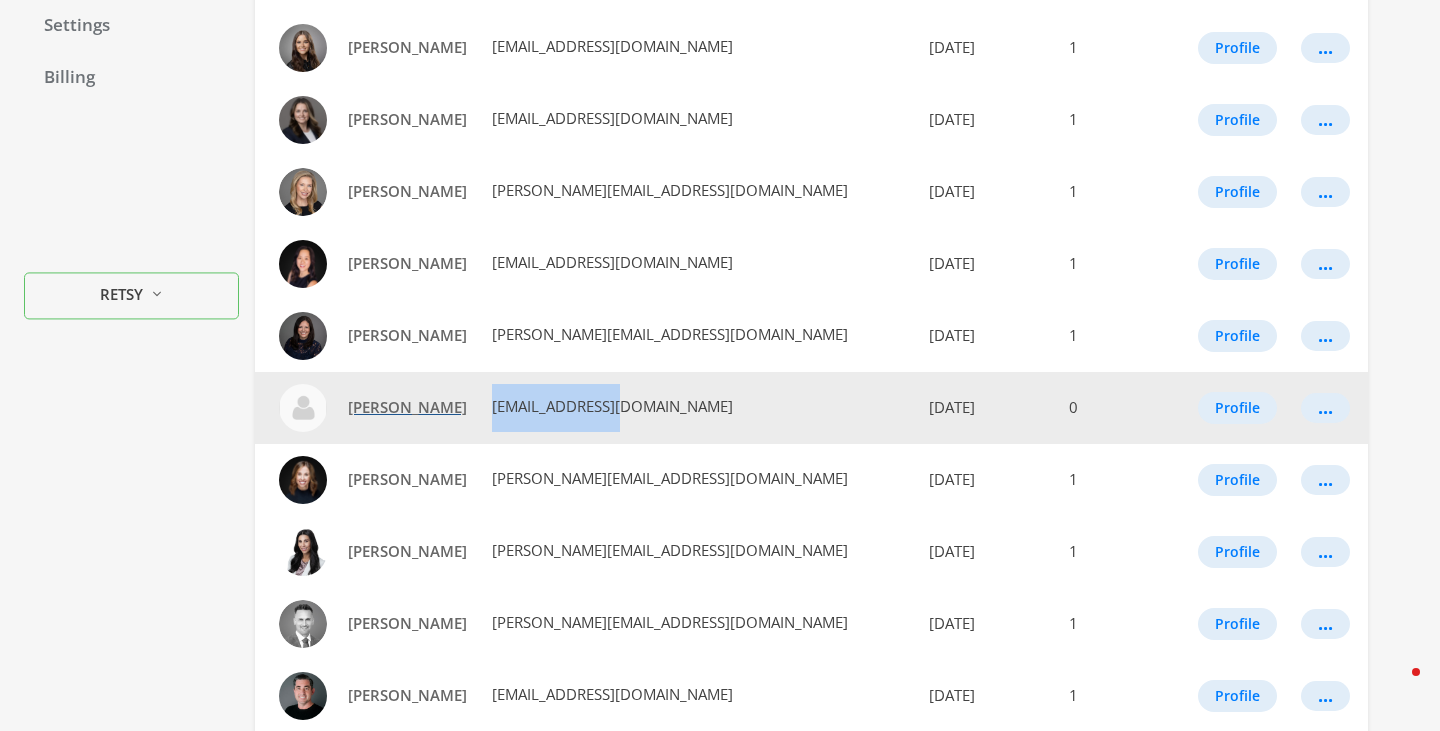 click on "Sydney Gower" at bounding box center (407, 407) 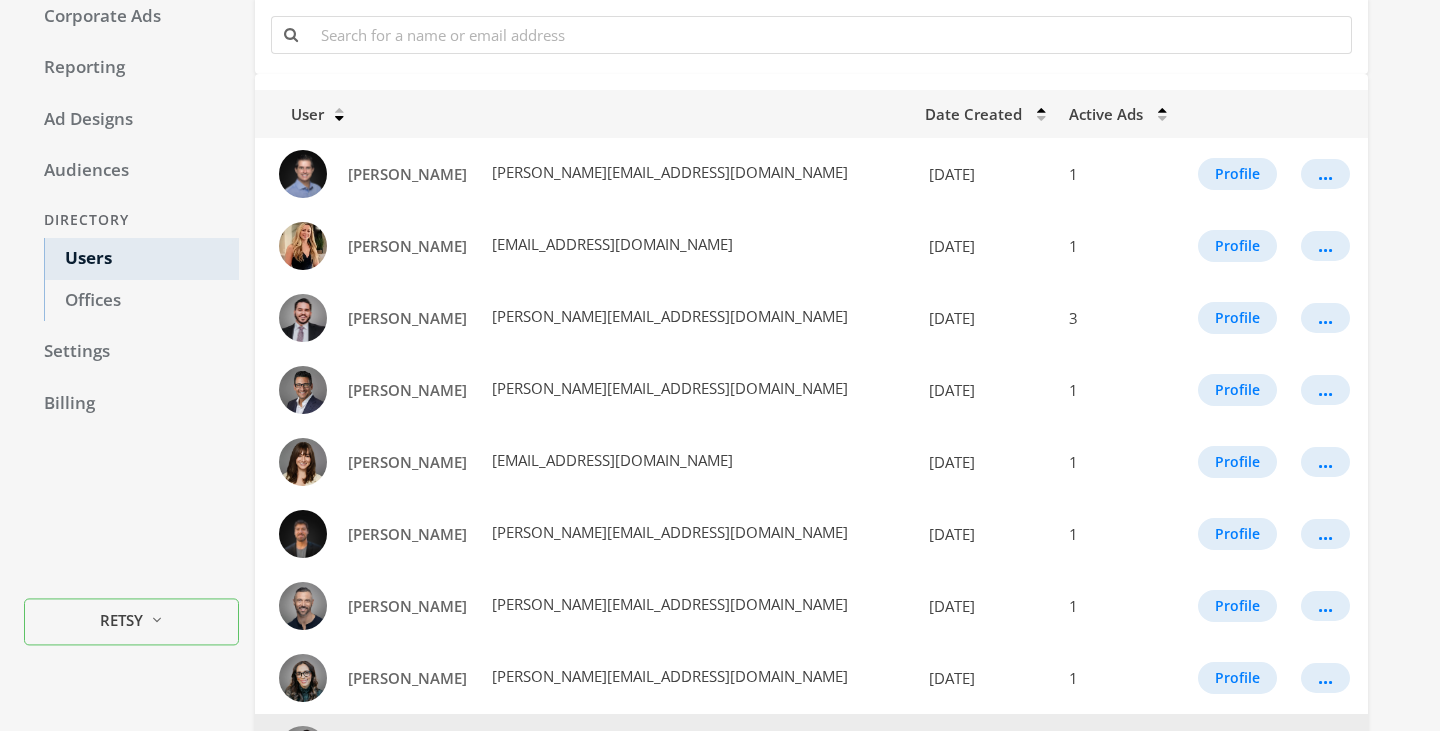 scroll, scrollTop: 0, scrollLeft: 0, axis: both 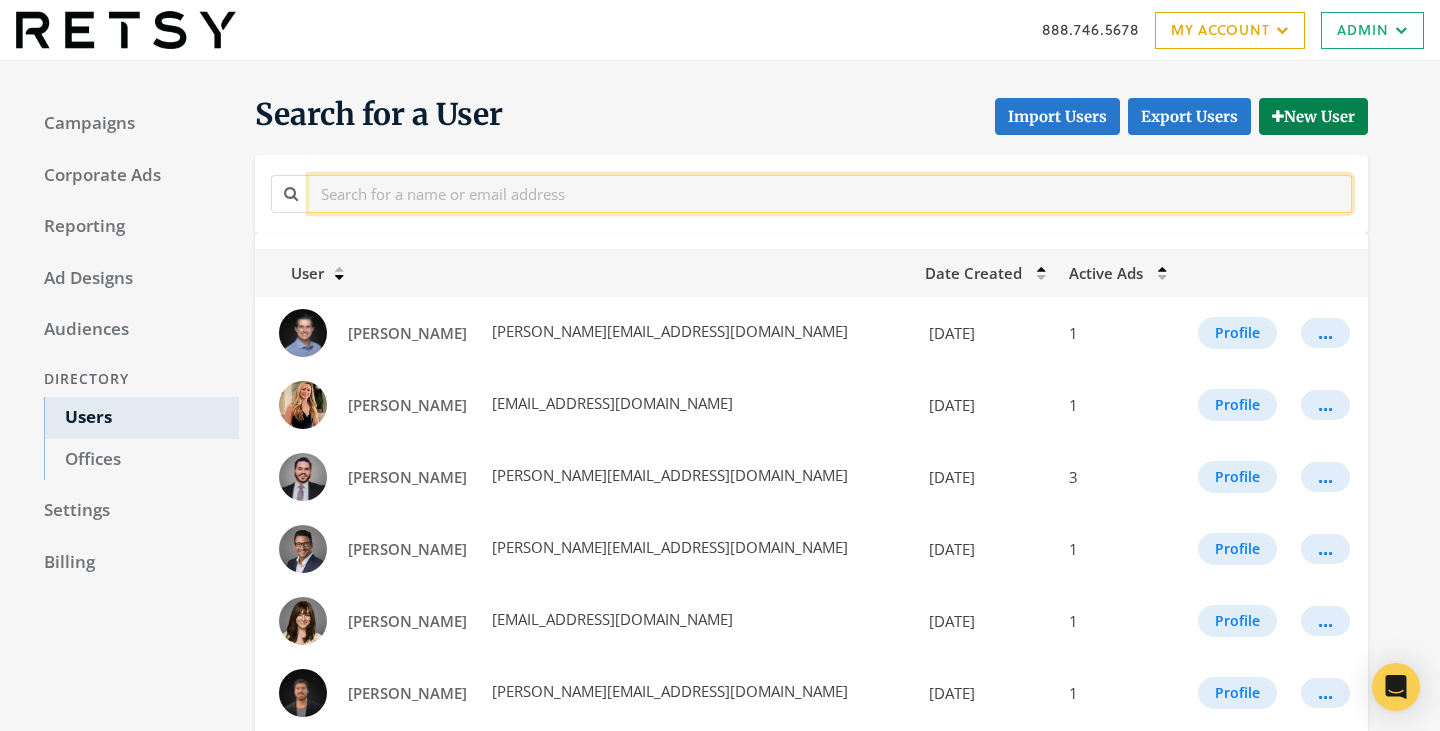 click at bounding box center (830, 193) 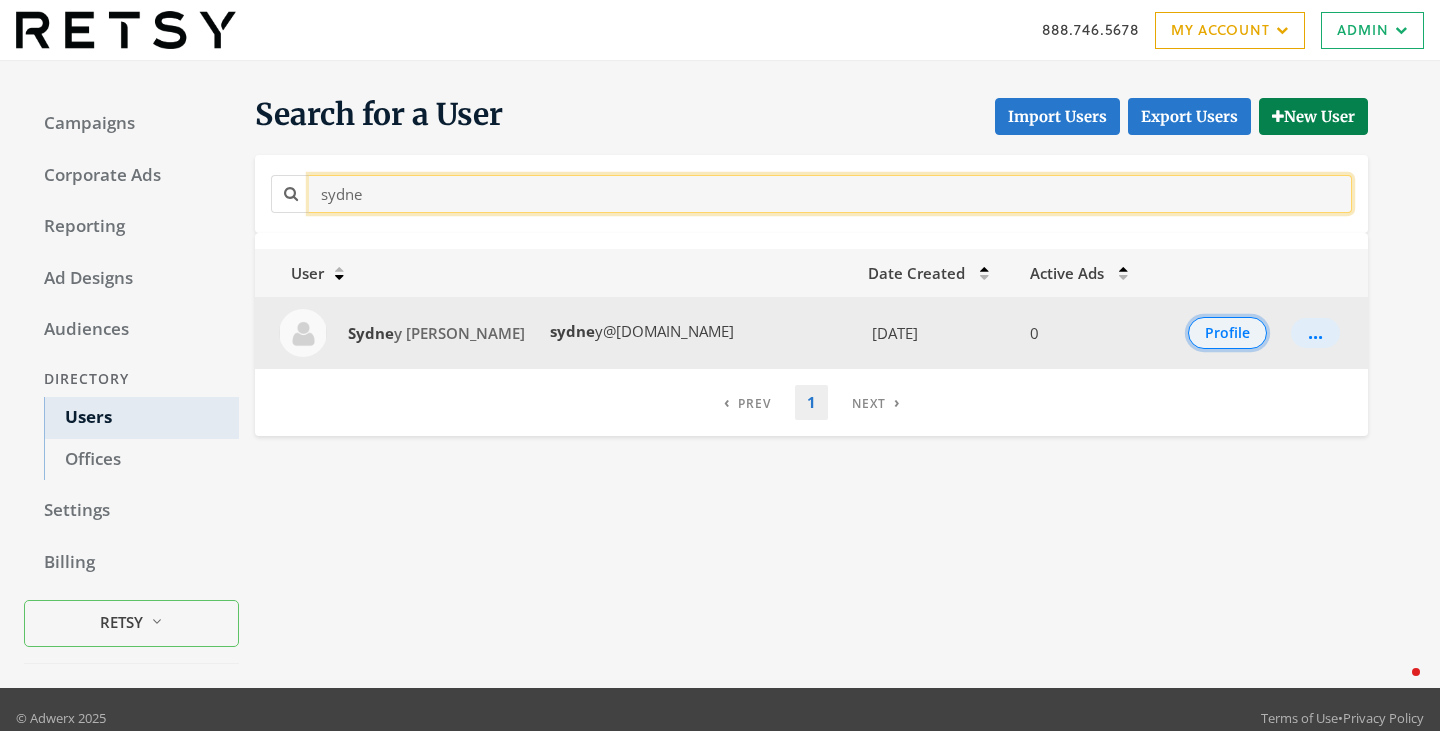 type on "sydne" 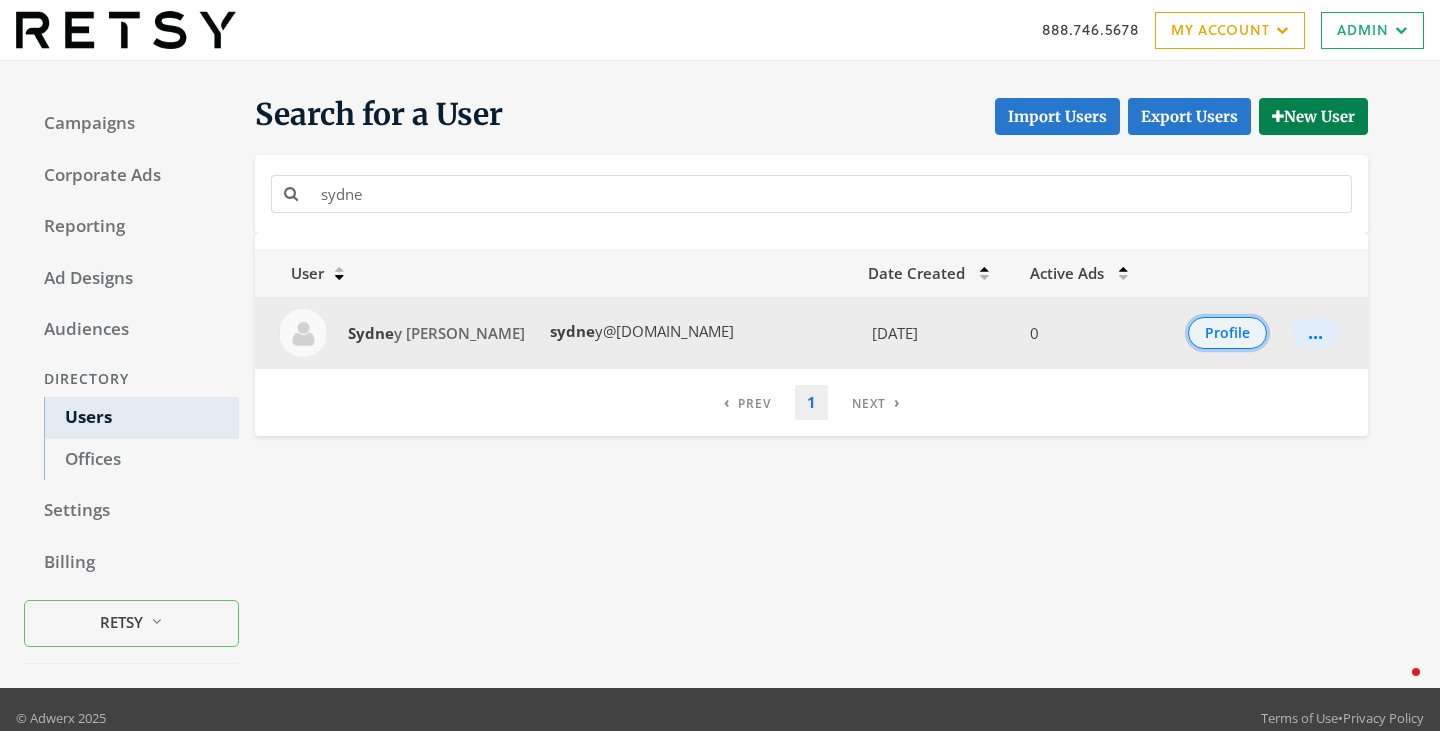 click on "Profile" at bounding box center [1227, 333] 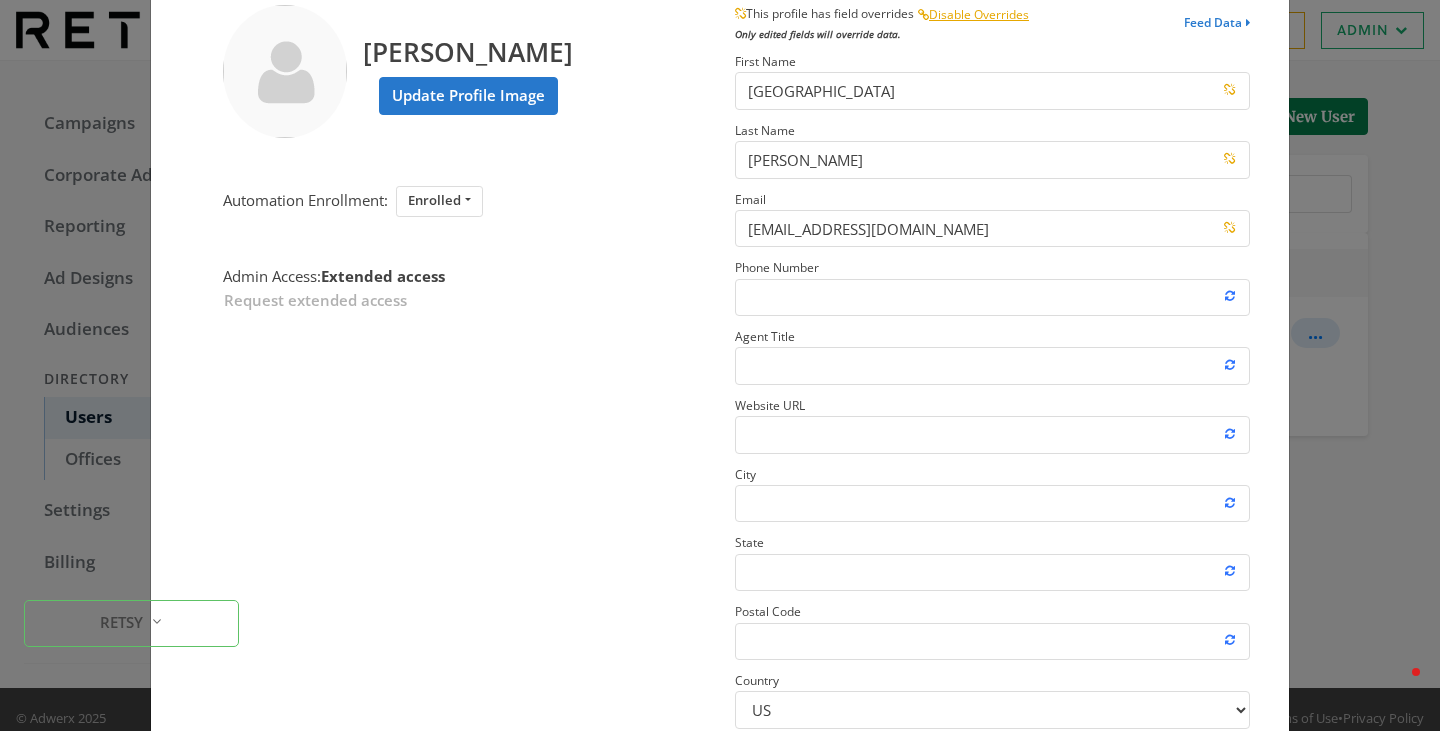 scroll, scrollTop: 0, scrollLeft: 0, axis: both 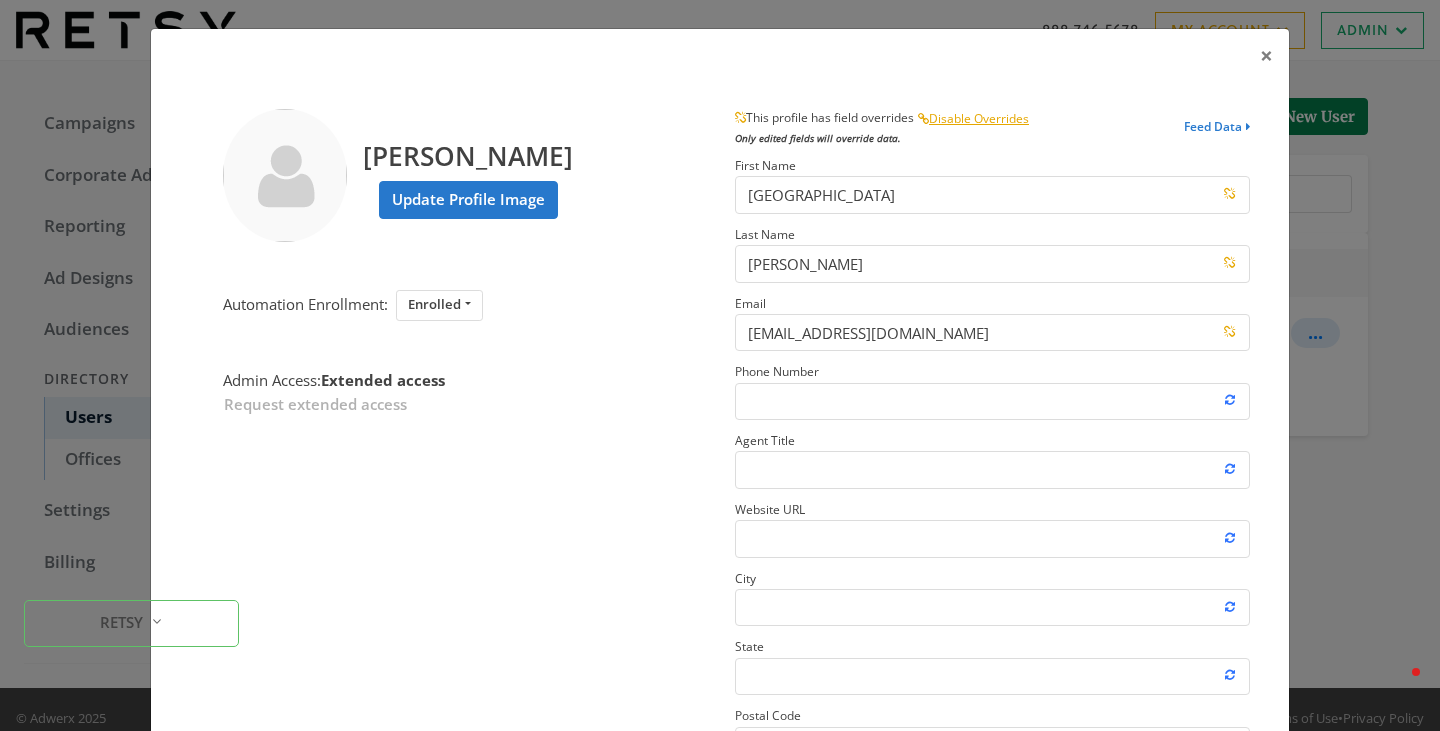 click on "× Sydney Gower Update Profile Image Automation Enrollment:  Enrolled Enrolled Not Enrolled Admin Access:  Extended access Request extended access  This profile has field overrides    Disable Overrides Only edited fields will override data. Feed Data  First Name Sydney Last Name Gower Email sydney@retsy.com Phone Number Agent Title Website URL City State Postal Code Country US CA License Number Close Feed Data first name:  Sydney last name:  Gower email:  sydney@retsy.com phone:  -- null -- title:  -- null -- website url:  -- null -- city:  -- null -- state:  -- null -- postal code:  -- null -- country:  US license number:  -- null -- photo URL:  https://cdn2.adwerx.com/assets/missing/account_profiles/images/missing_original-e2ca0ee47c0001cdda2ce848ca480b76052b6b56de6321925b0921fb1327b244.png Delete Cancel Save" at bounding box center (720, 365) 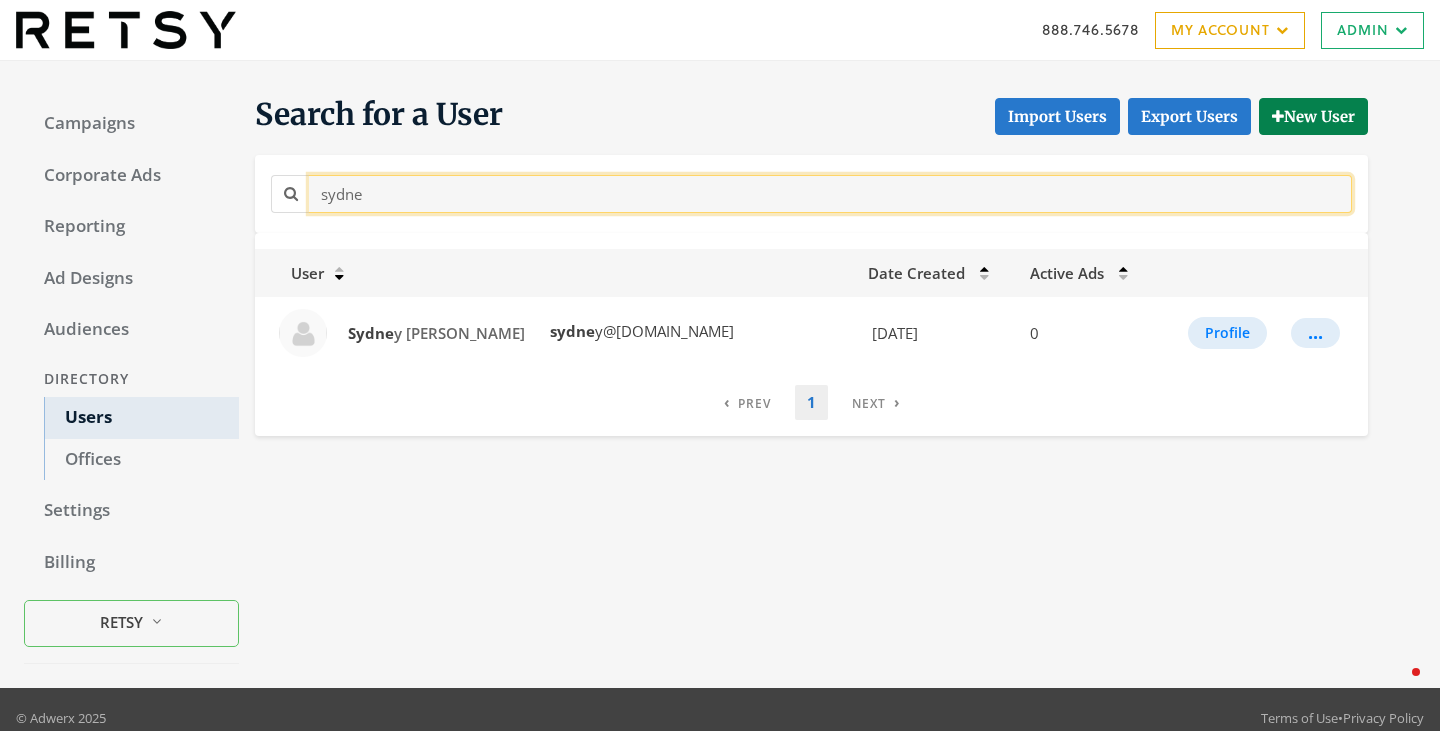 drag, startPoint x: 500, startPoint y: 183, endPoint x: 259, endPoint y: 167, distance: 241.53053 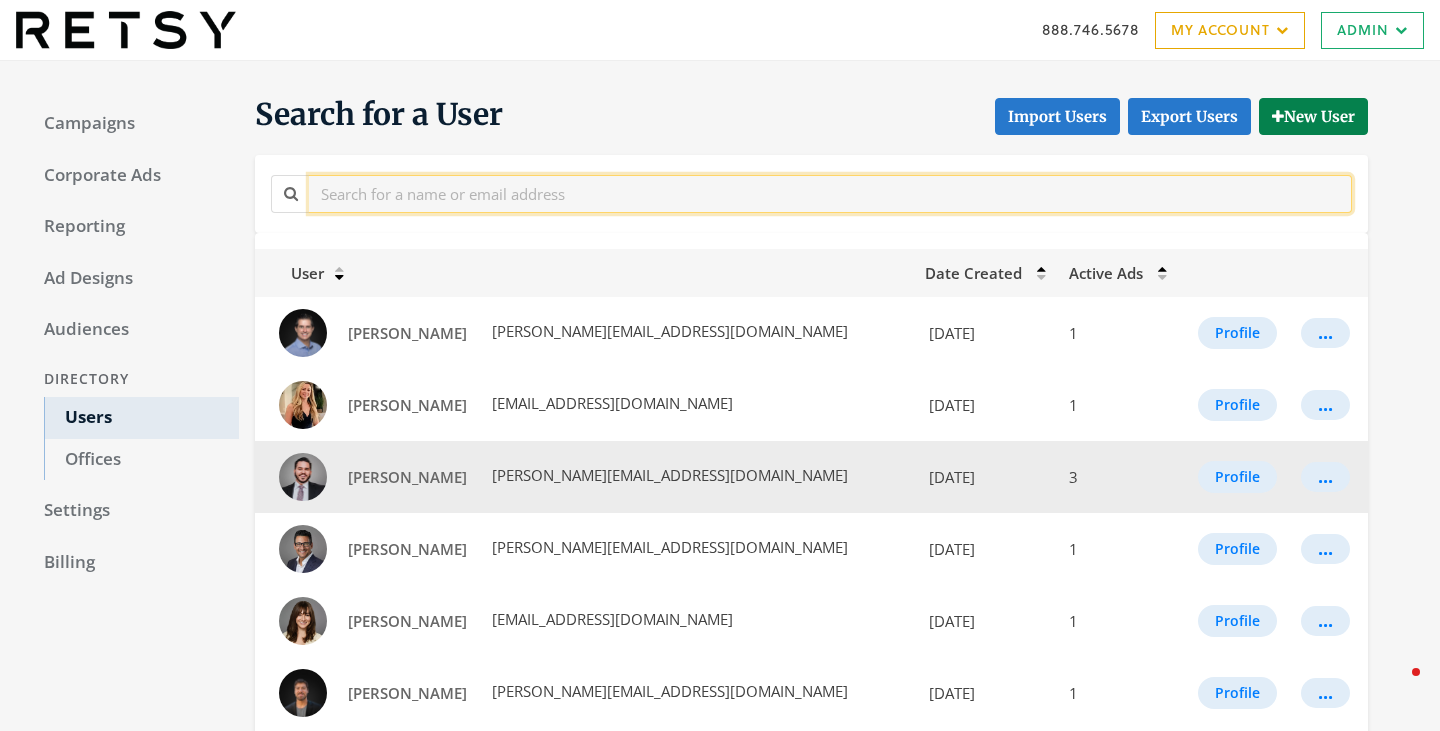 scroll, scrollTop: 1157, scrollLeft: 0, axis: vertical 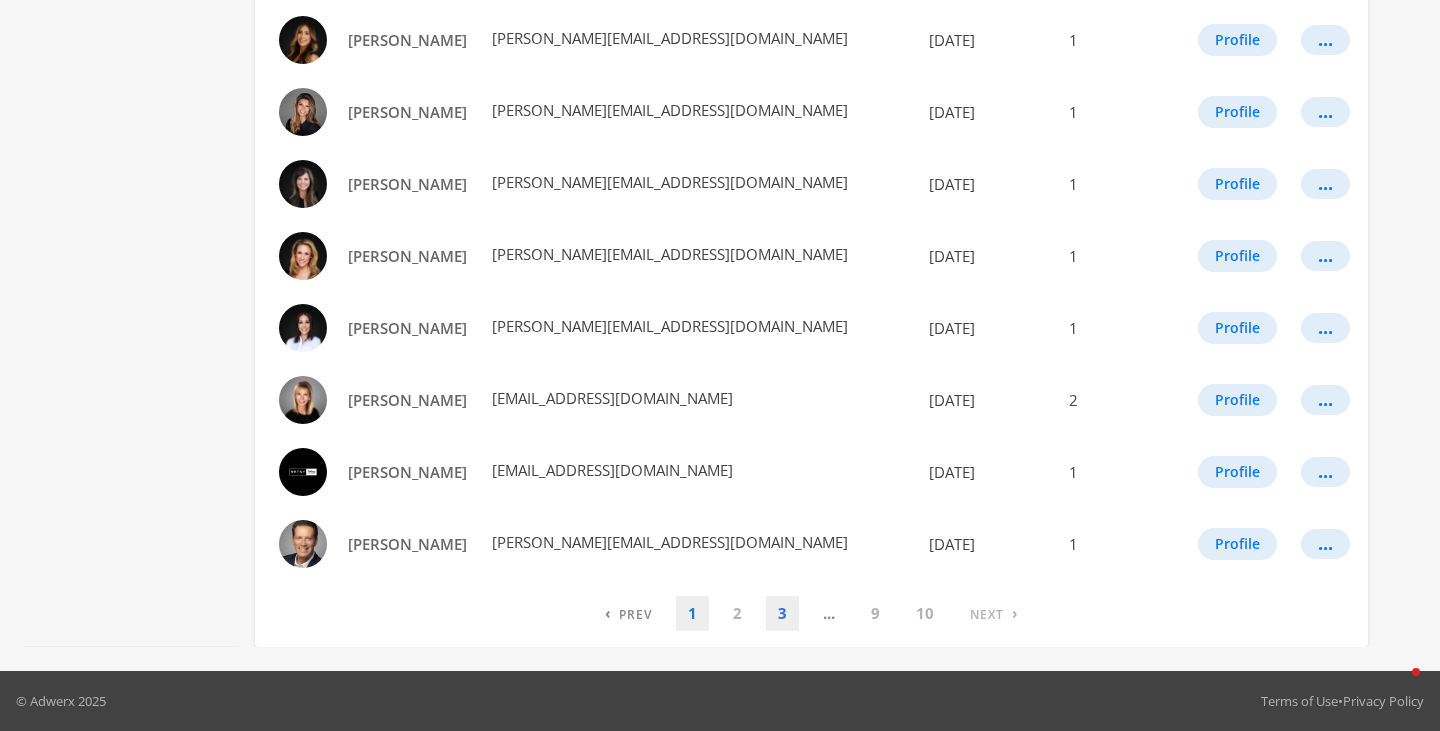 type 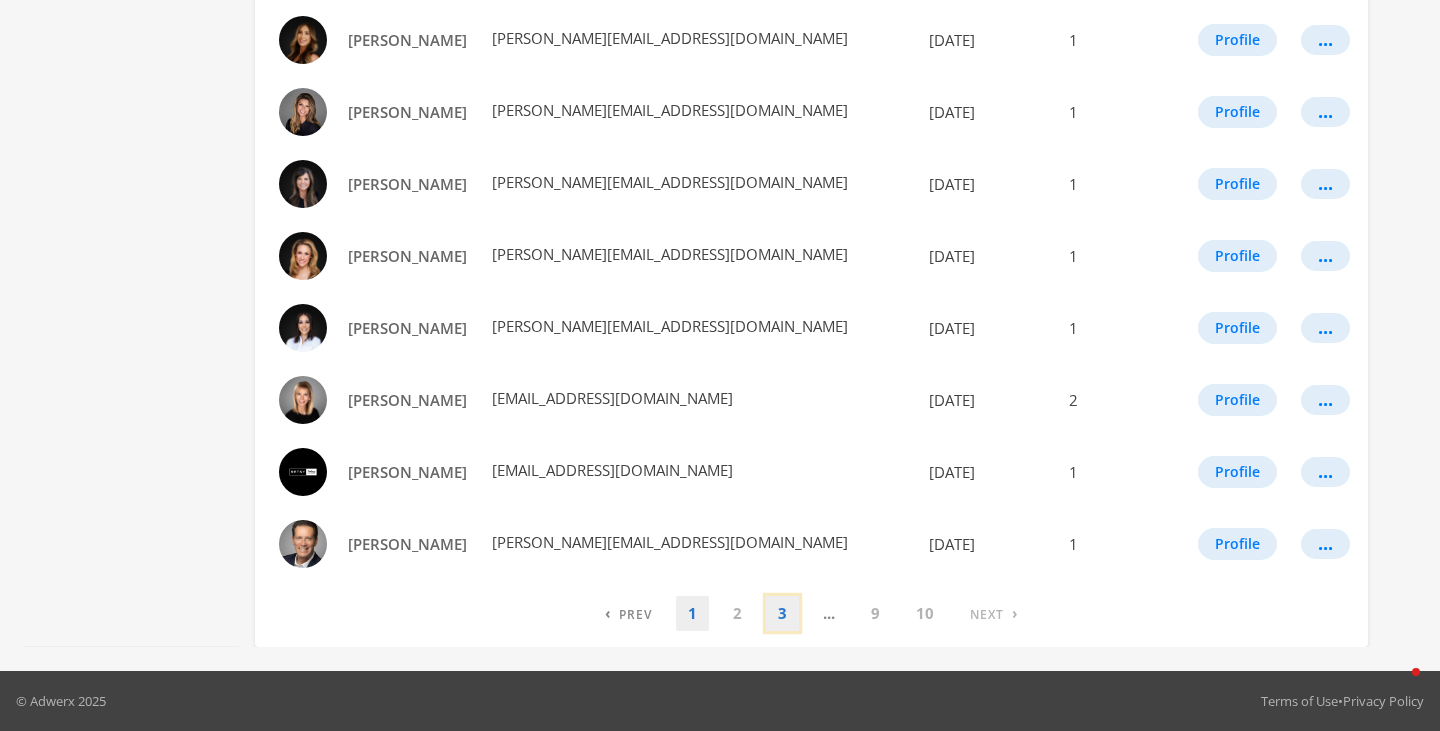 click on "3" at bounding box center [782, 613] 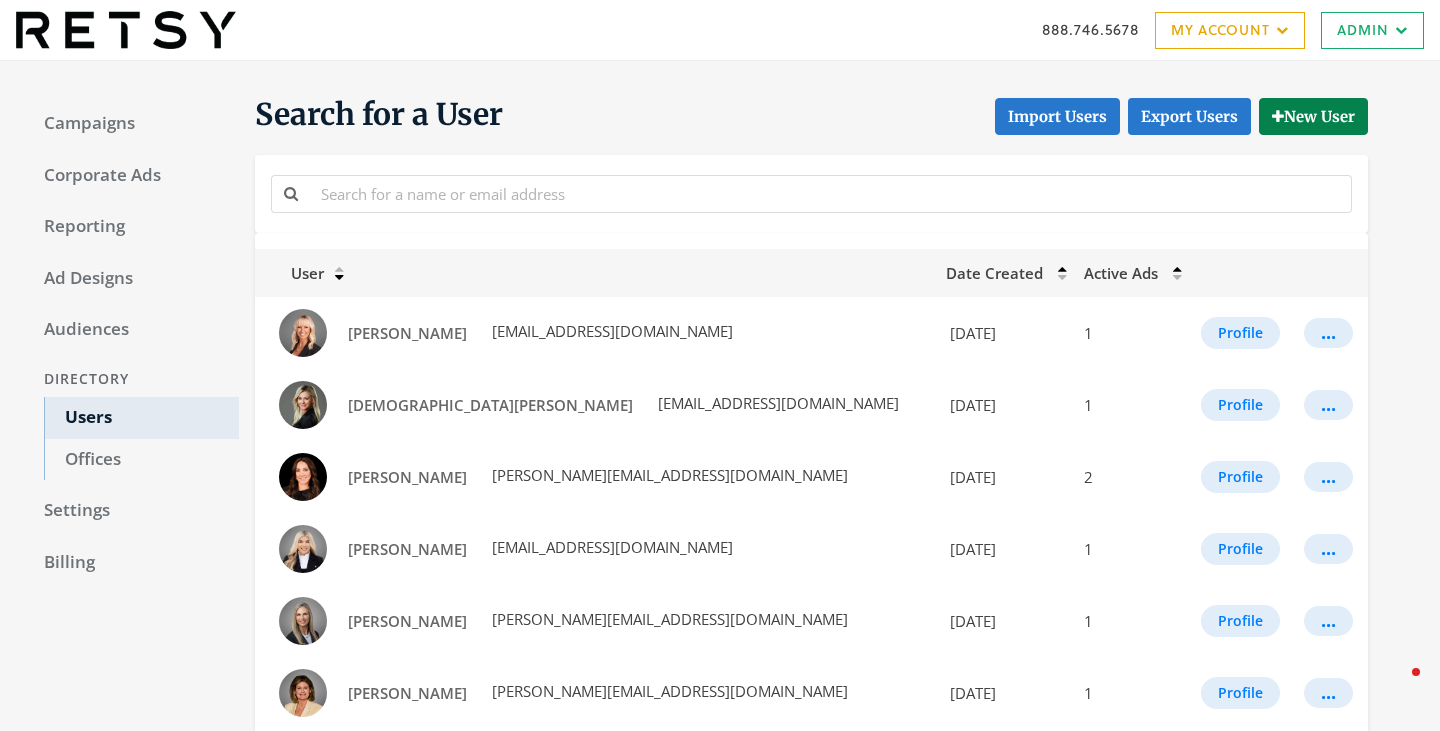 scroll, scrollTop: 1157, scrollLeft: 0, axis: vertical 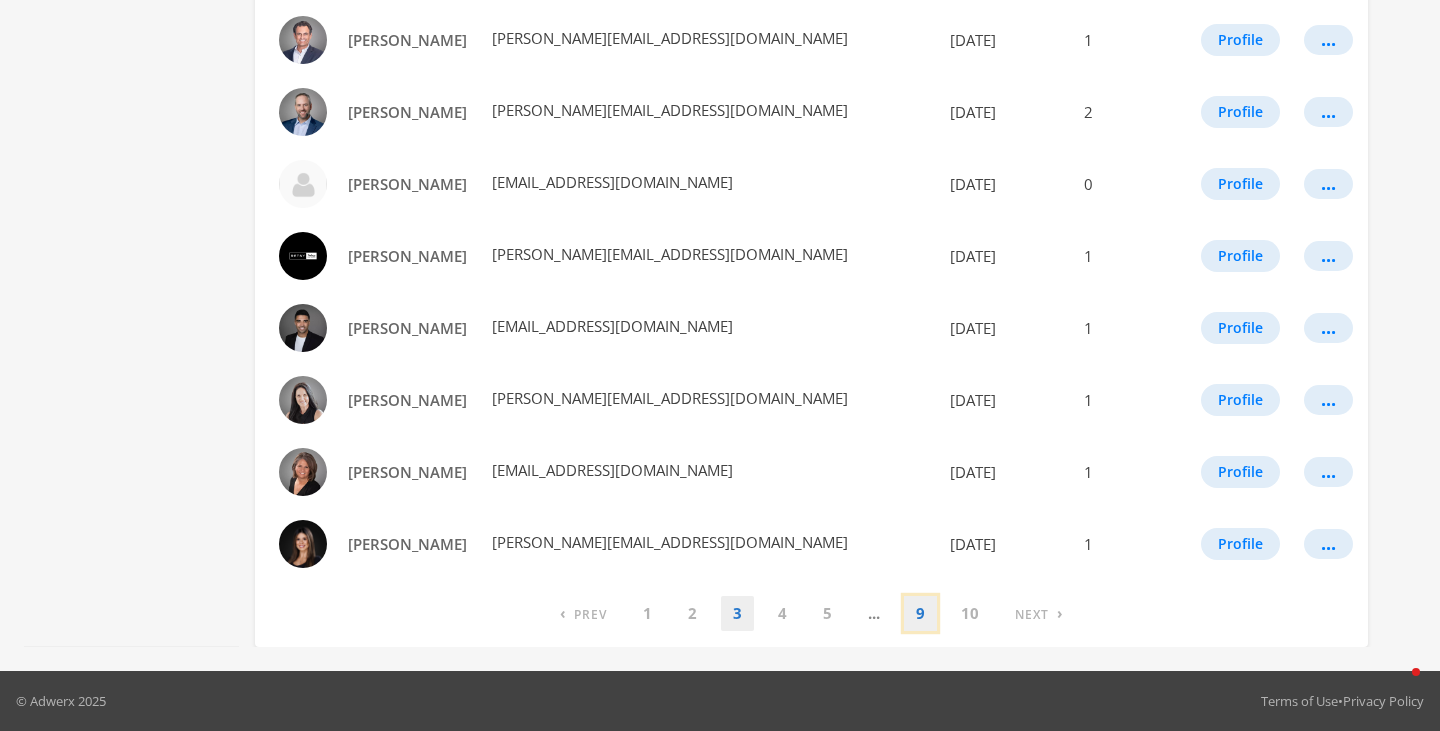 click on "9" at bounding box center (920, 613) 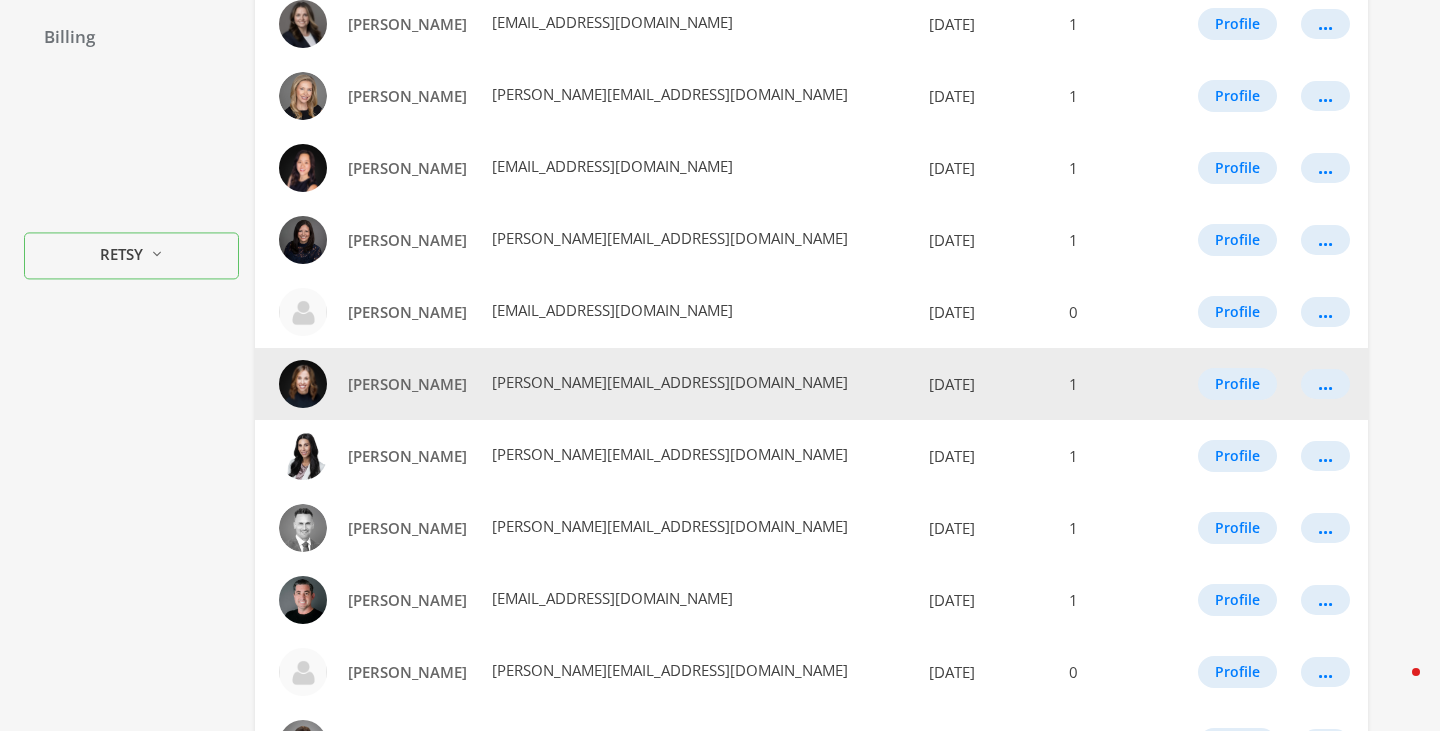 scroll, scrollTop: 772, scrollLeft: 0, axis: vertical 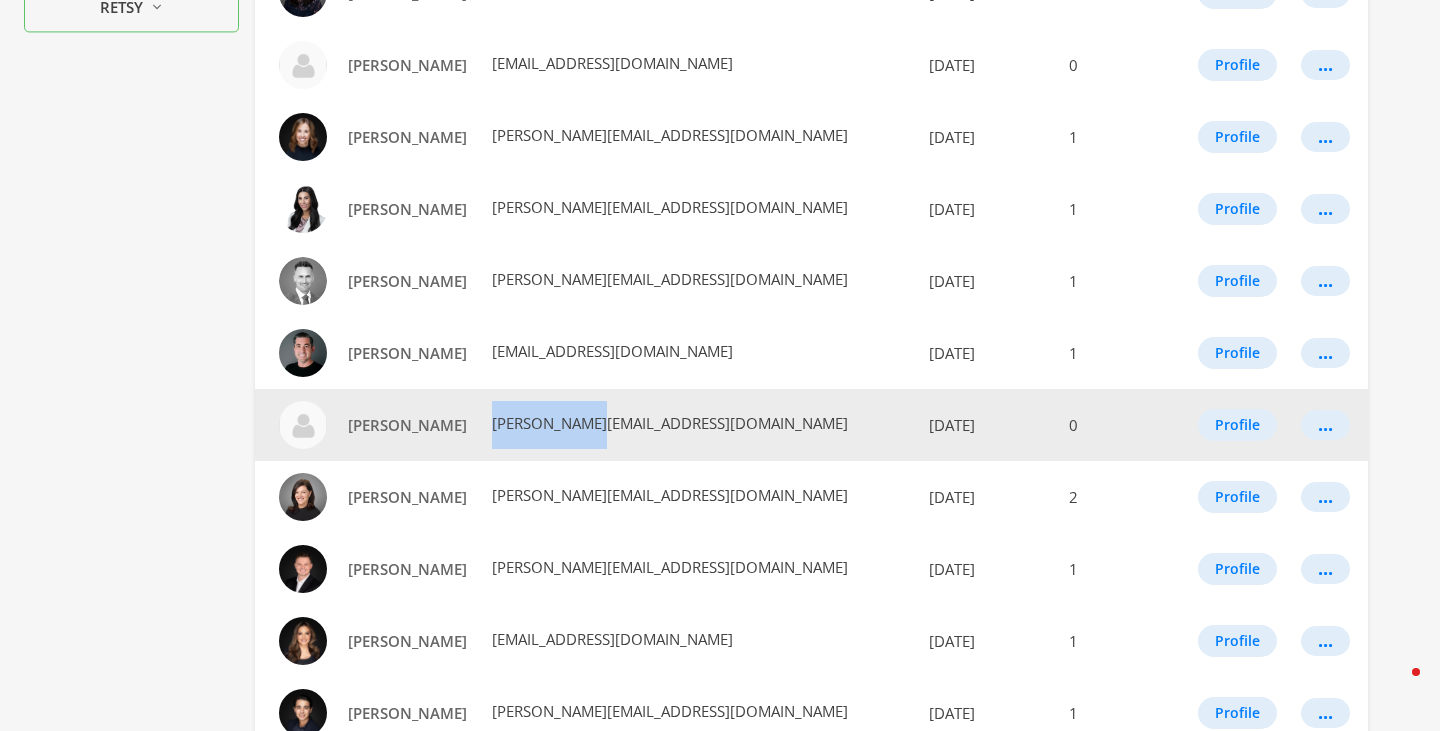 drag, startPoint x: 637, startPoint y: 423, endPoint x: 518, endPoint y: 423, distance: 119 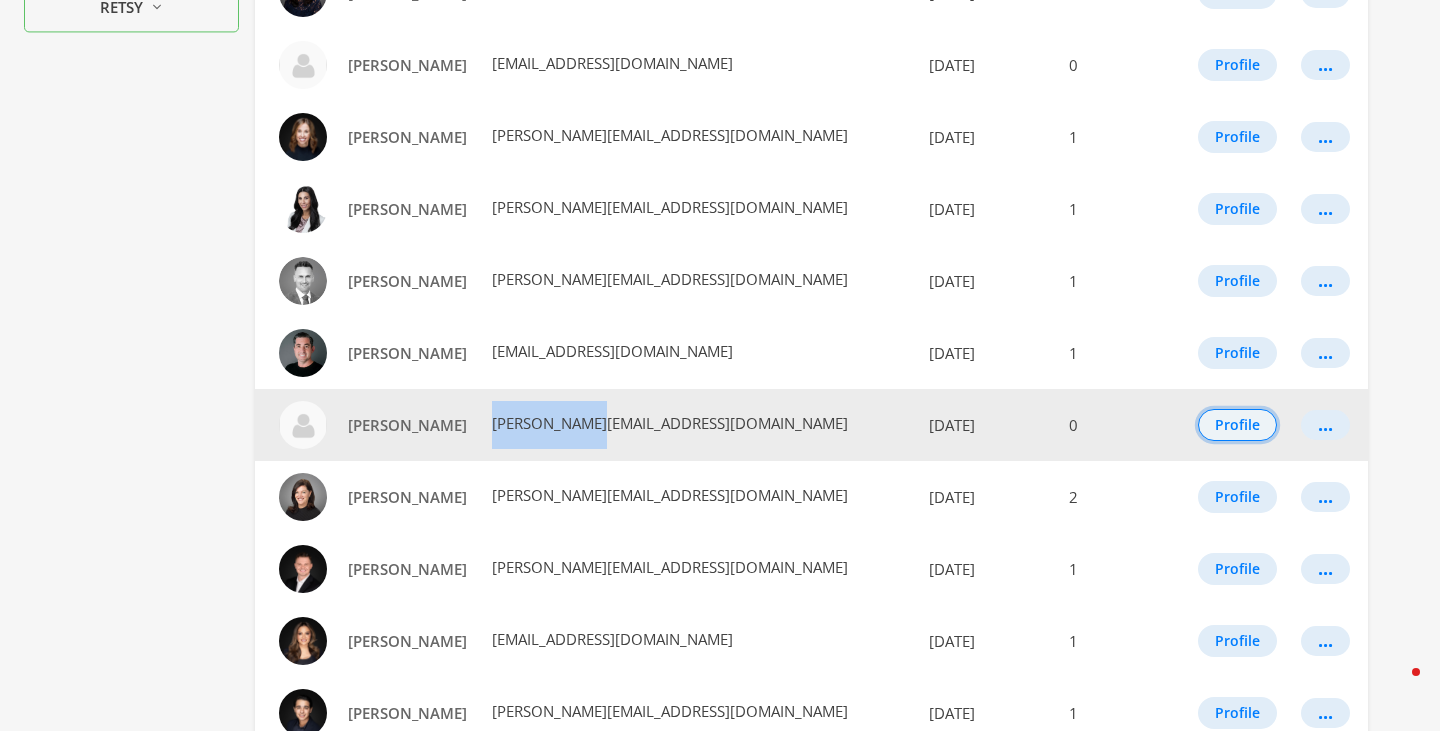 click on "Profile" at bounding box center [1237, 425] 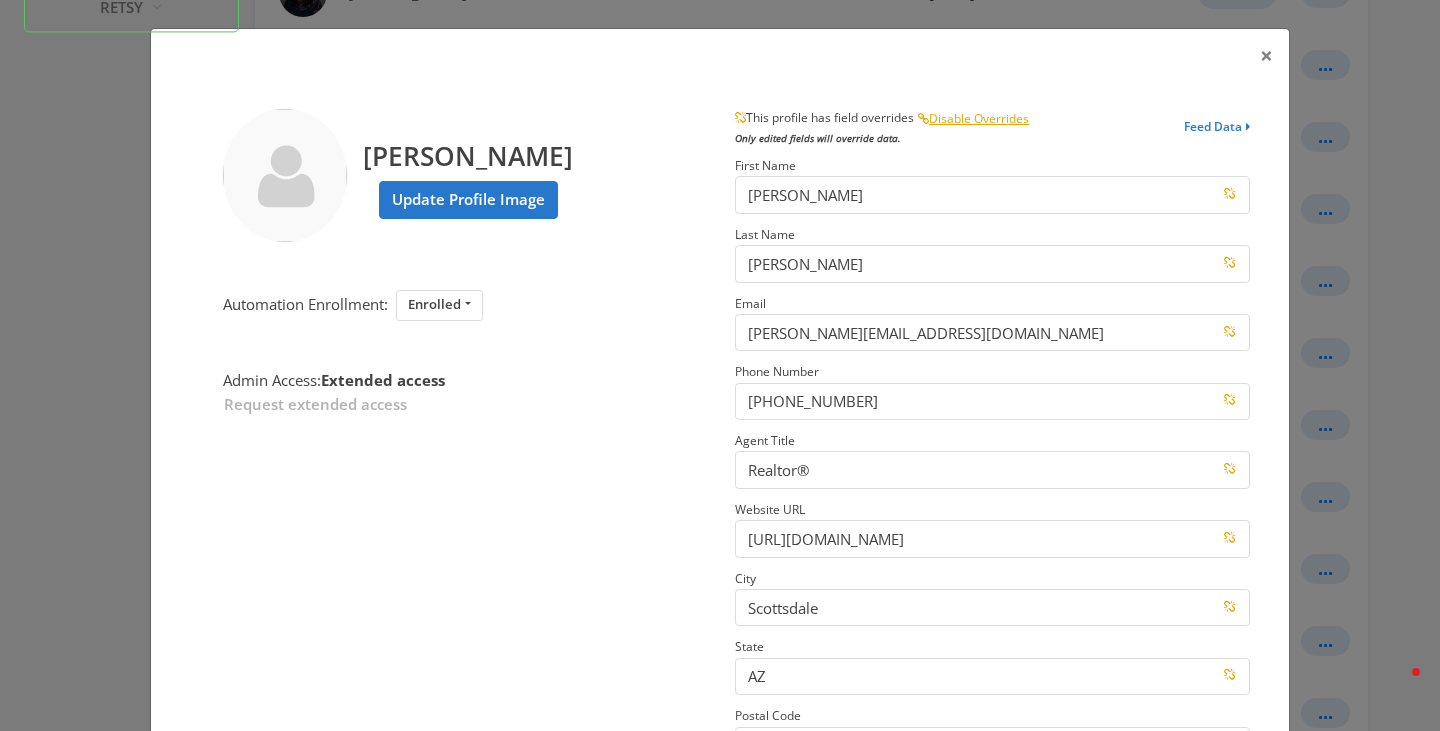 scroll, scrollTop: 285, scrollLeft: 0, axis: vertical 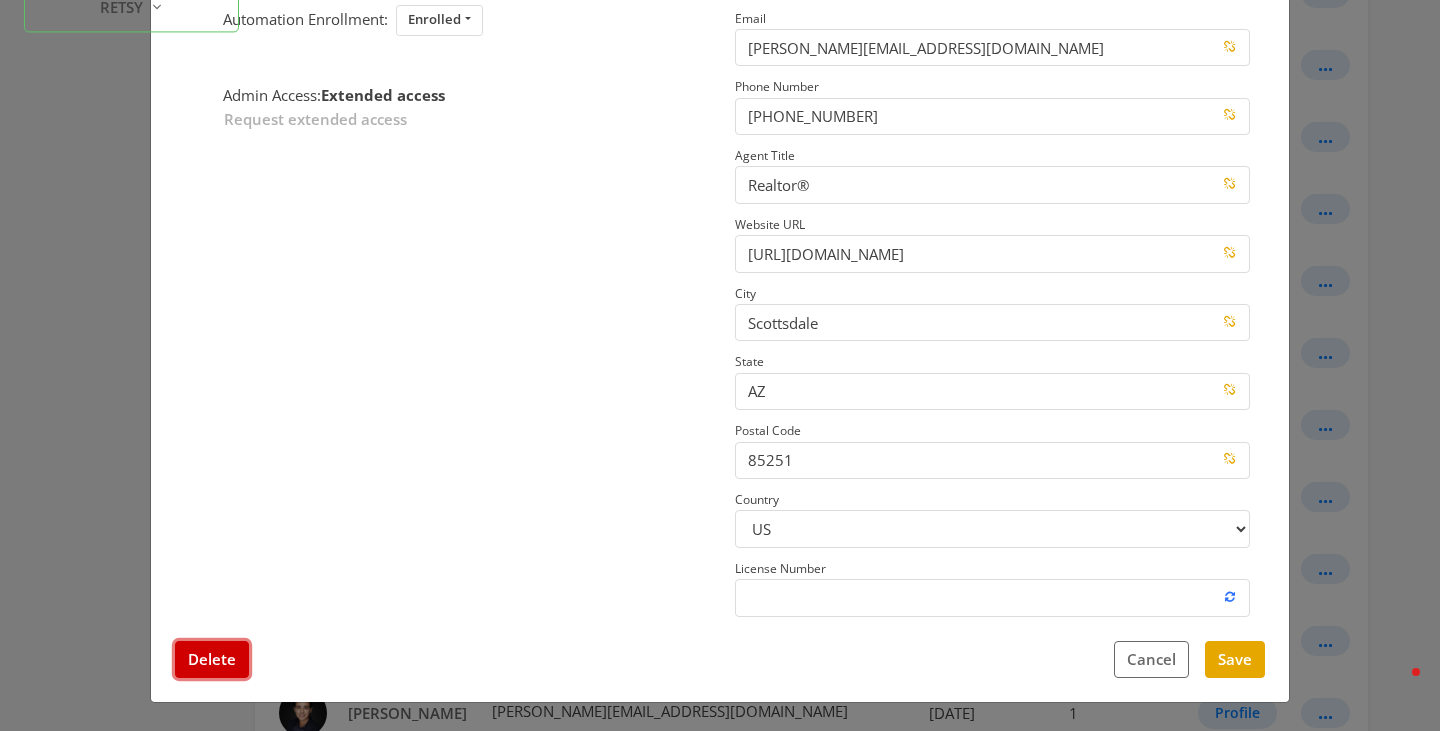 click on "Delete" at bounding box center [212, 659] 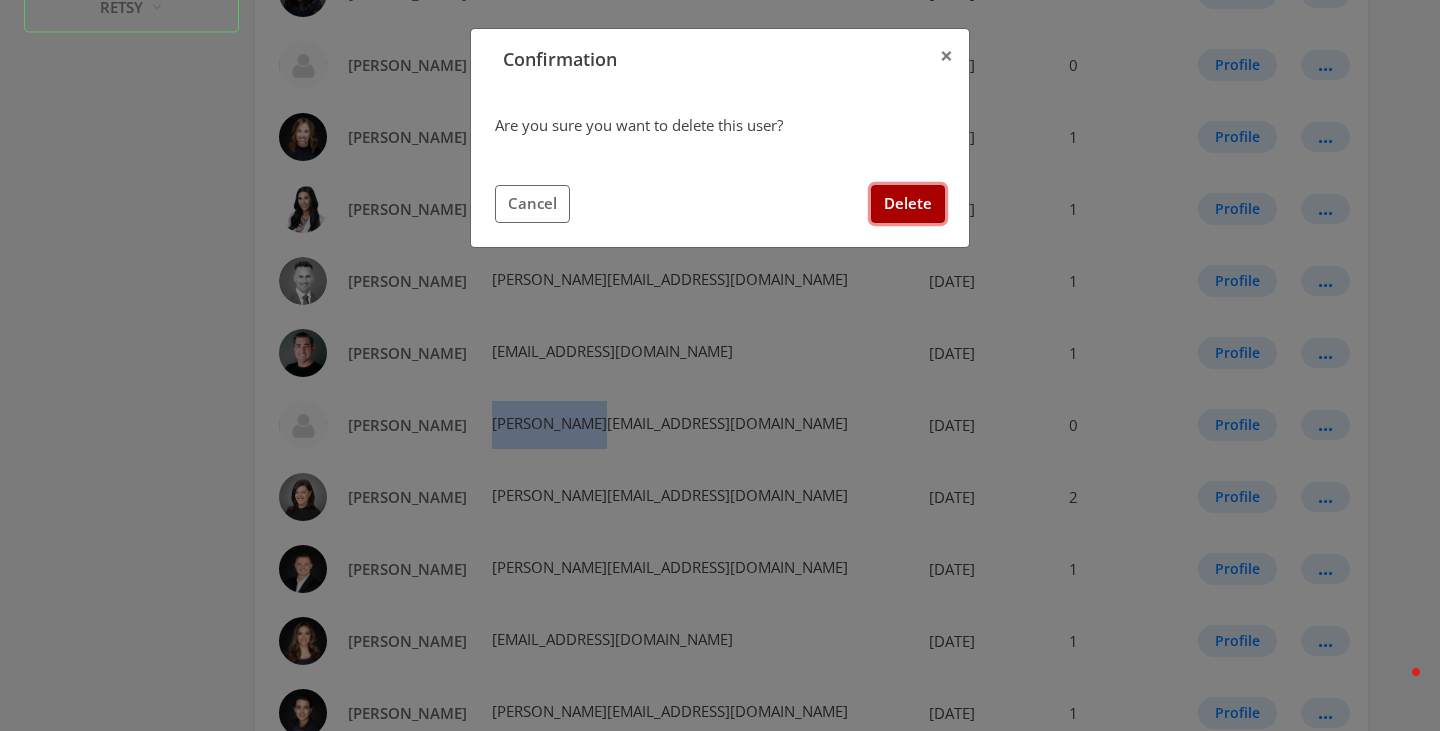 click on "Delete" at bounding box center [908, 203] 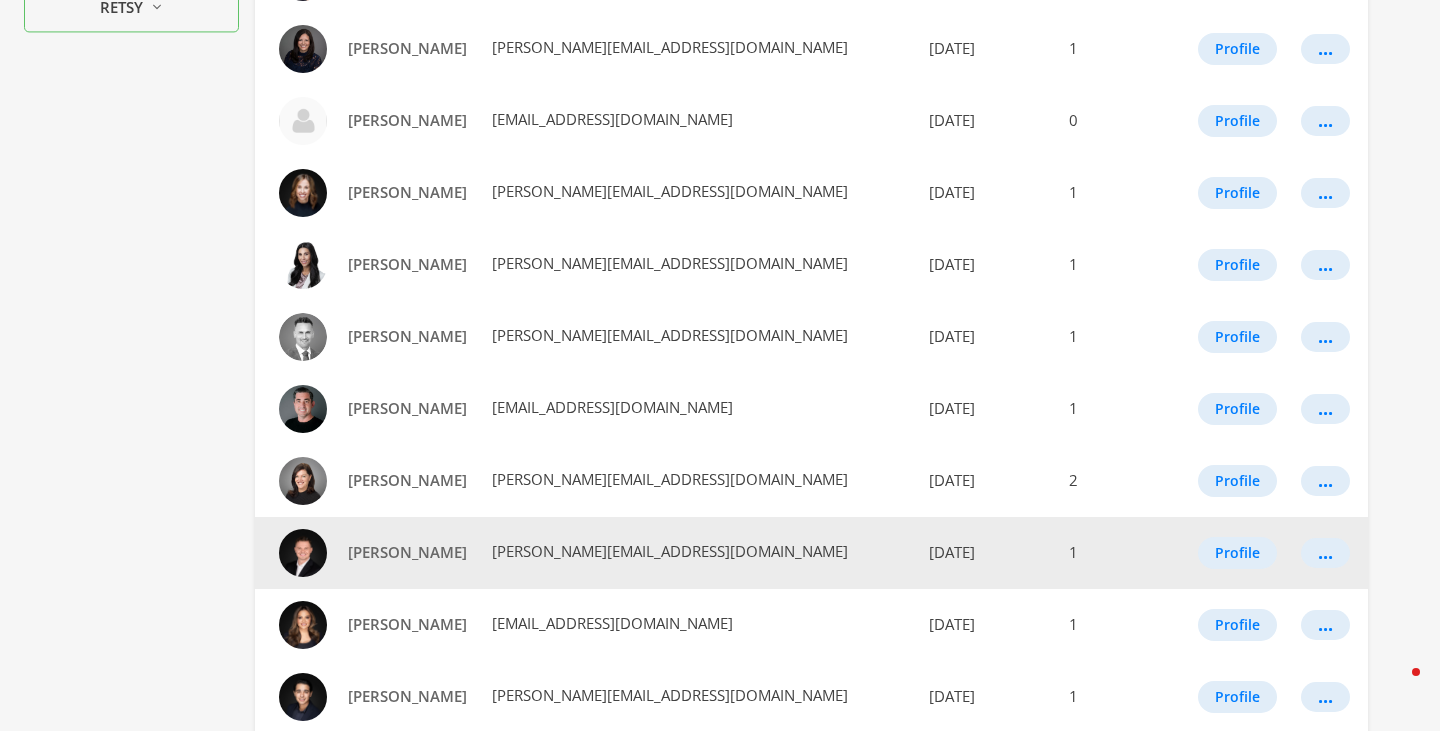 scroll, scrollTop: 1068, scrollLeft: 0, axis: vertical 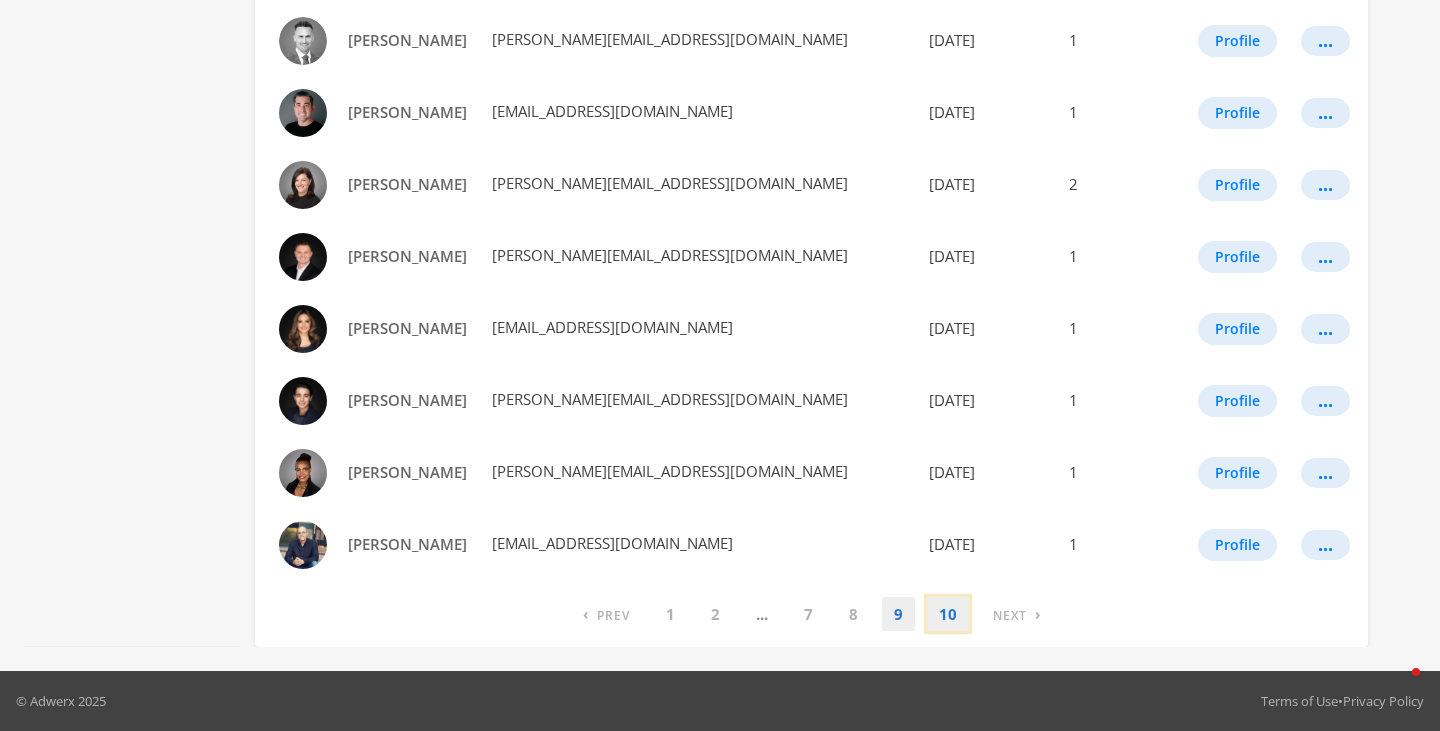 click on "10" at bounding box center [948, 614] 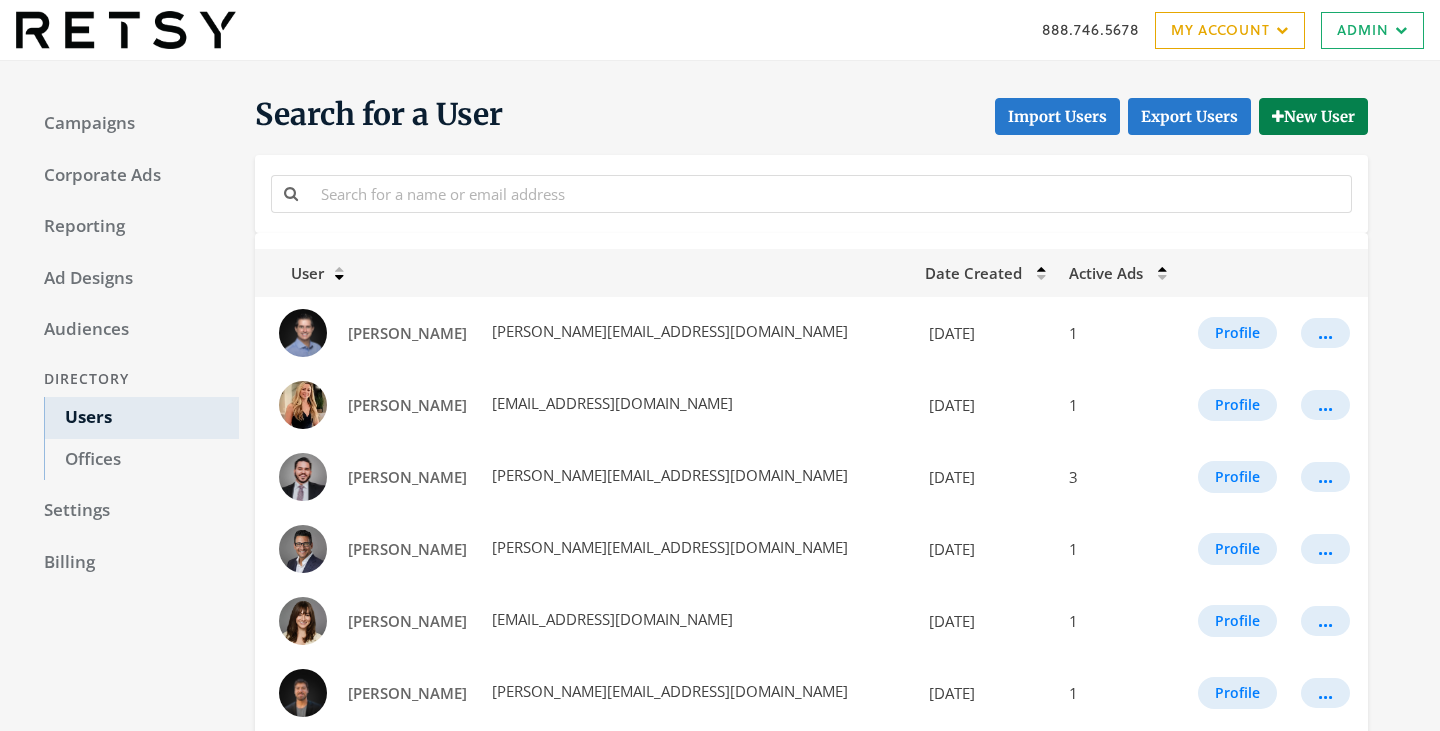 scroll, scrollTop: 0, scrollLeft: 0, axis: both 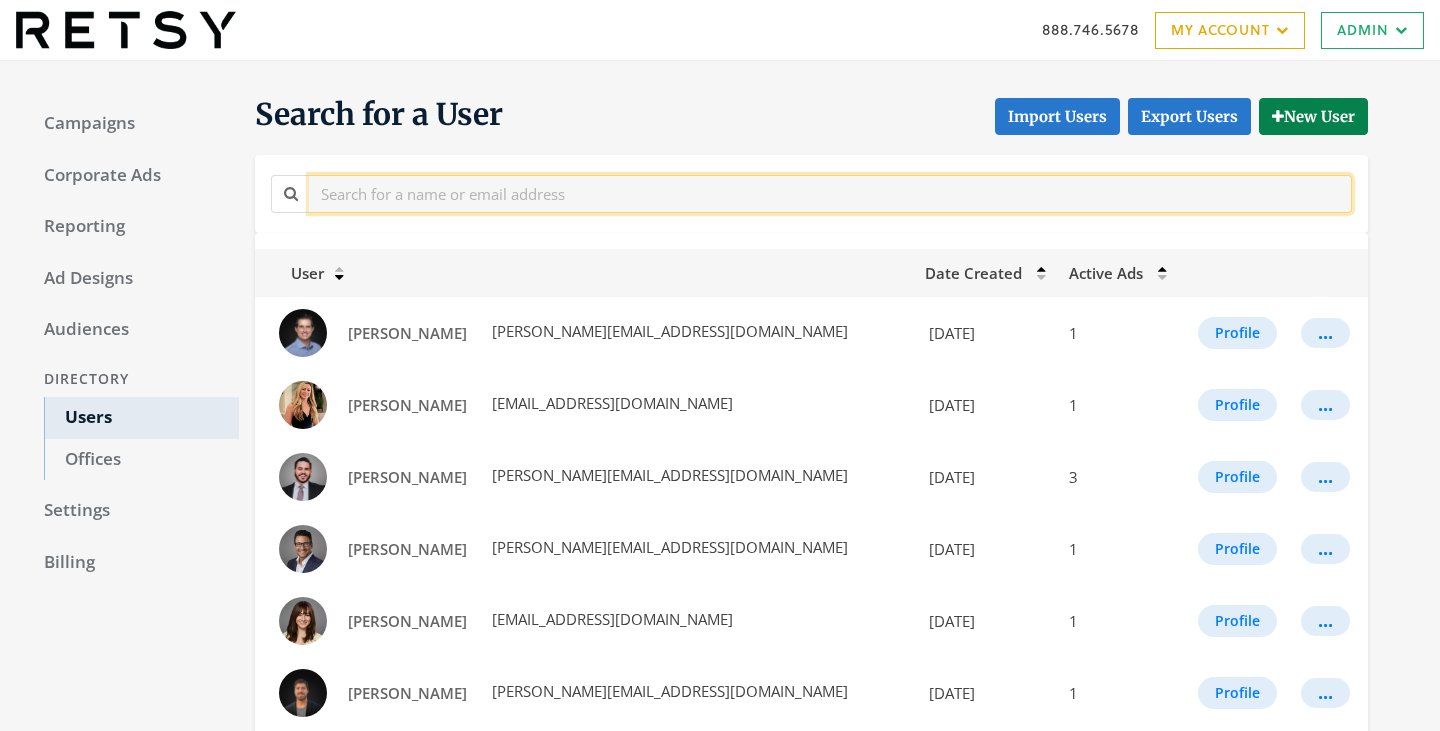 click at bounding box center (830, 193) 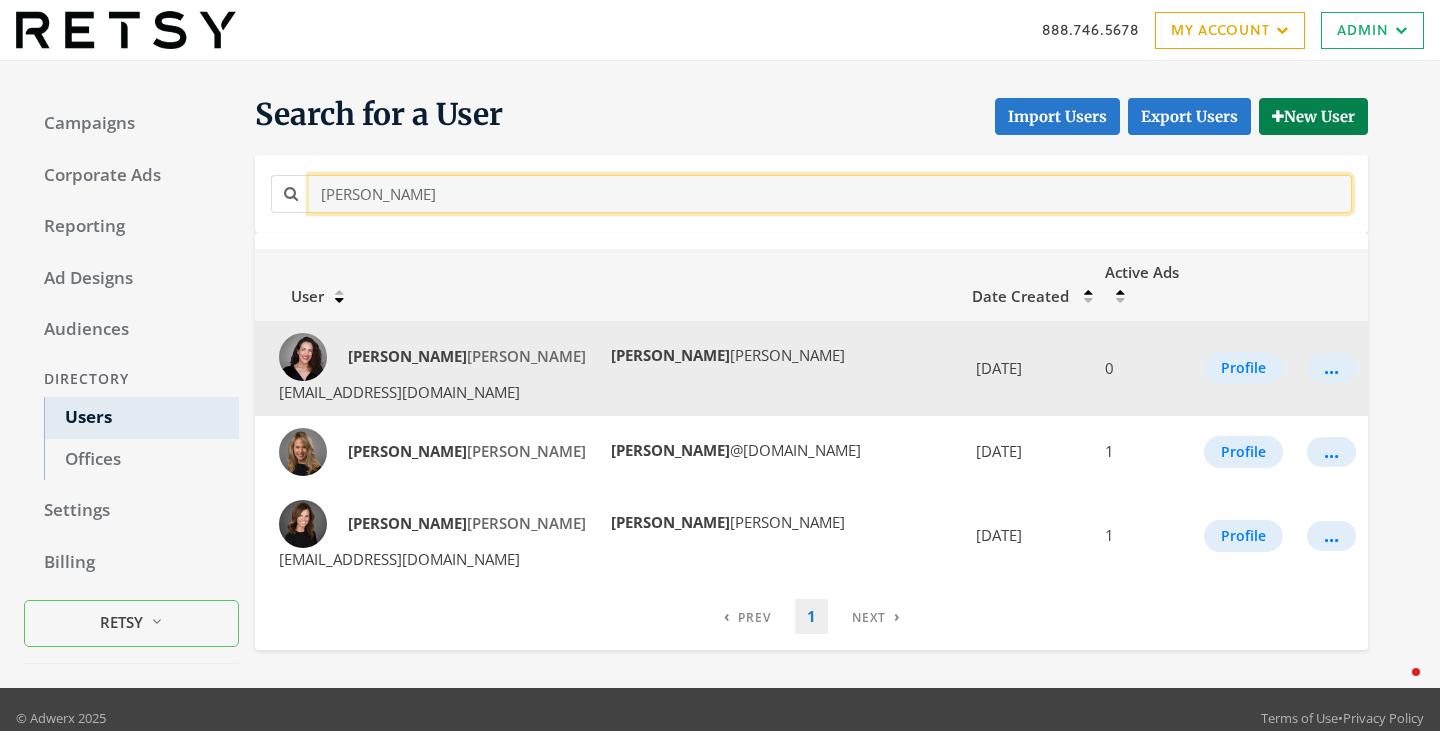 type on "[PERSON_NAME]" 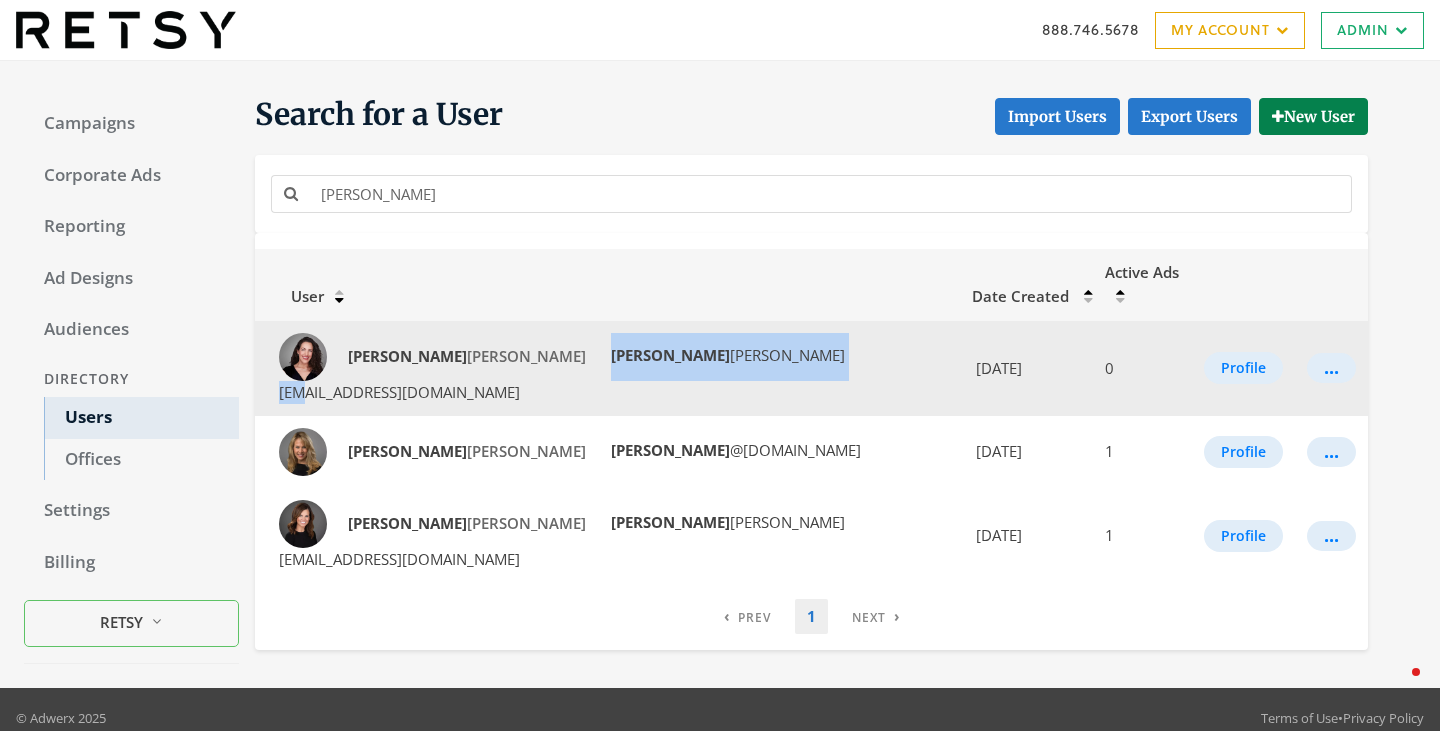 drag, startPoint x: 634, startPoint y: 330, endPoint x: 463, endPoint y: 333, distance: 171.0263 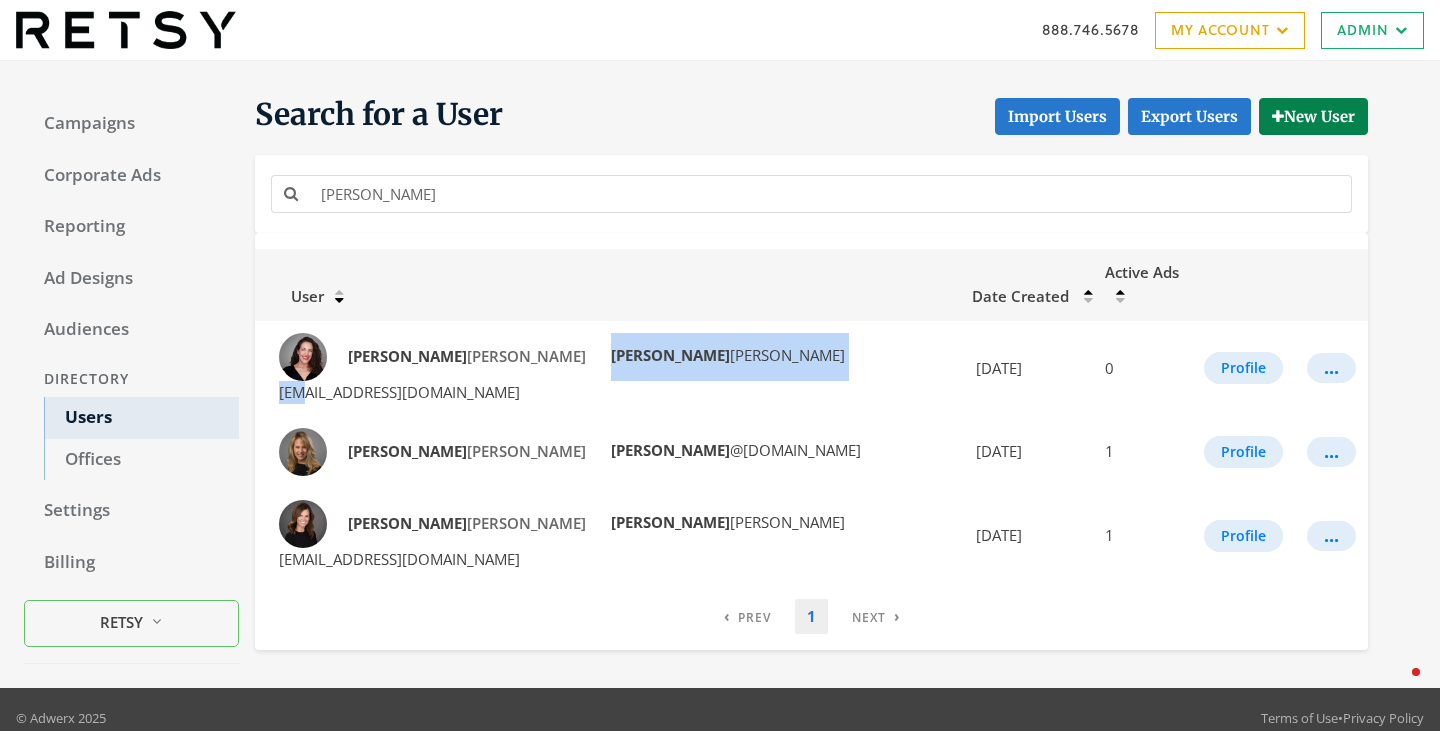copy on "amy [EMAIL_ADDRESS][DOMAIN_NAME]" 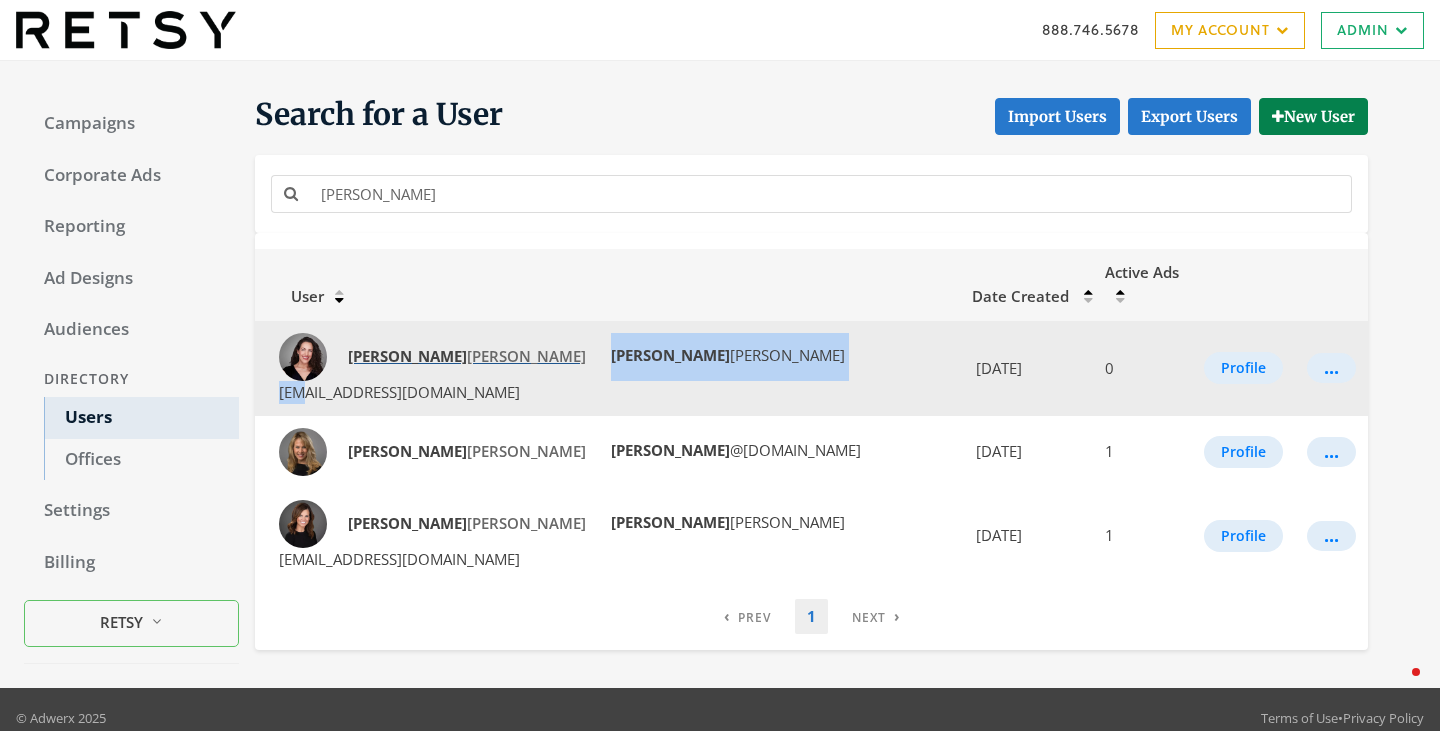 click on "[PERSON_NAME]" 